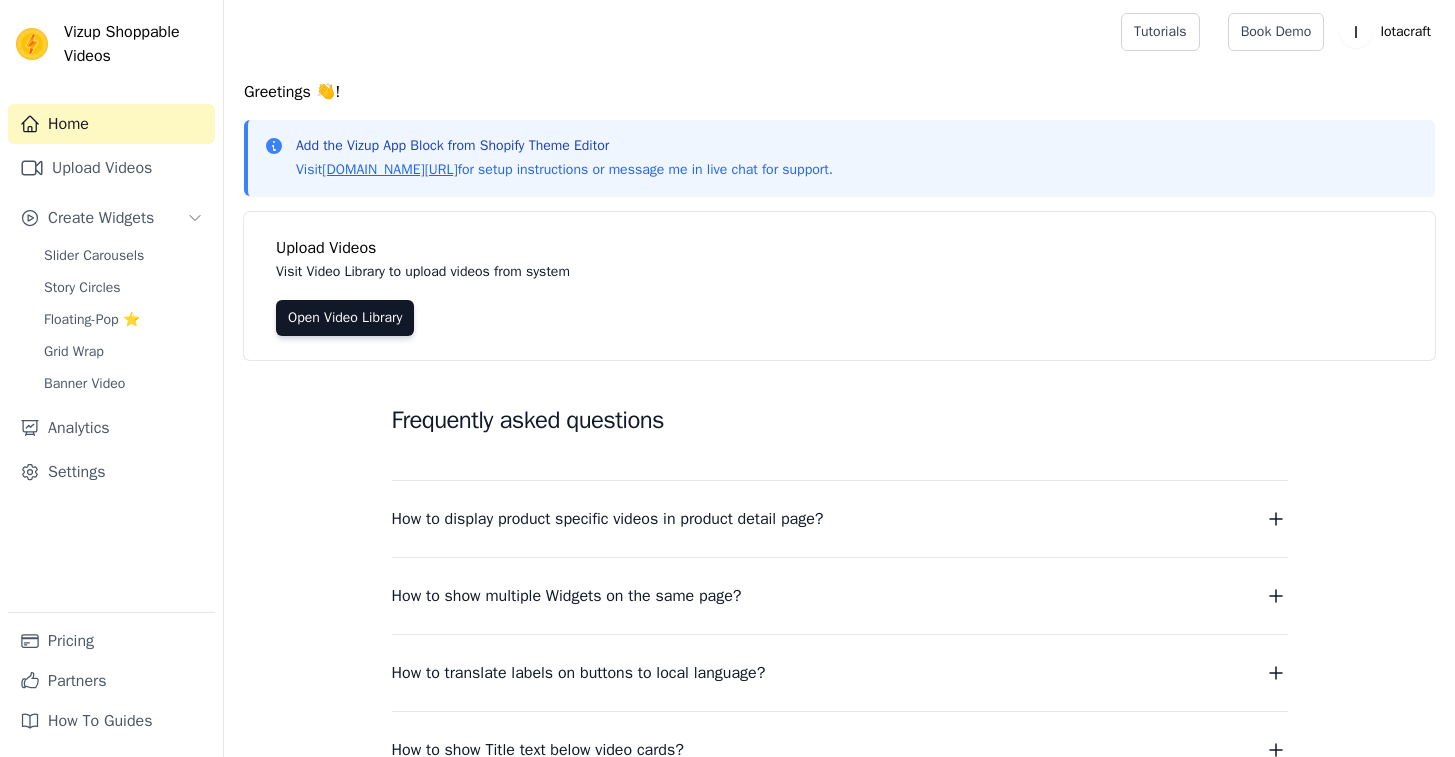 scroll, scrollTop: 0, scrollLeft: 0, axis: both 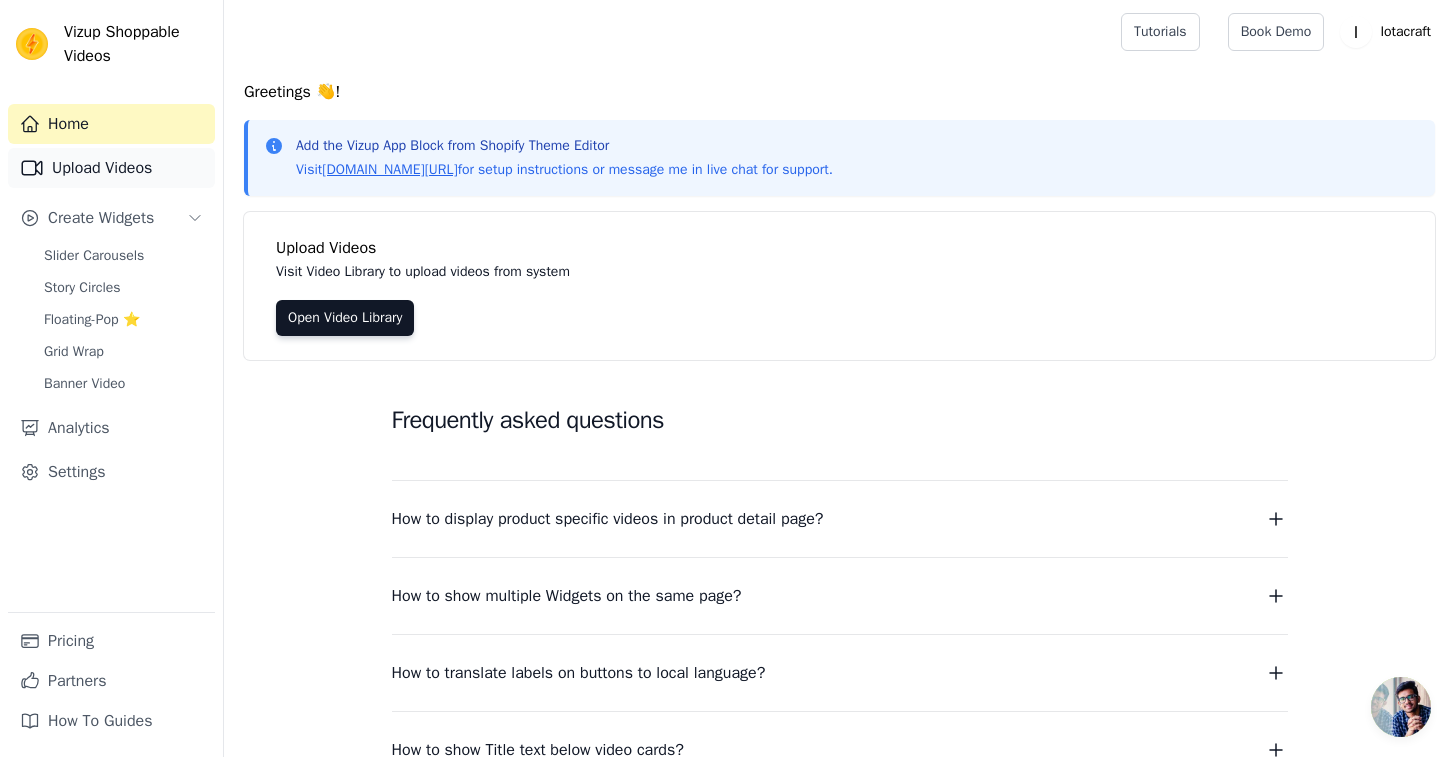 click on "Upload Videos" at bounding box center (111, 168) 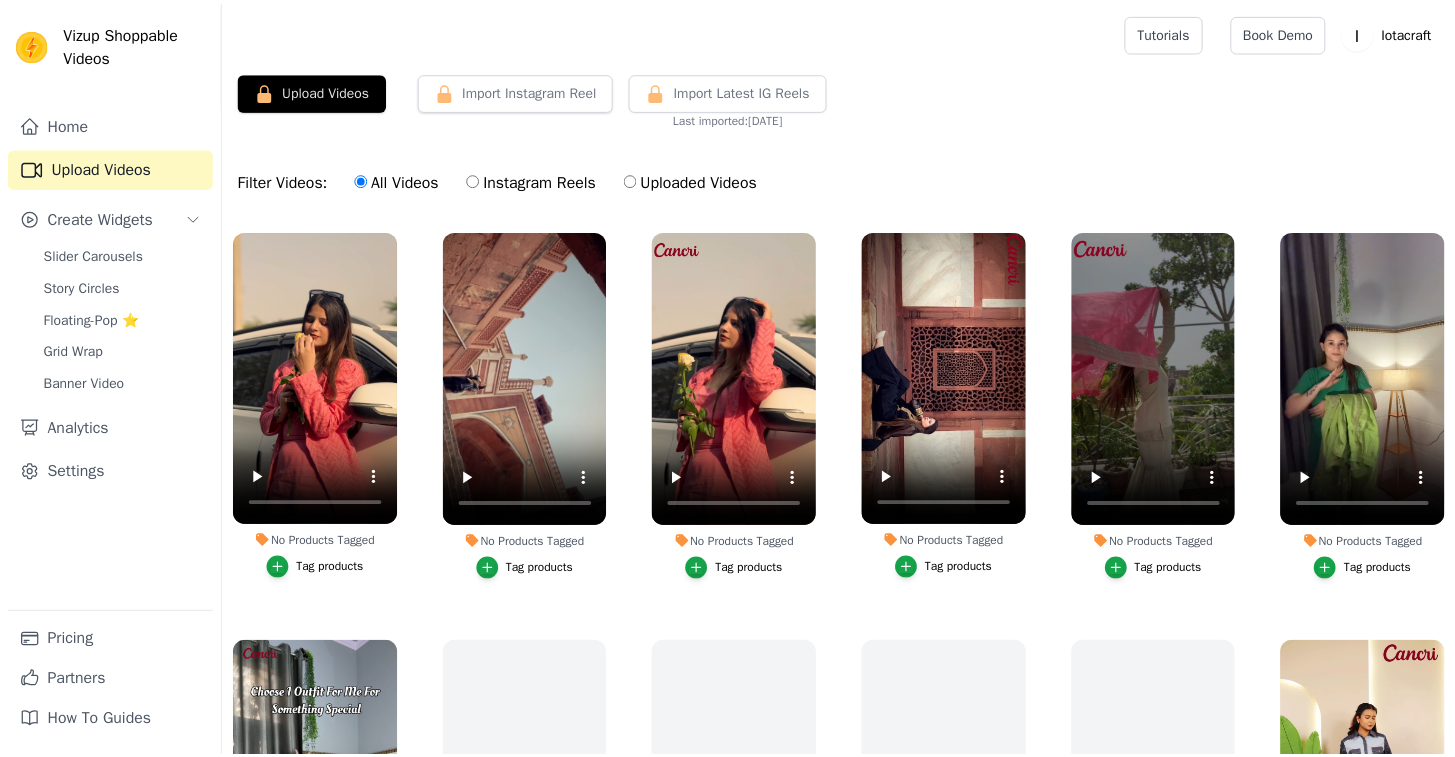 scroll, scrollTop: 0, scrollLeft: 0, axis: both 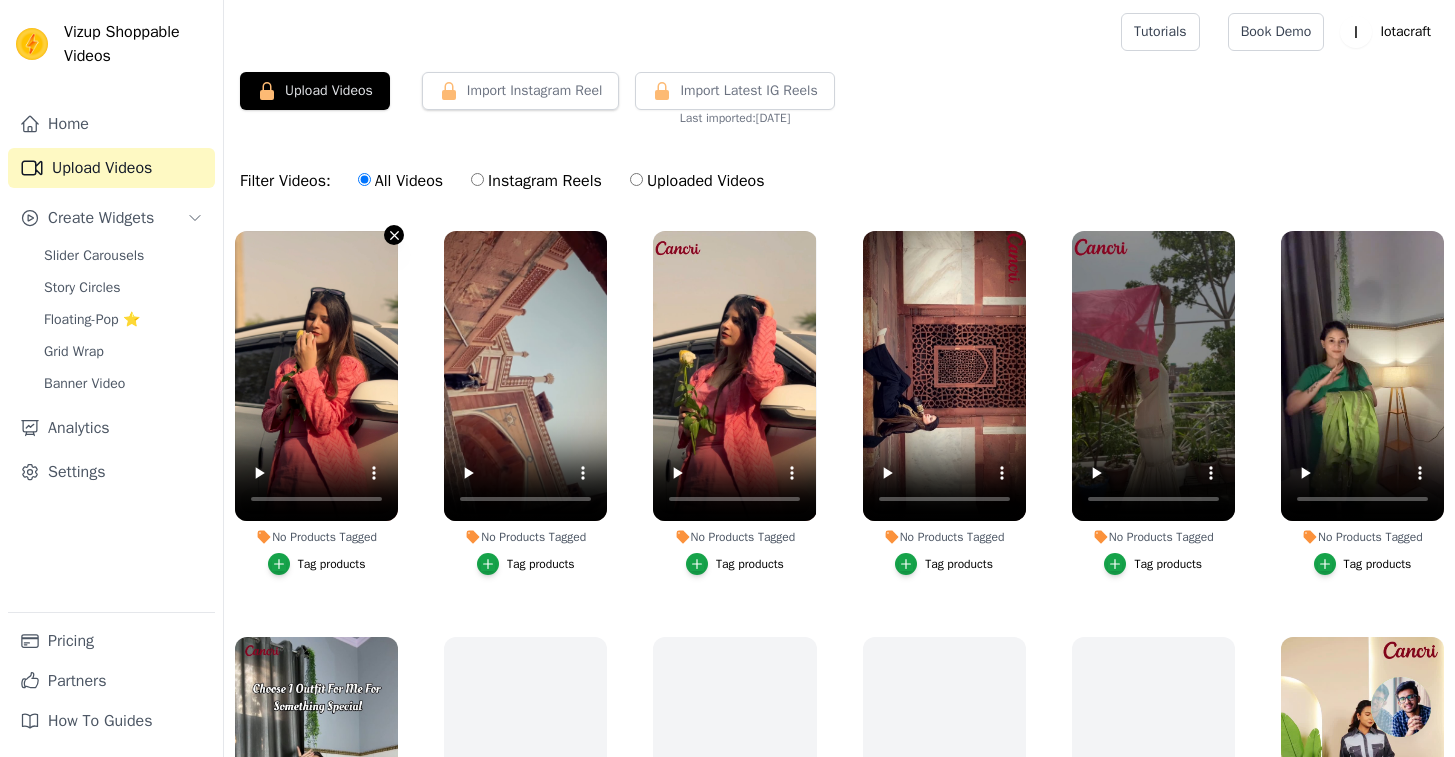 click 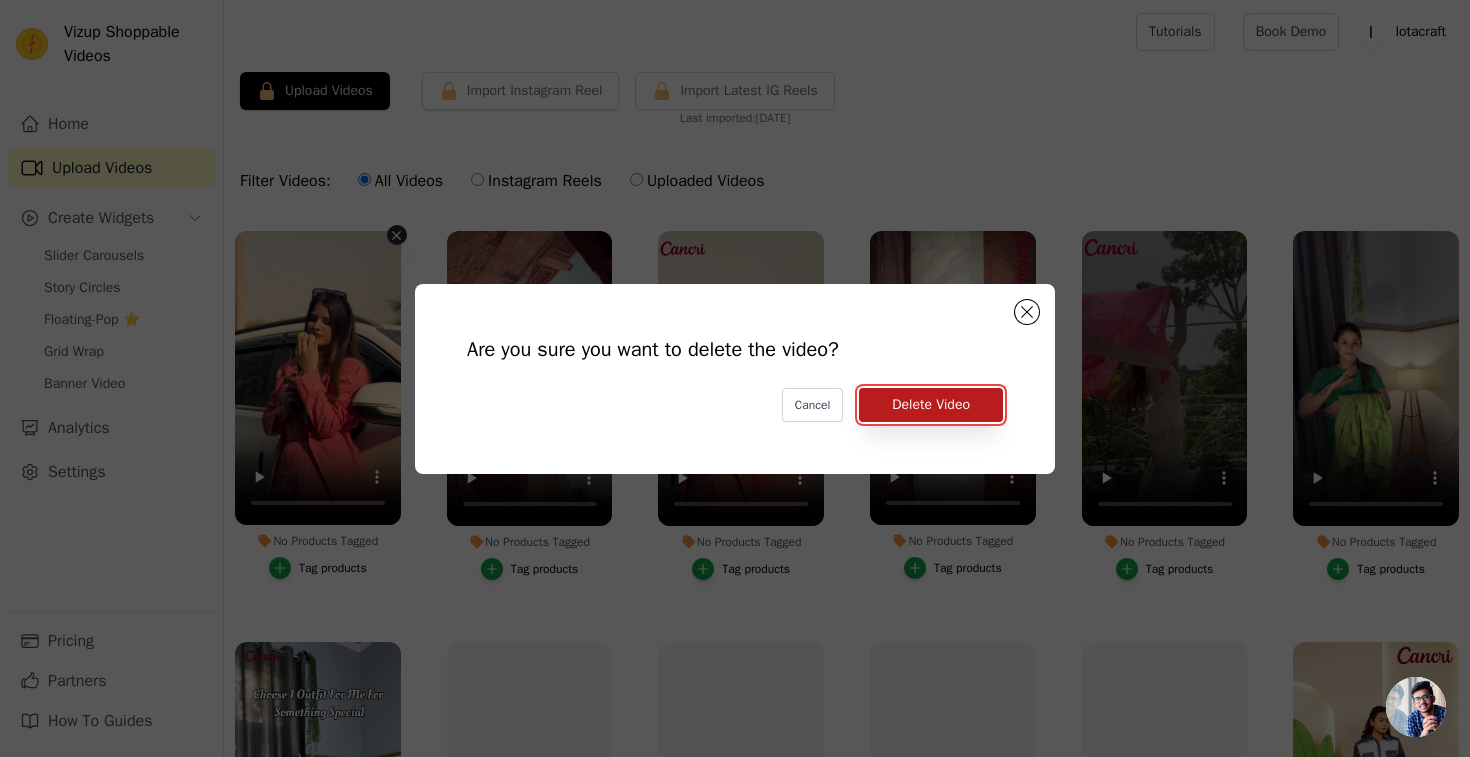 click on "Delete Video" at bounding box center [931, 405] 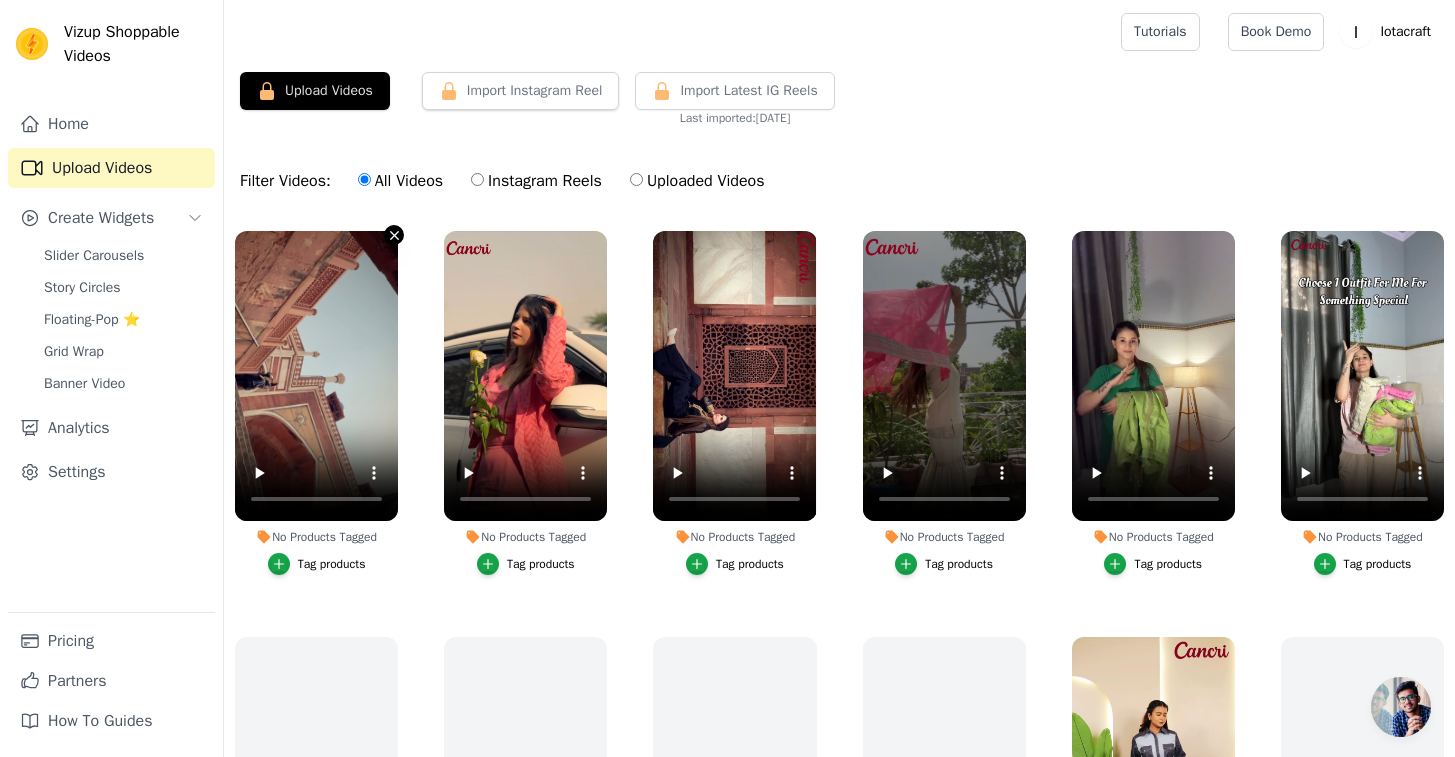 click 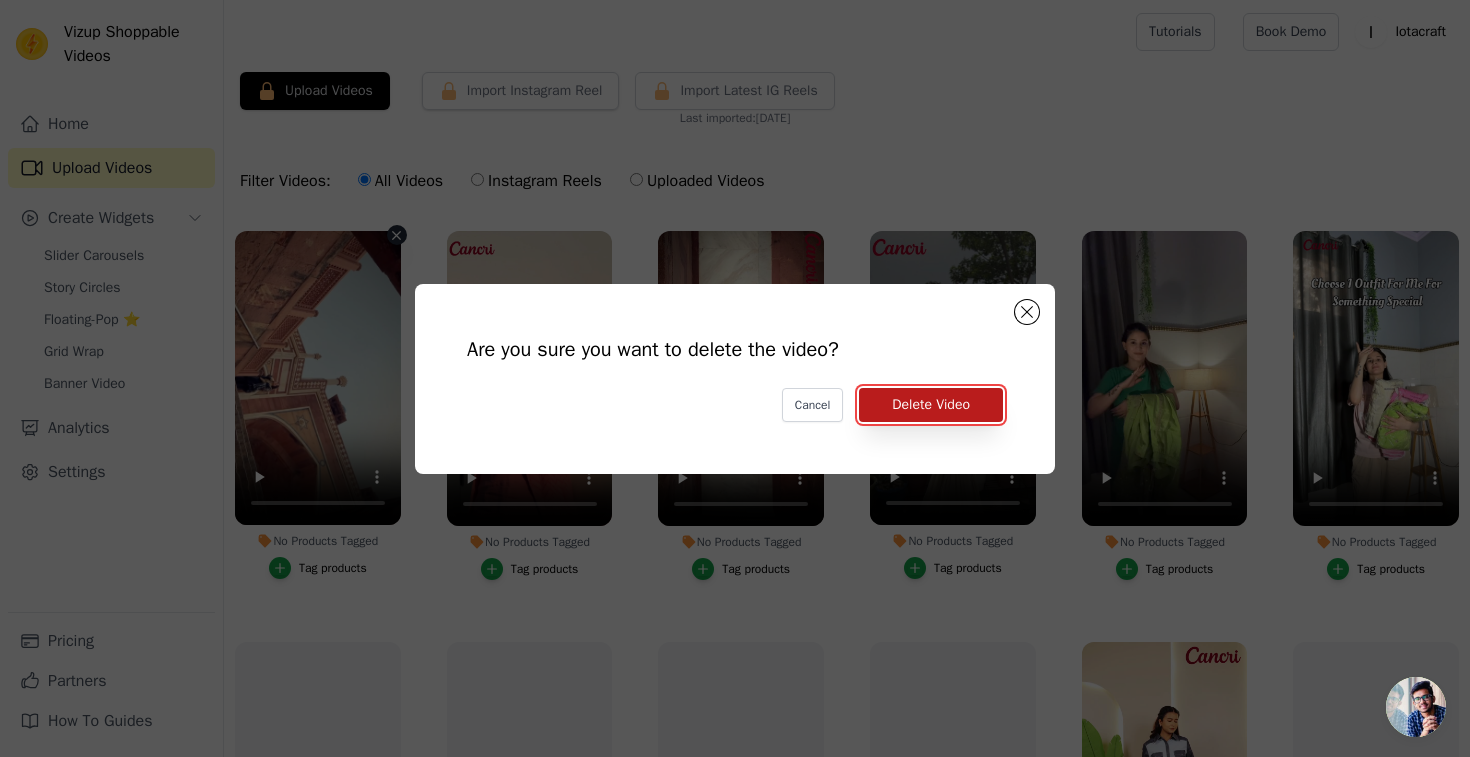 click on "Delete Video" at bounding box center (931, 405) 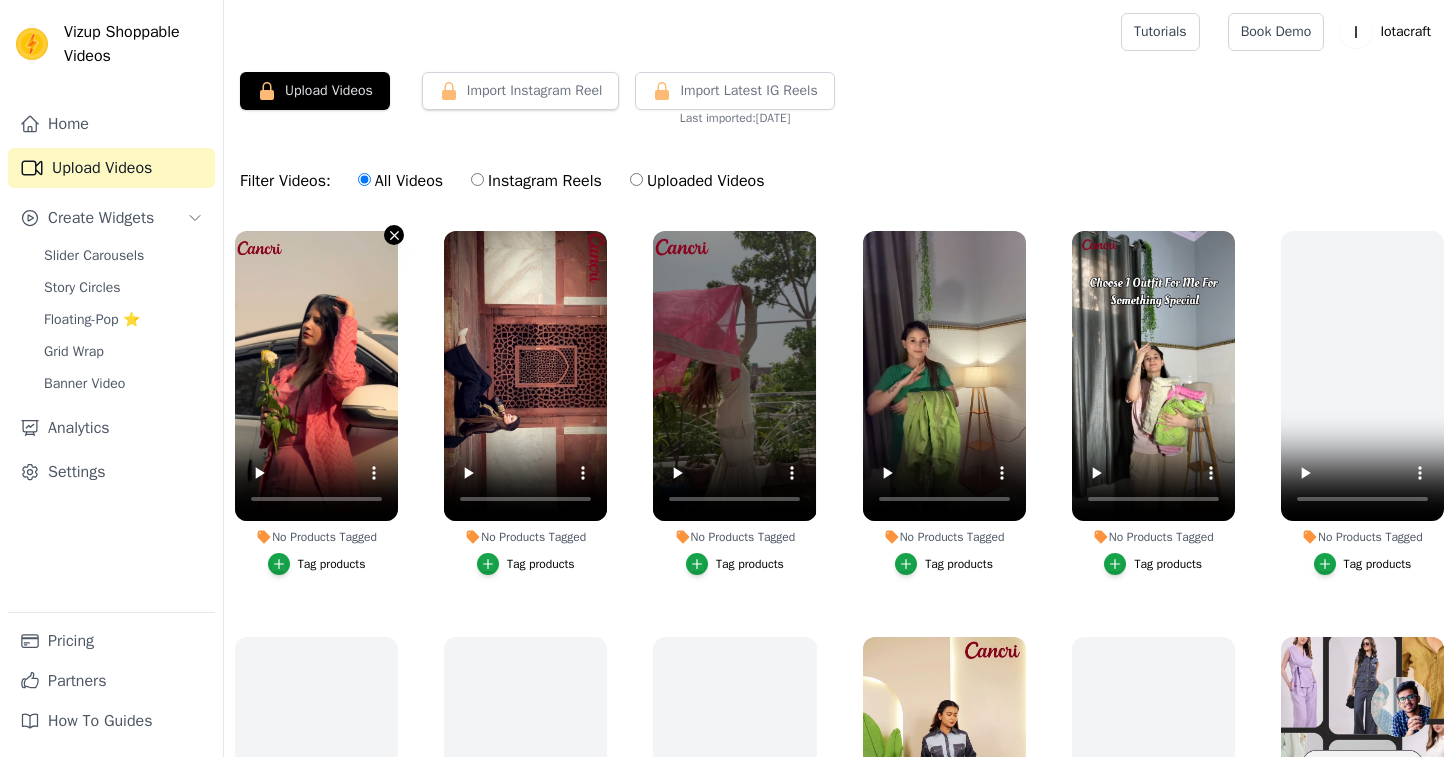 click on "No Products Tagged       Tag products" at bounding box center [394, 235] 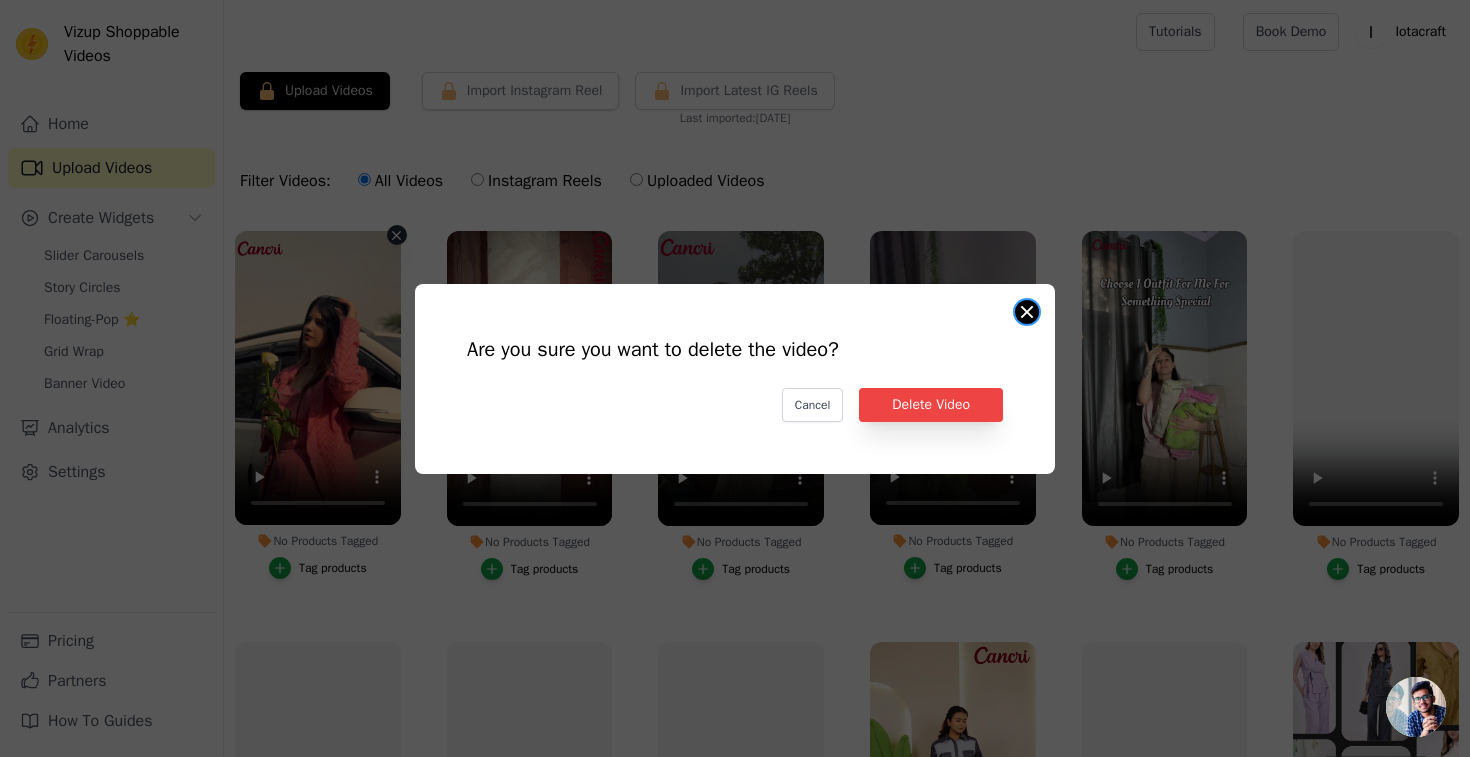 click on "Are you sure you want to delete the video?   Cancel   Delete Video
No Products Tagged       Tag products" at bounding box center [1027, 312] 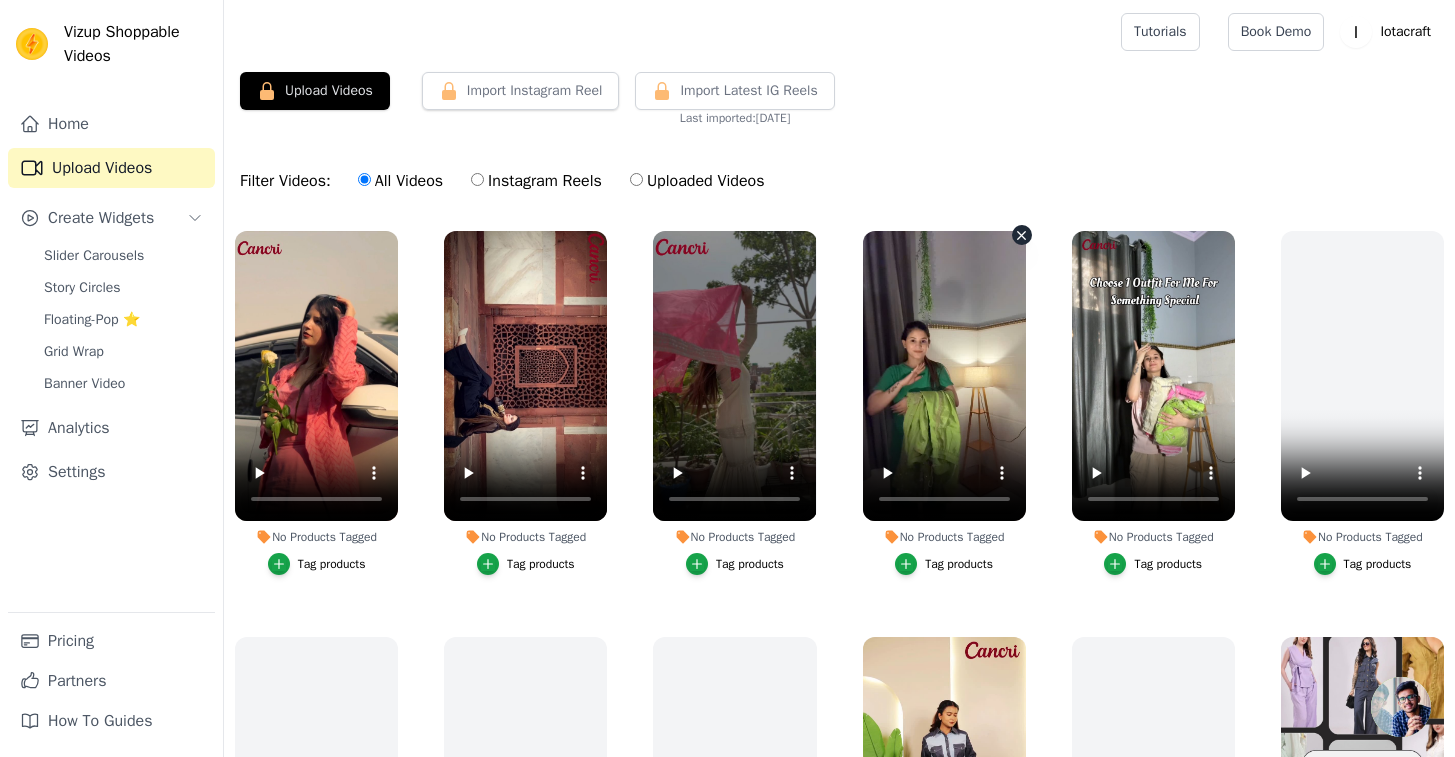 click on "No Products Tagged       Tag products" at bounding box center [1022, 235] 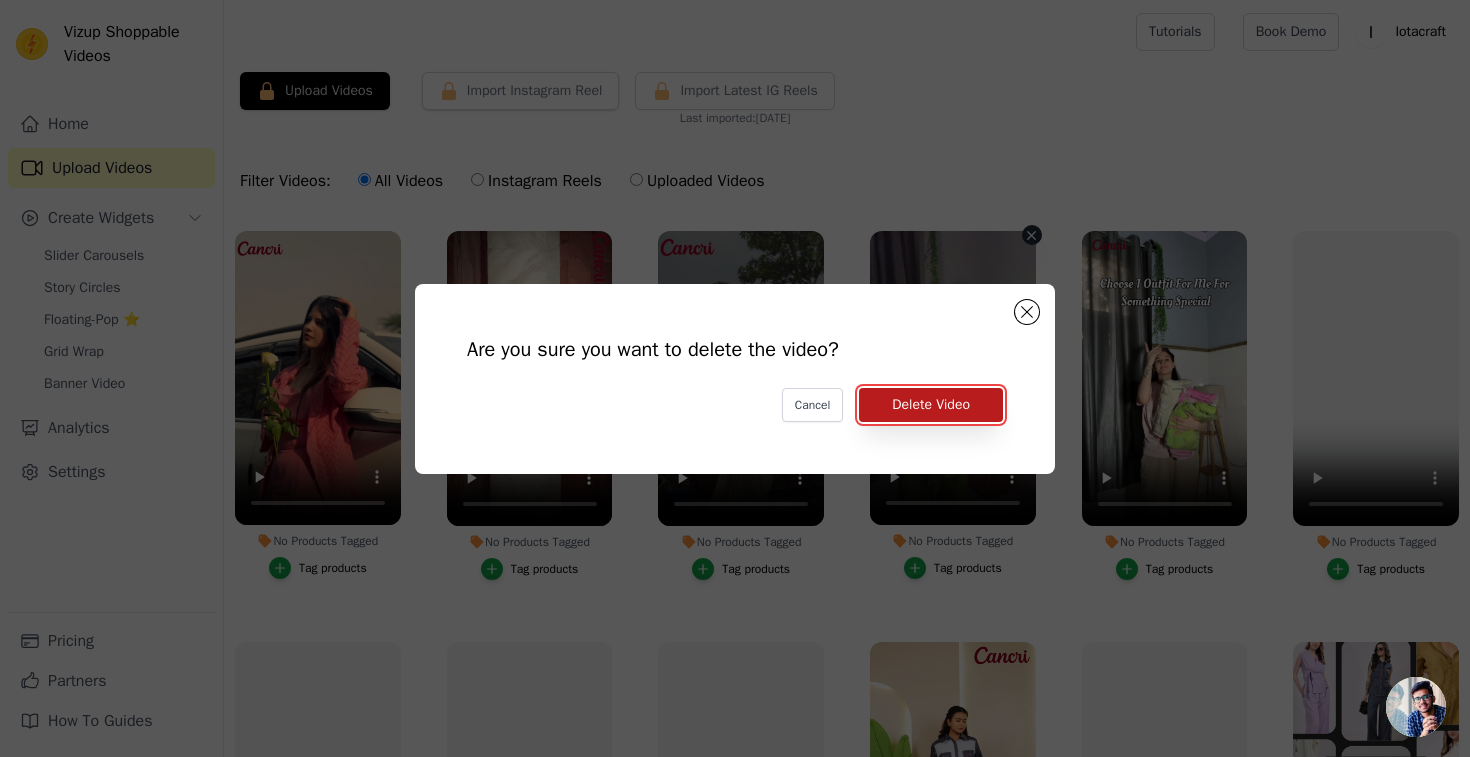 click on "Delete Video" at bounding box center [931, 405] 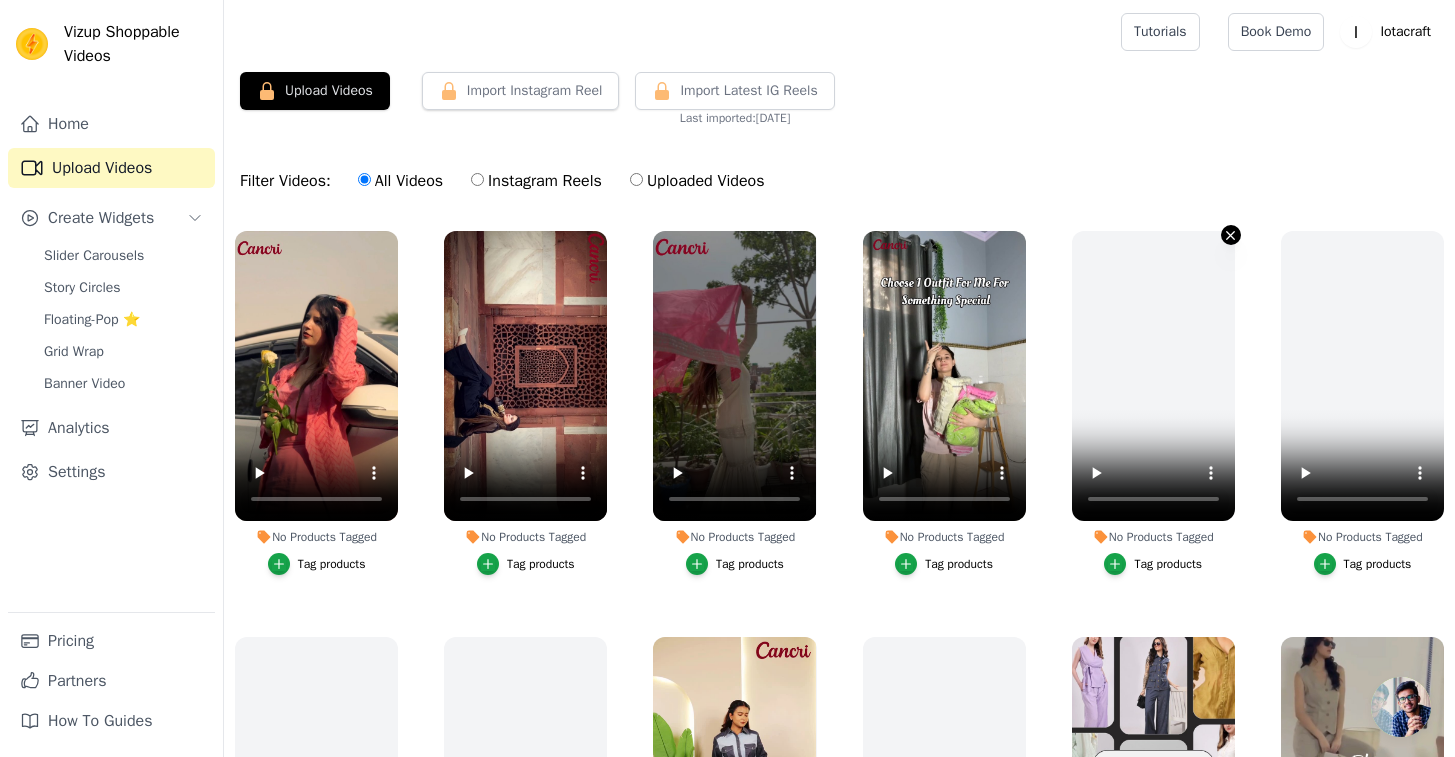 click 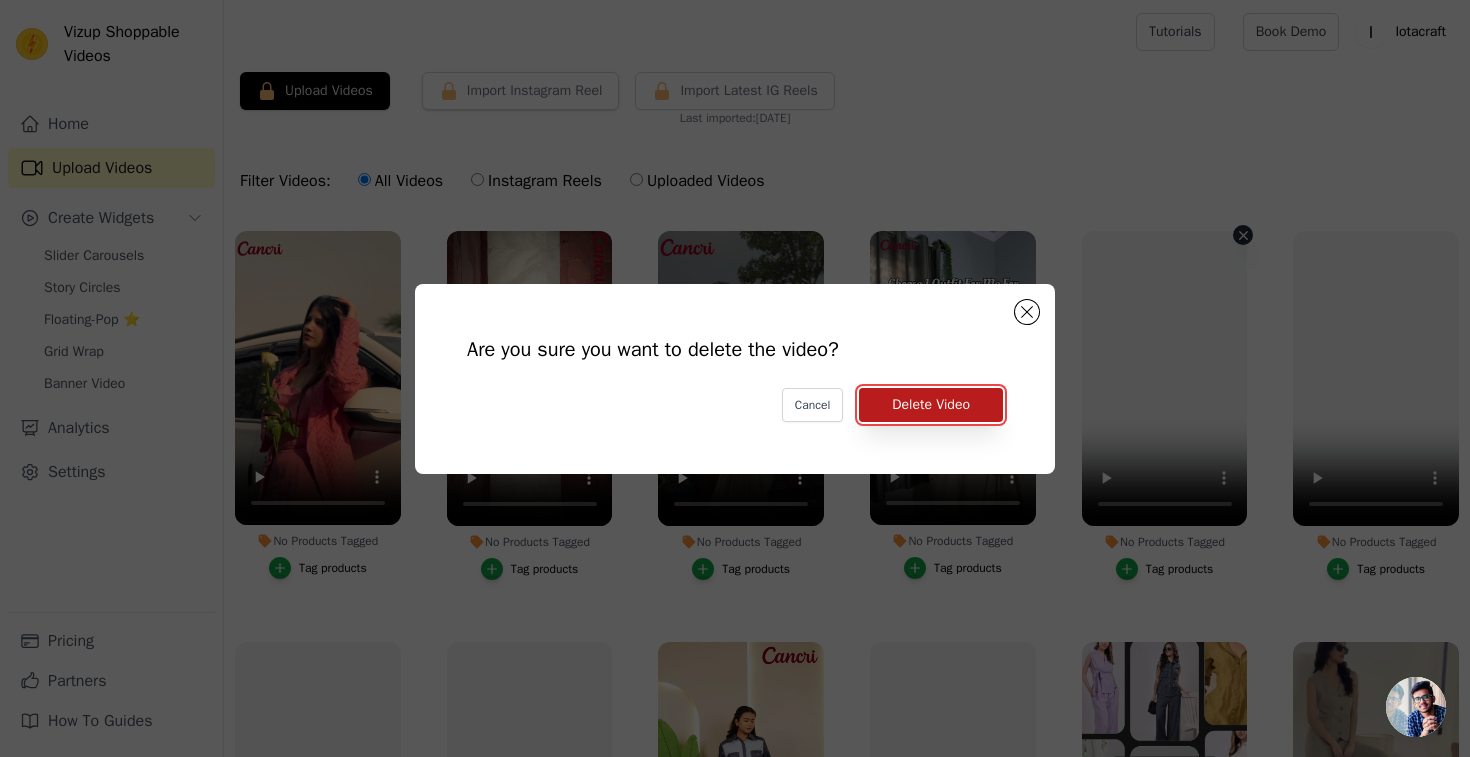 click on "Delete Video" at bounding box center [931, 405] 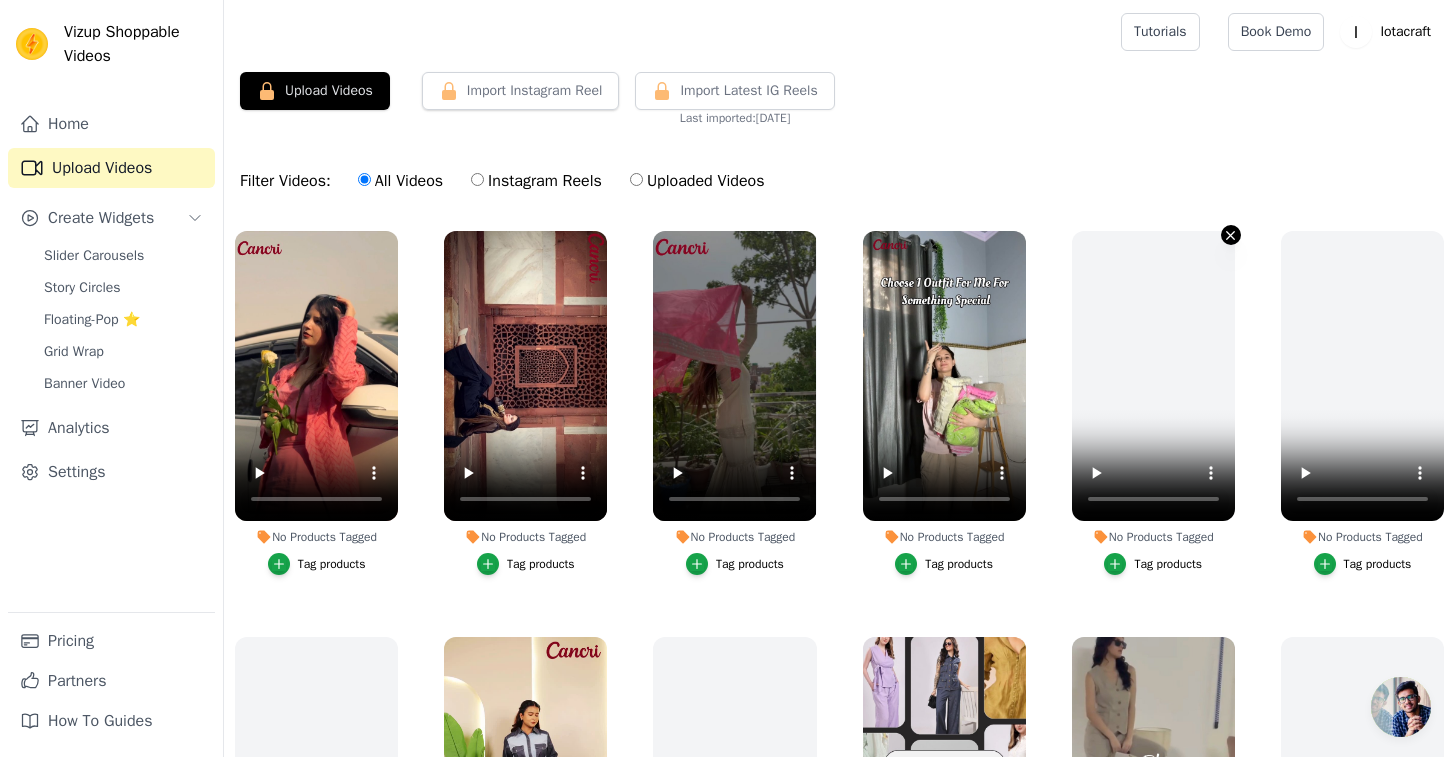 click 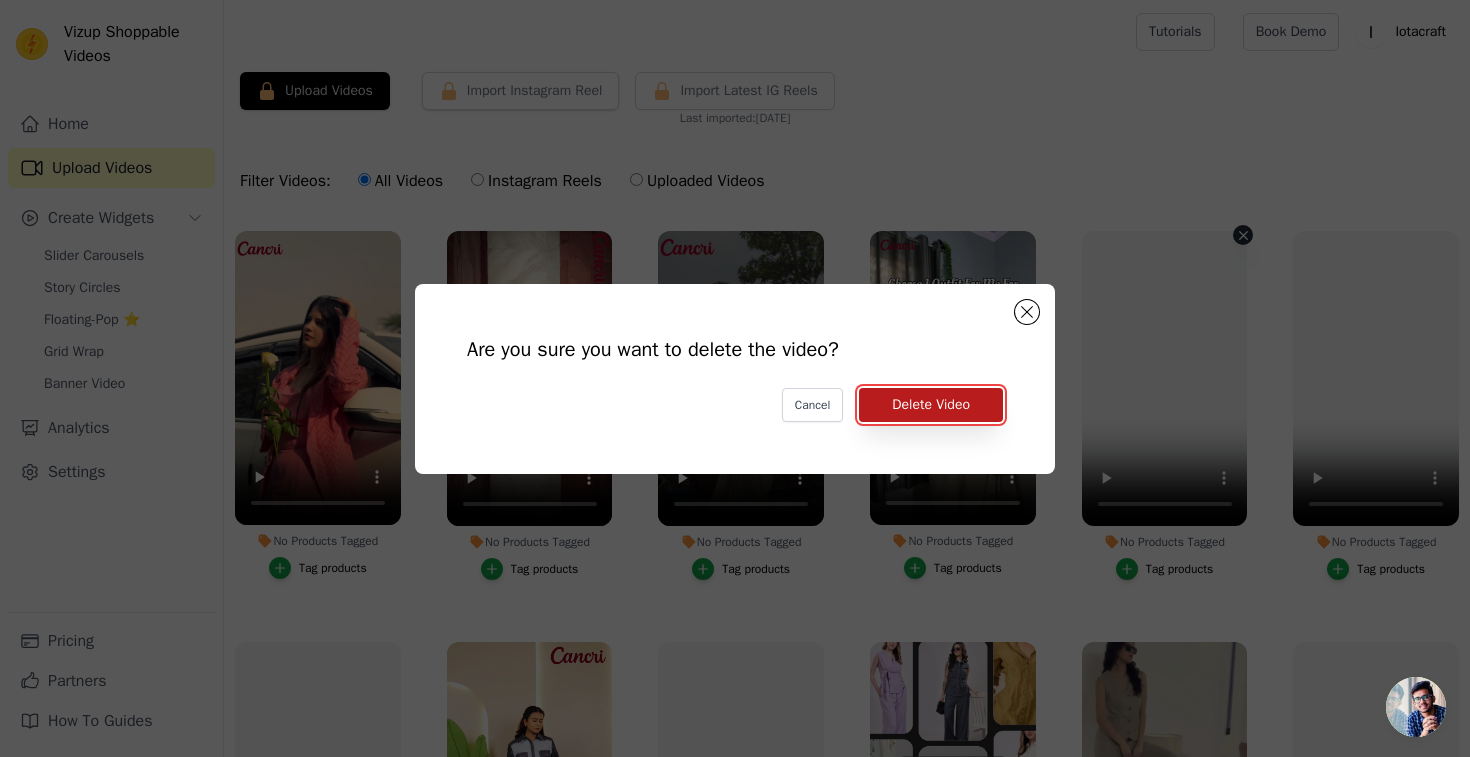 click on "Delete Video" at bounding box center (931, 405) 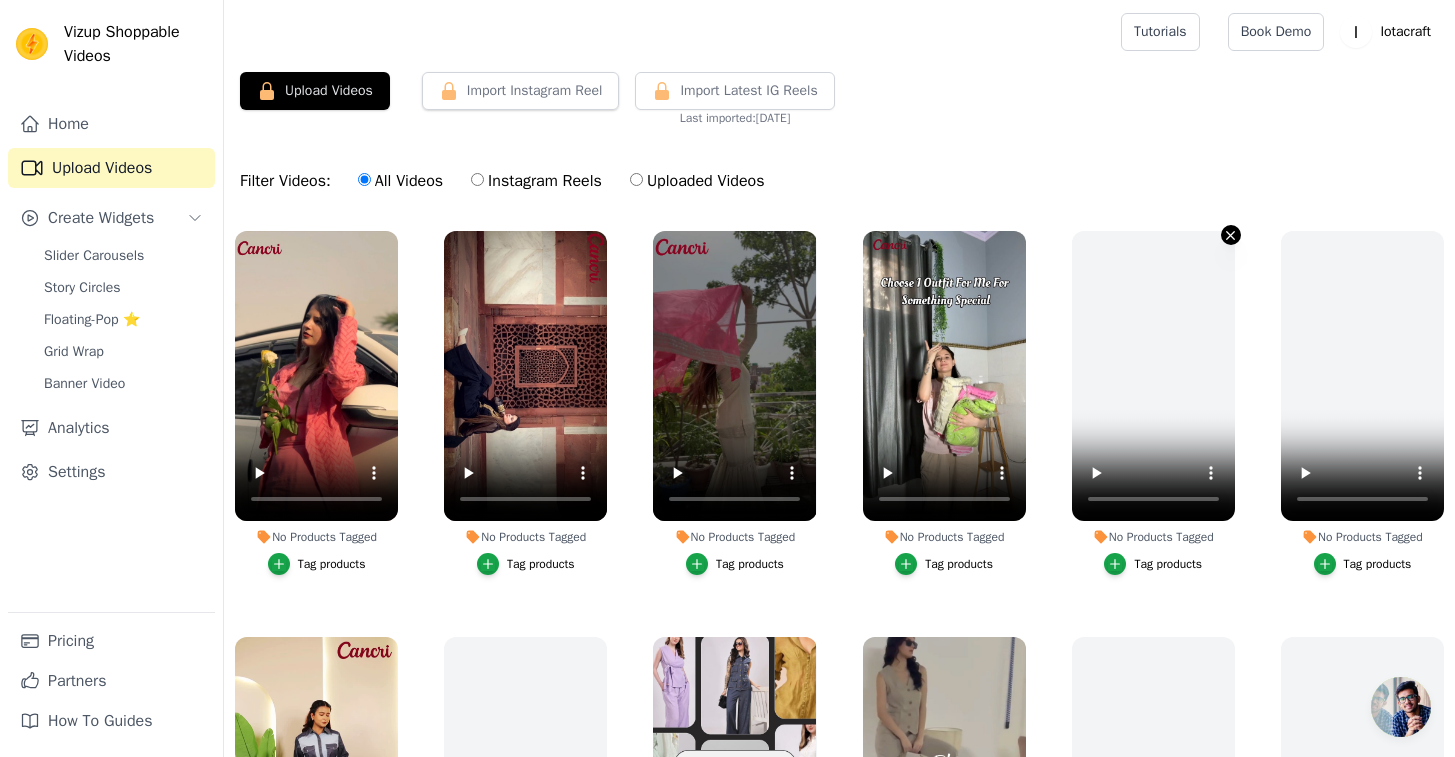 click 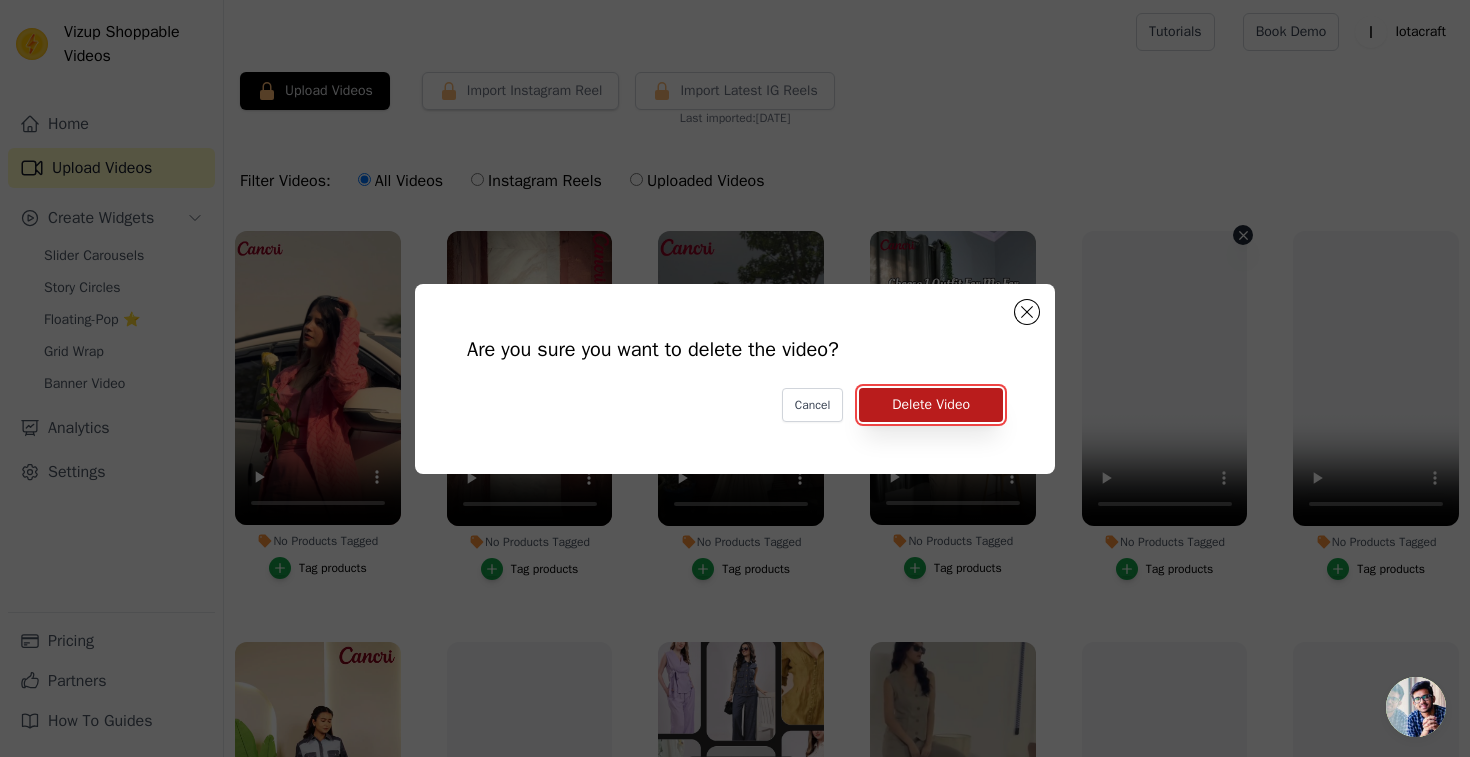 click on "Delete Video" at bounding box center [931, 405] 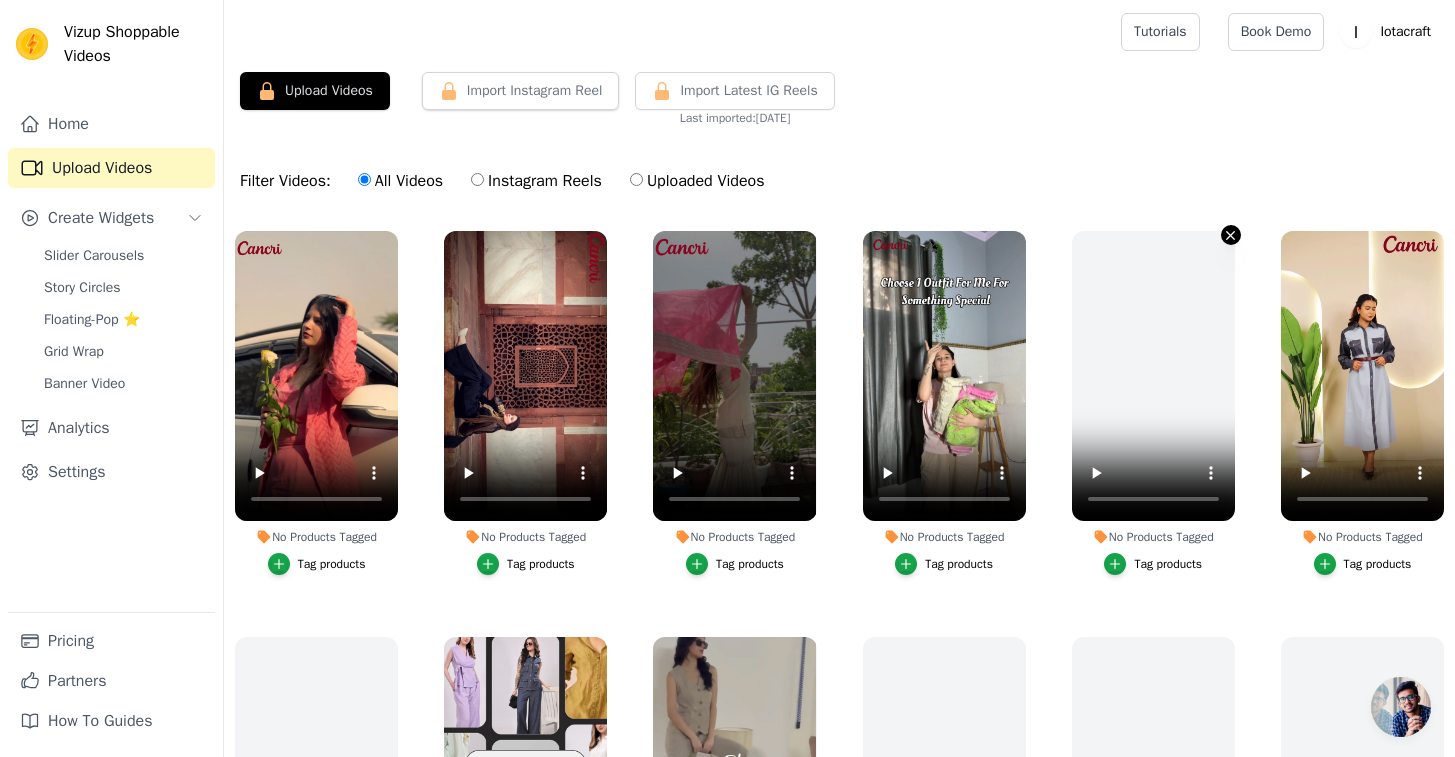 click 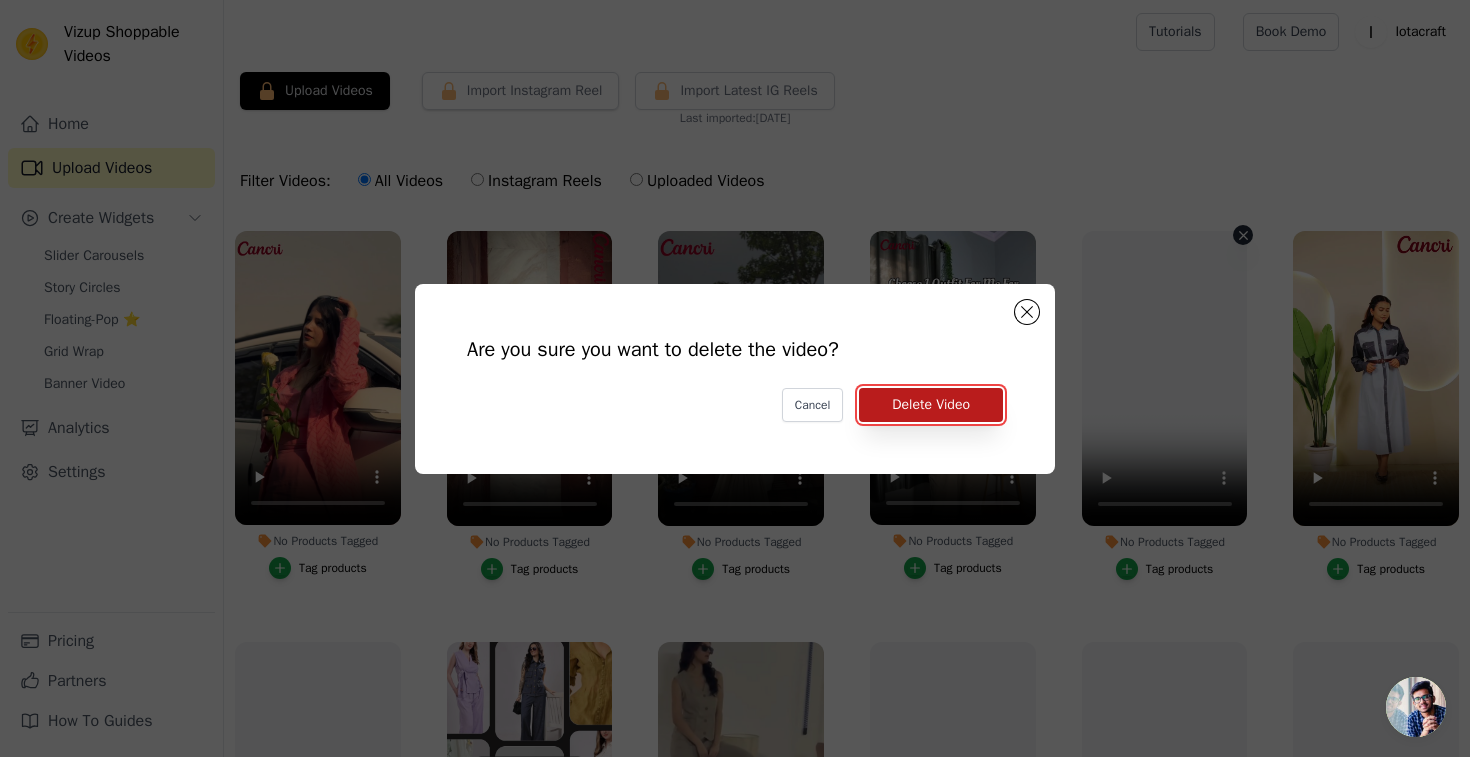 click on "Delete Video" at bounding box center (931, 405) 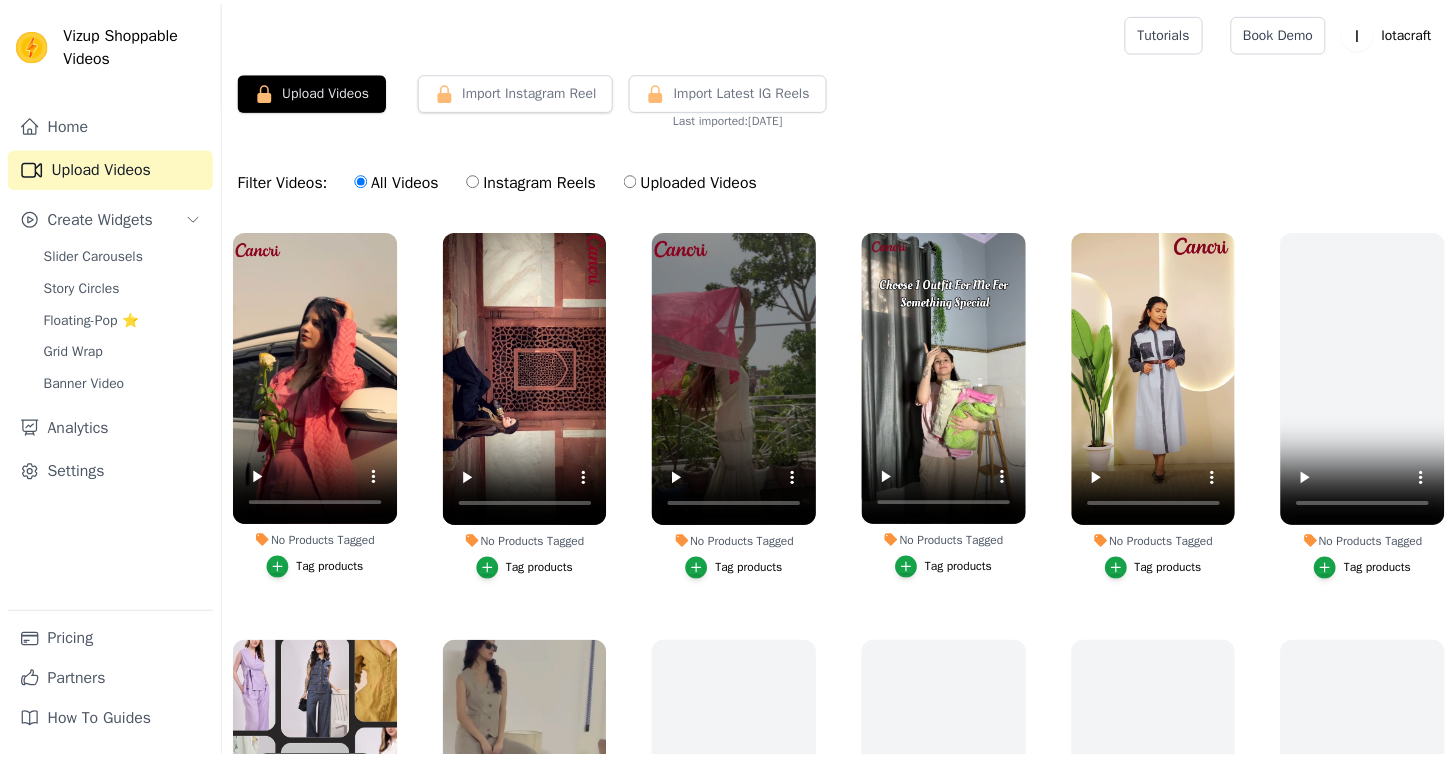 scroll, scrollTop: 0, scrollLeft: 0, axis: both 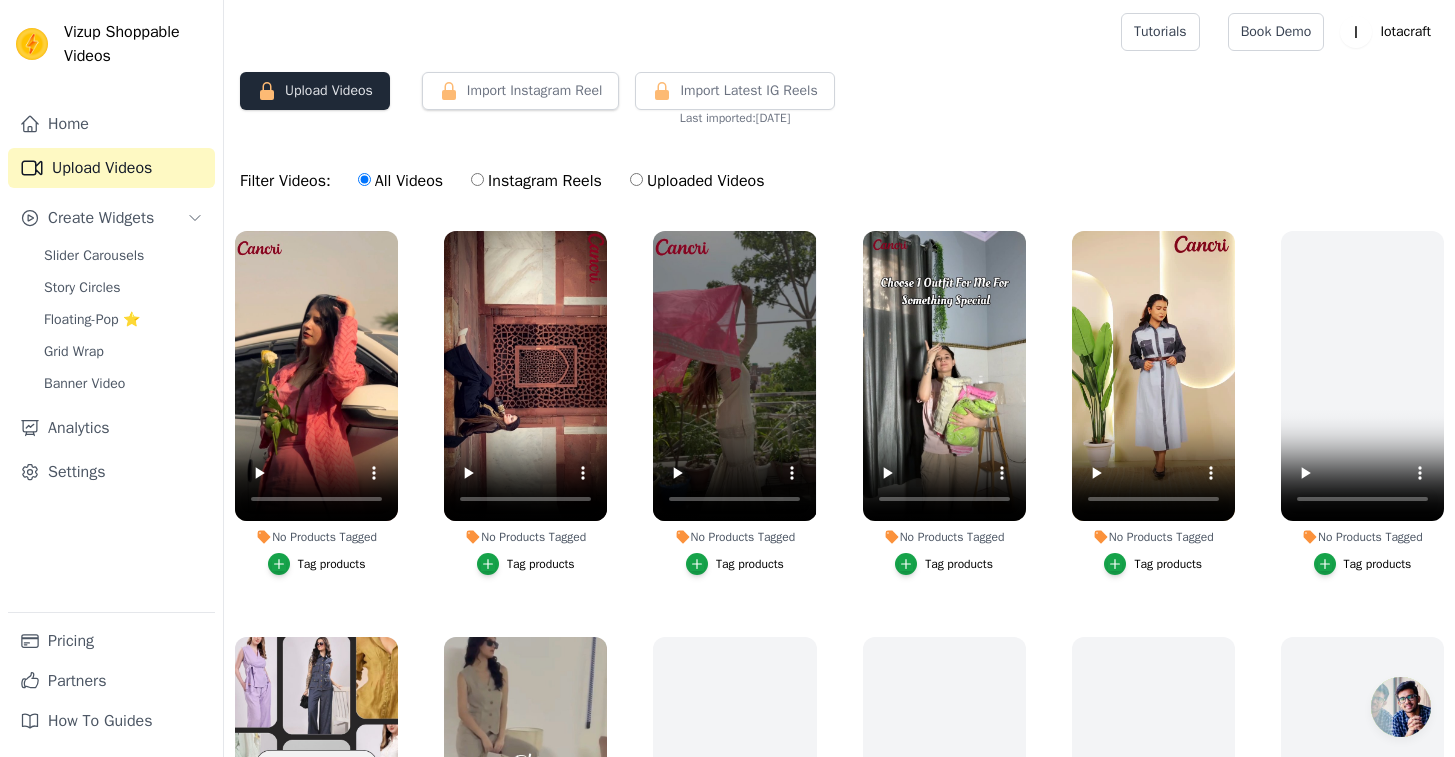 click on "Upload Videos" at bounding box center (315, 91) 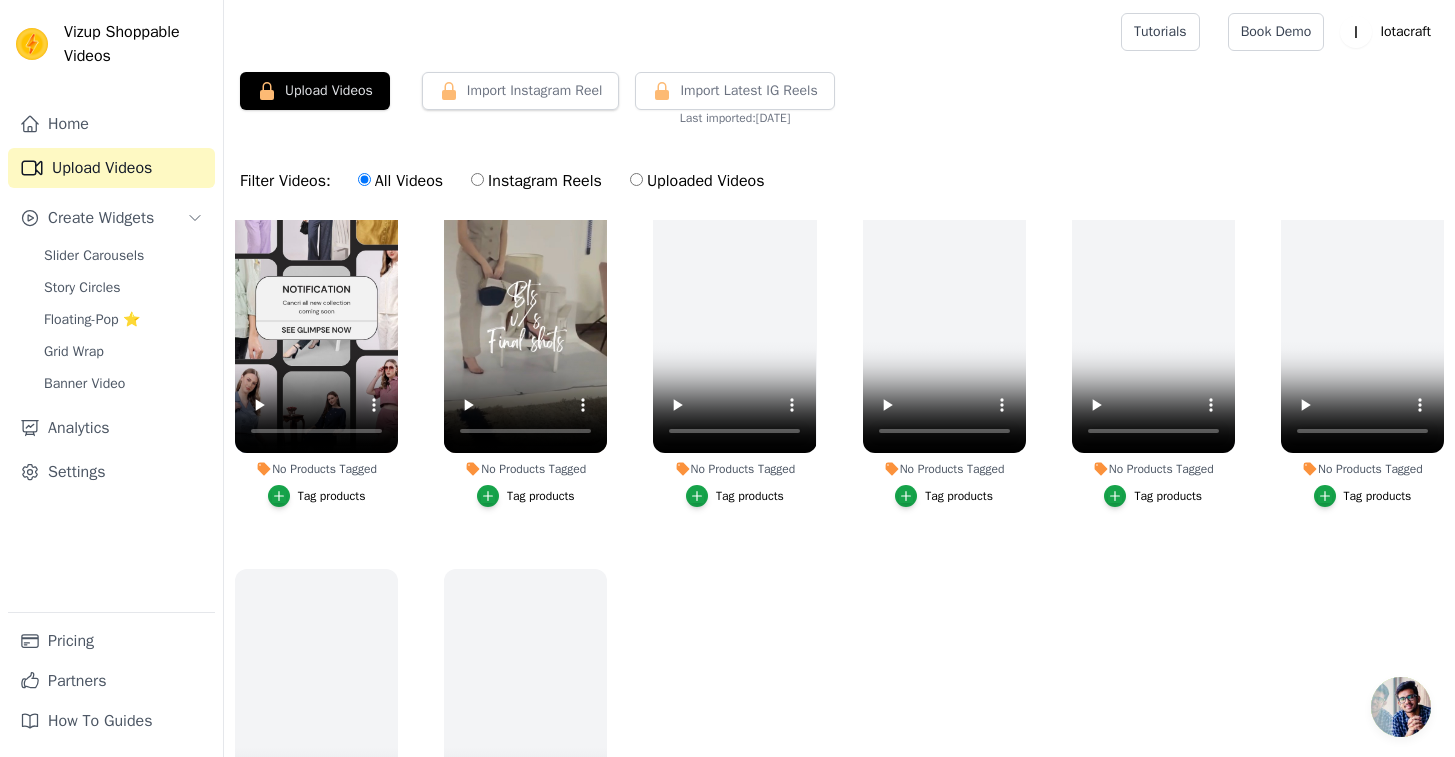 scroll, scrollTop: 526, scrollLeft: 0, axis: vertical 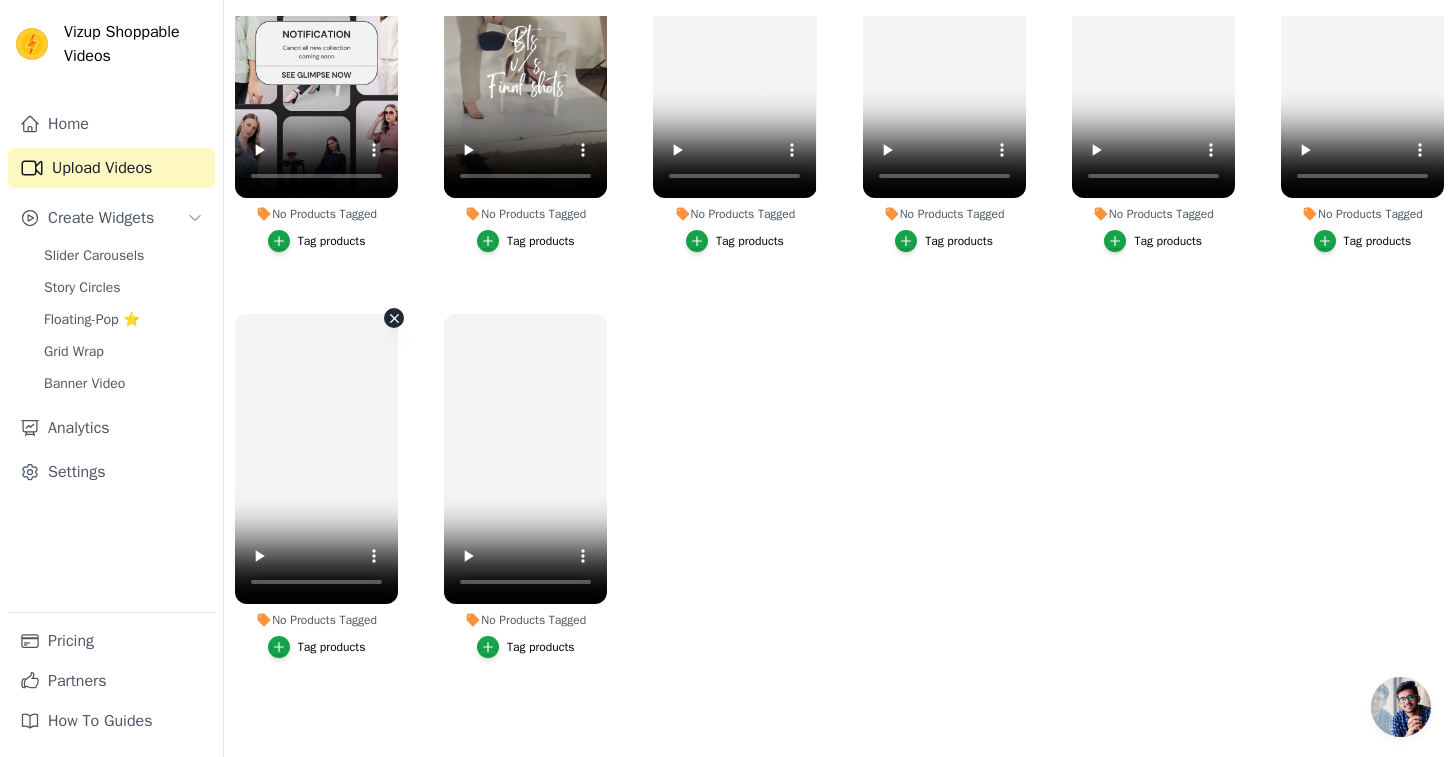 click on "No Products Tagged       Tag products" at bounding box center [394, 318] 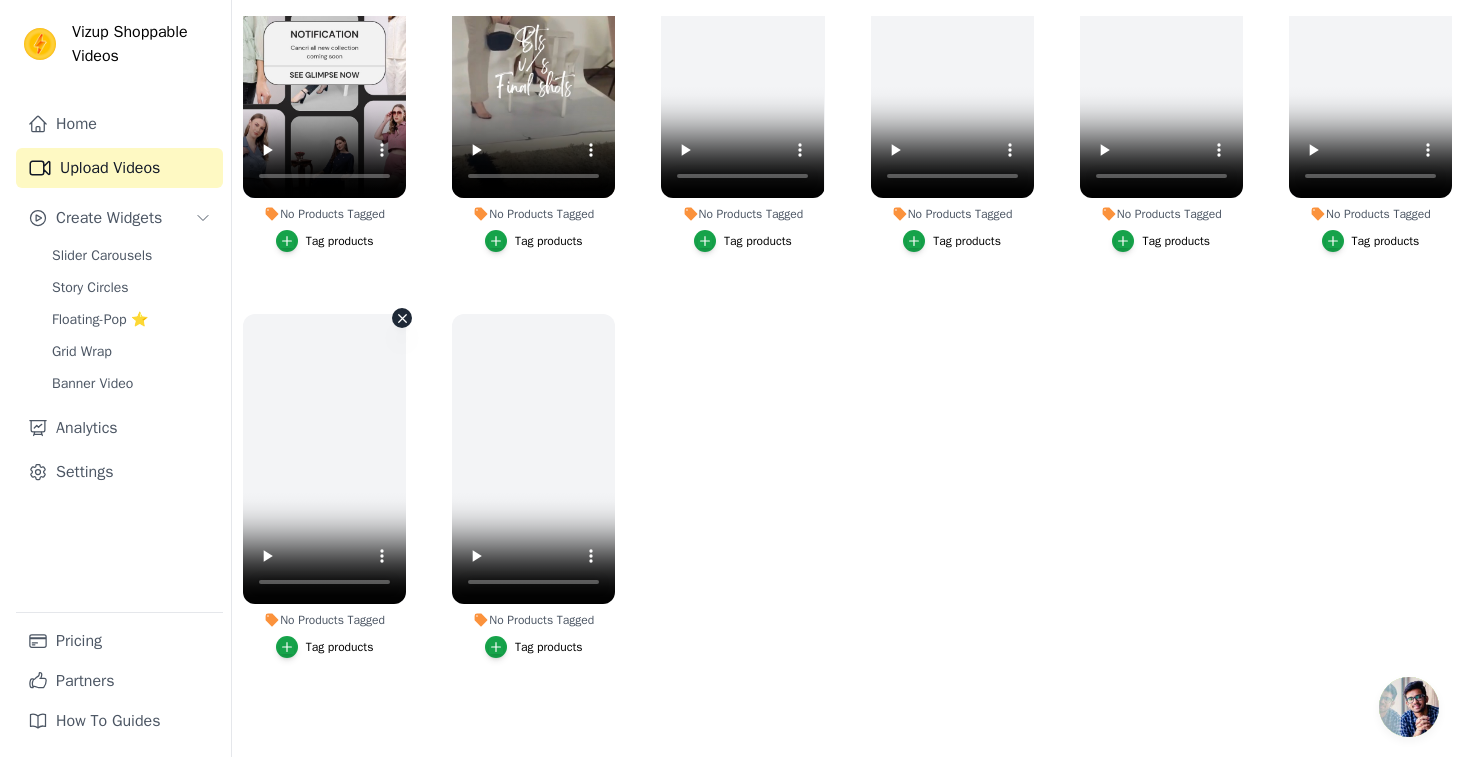 scroll, scrollTop: 0, scrollLeft: 0, axis: both 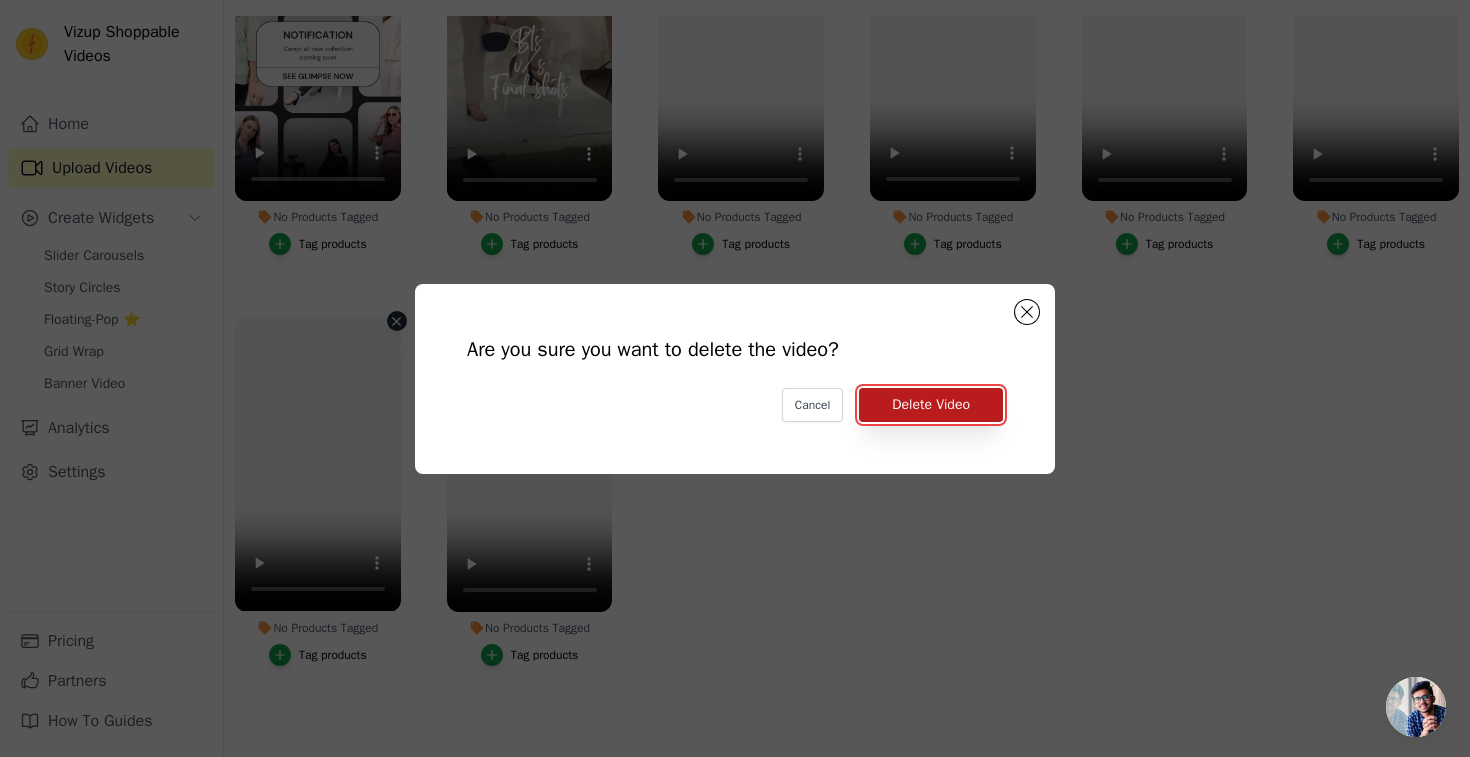 click on "Delete Video" at bounding box center (931, 405) 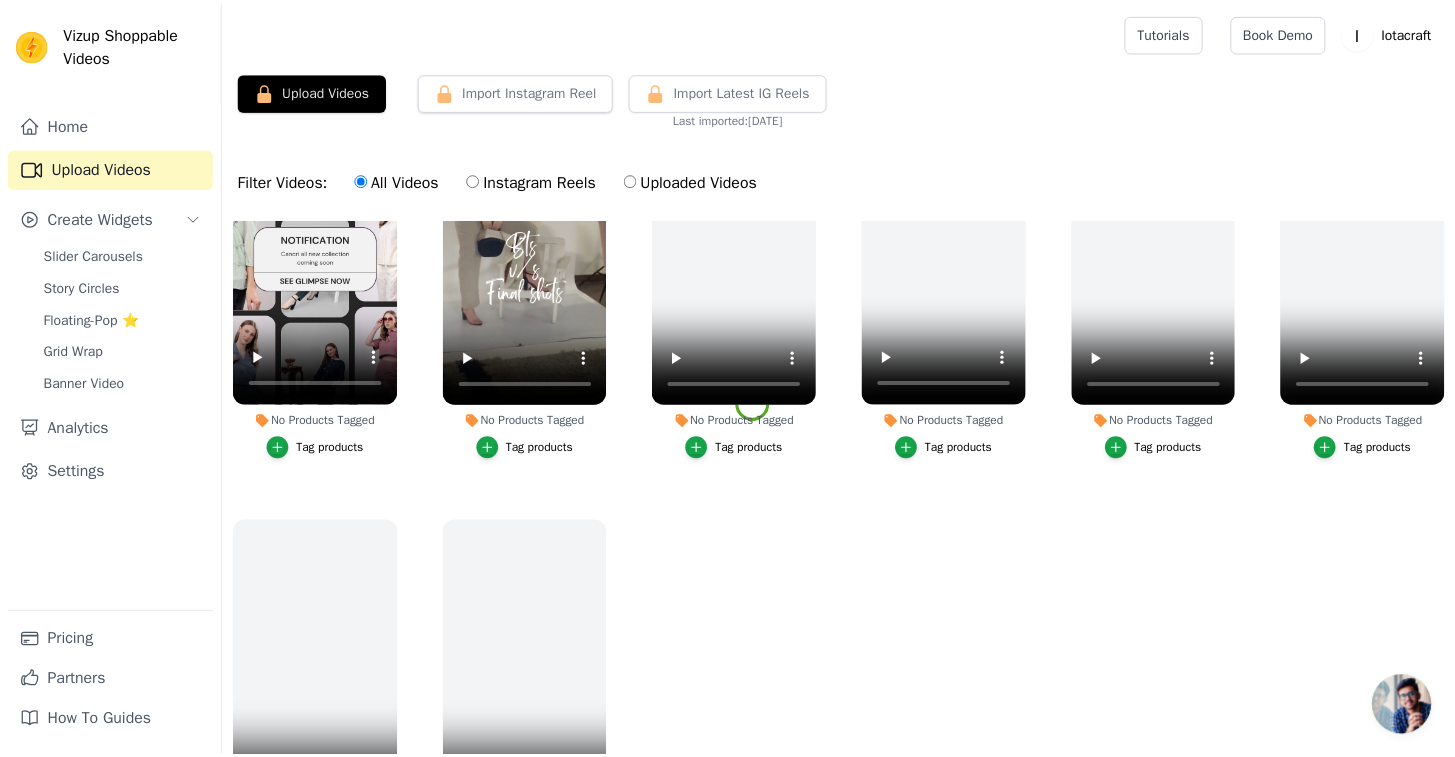 scroll, scrollTop: 204, scrollLeft: 0, axis: vertical 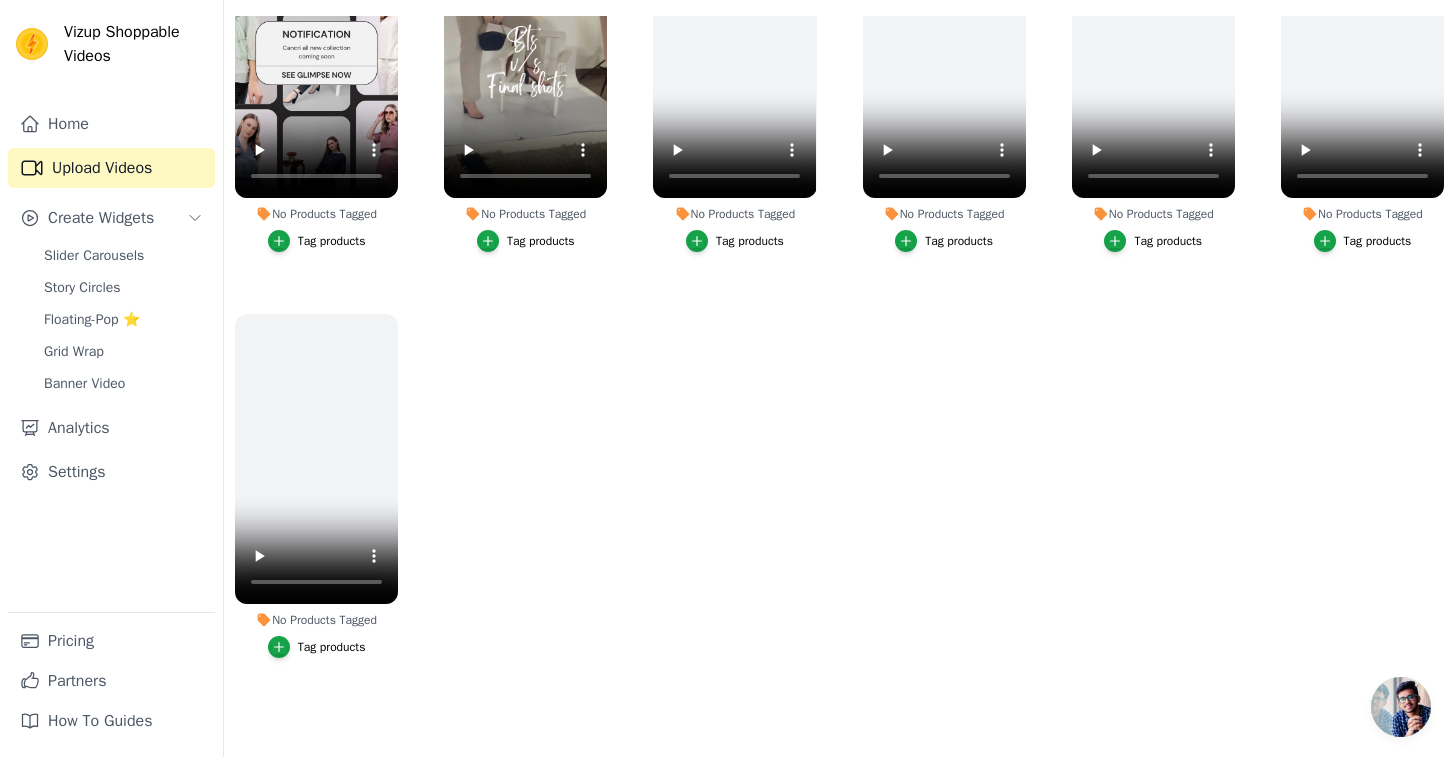 click on "No Products Tagged       Tag products" at bounding box center (316, 490) 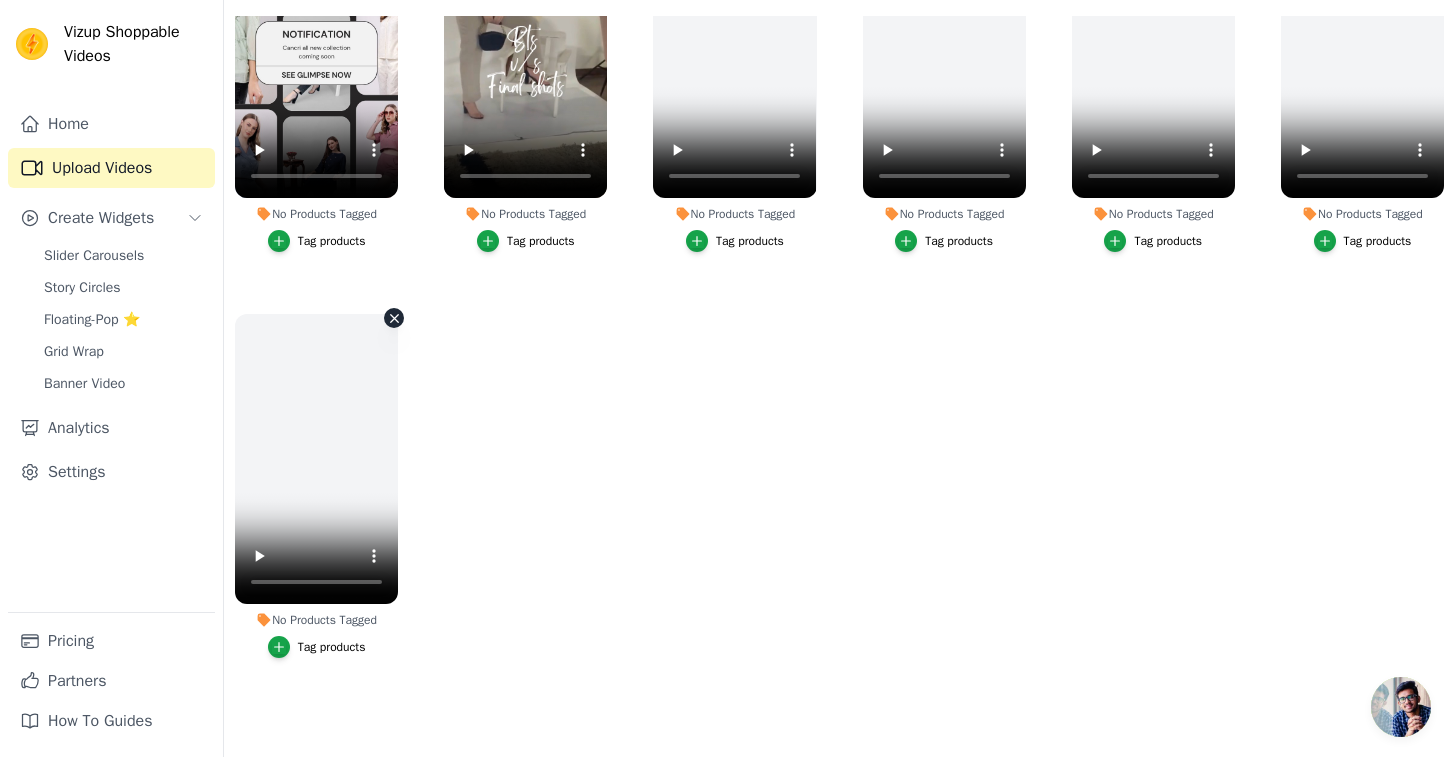 click 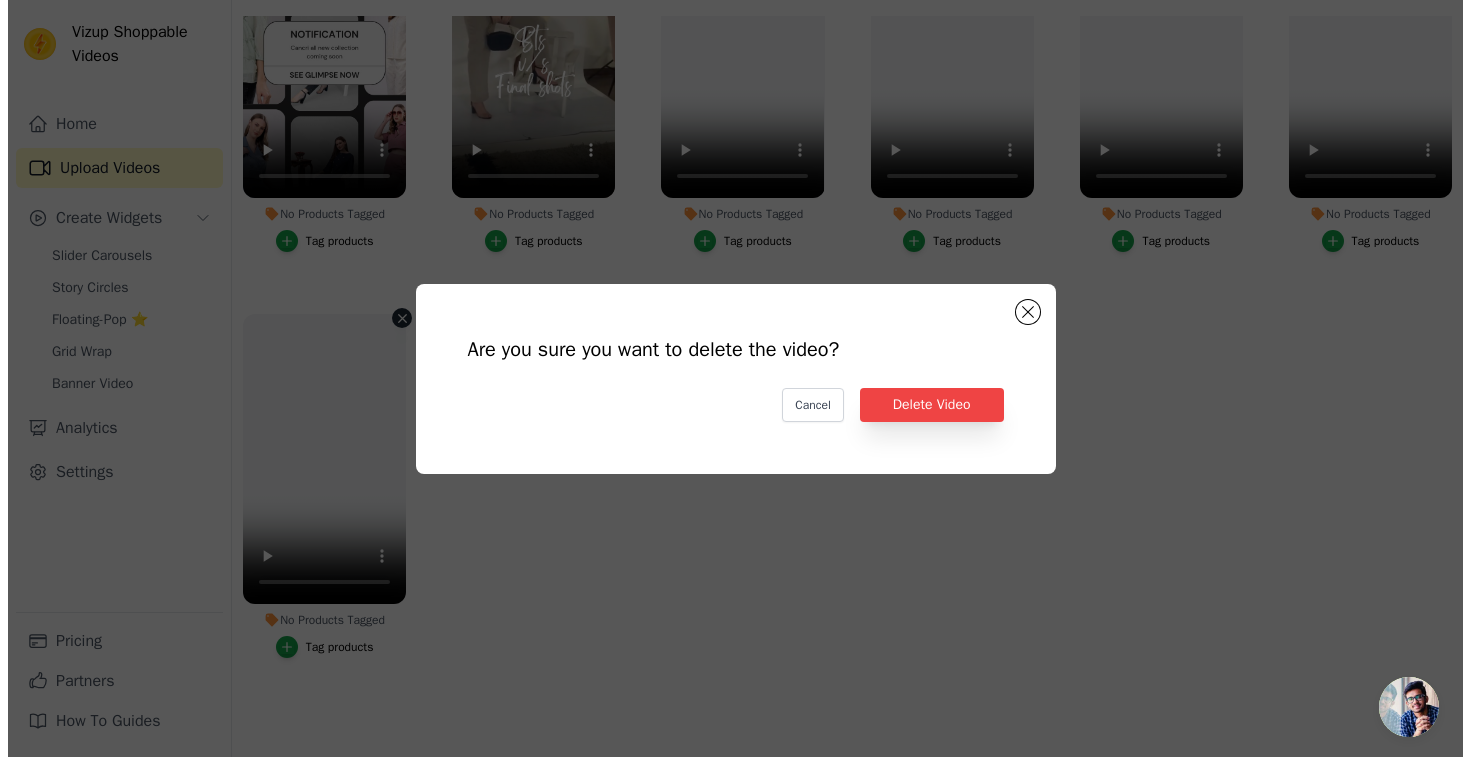 scroll, scrollTop: 0, scrollLeft: 0, axis: both 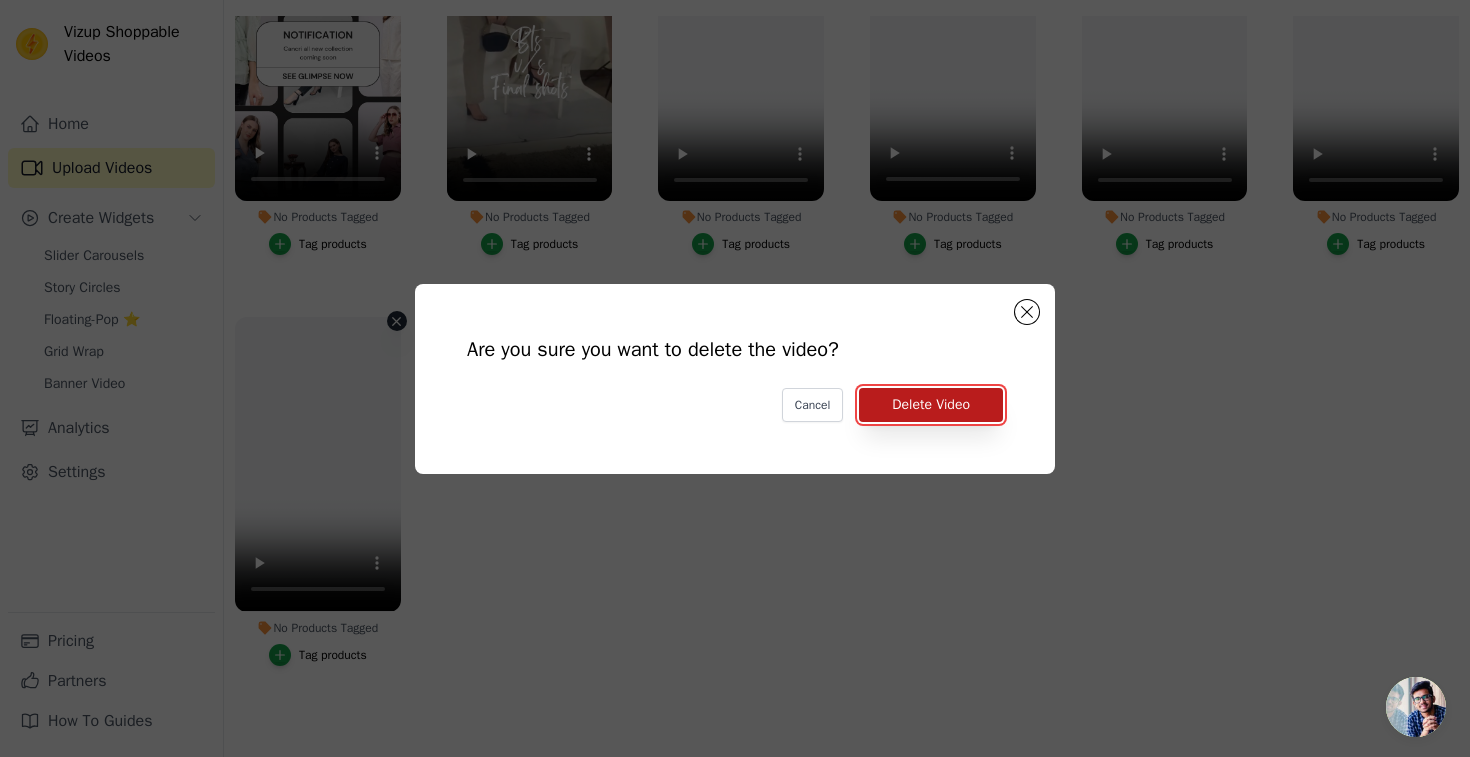 click on "Delete Video" at bounding box center (931, 405) 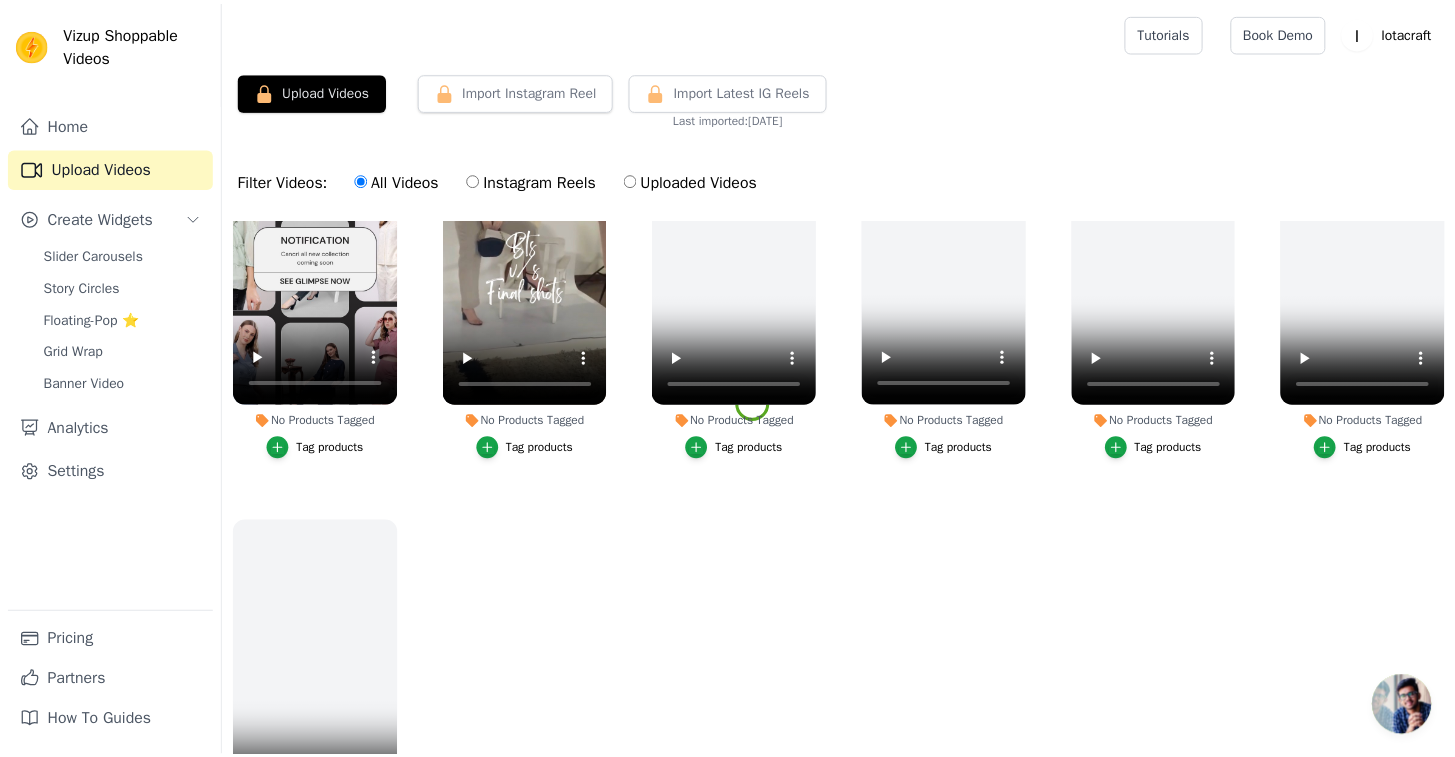 scroll, scrollTop: 204, scrollLeft: 0, axis: vertical 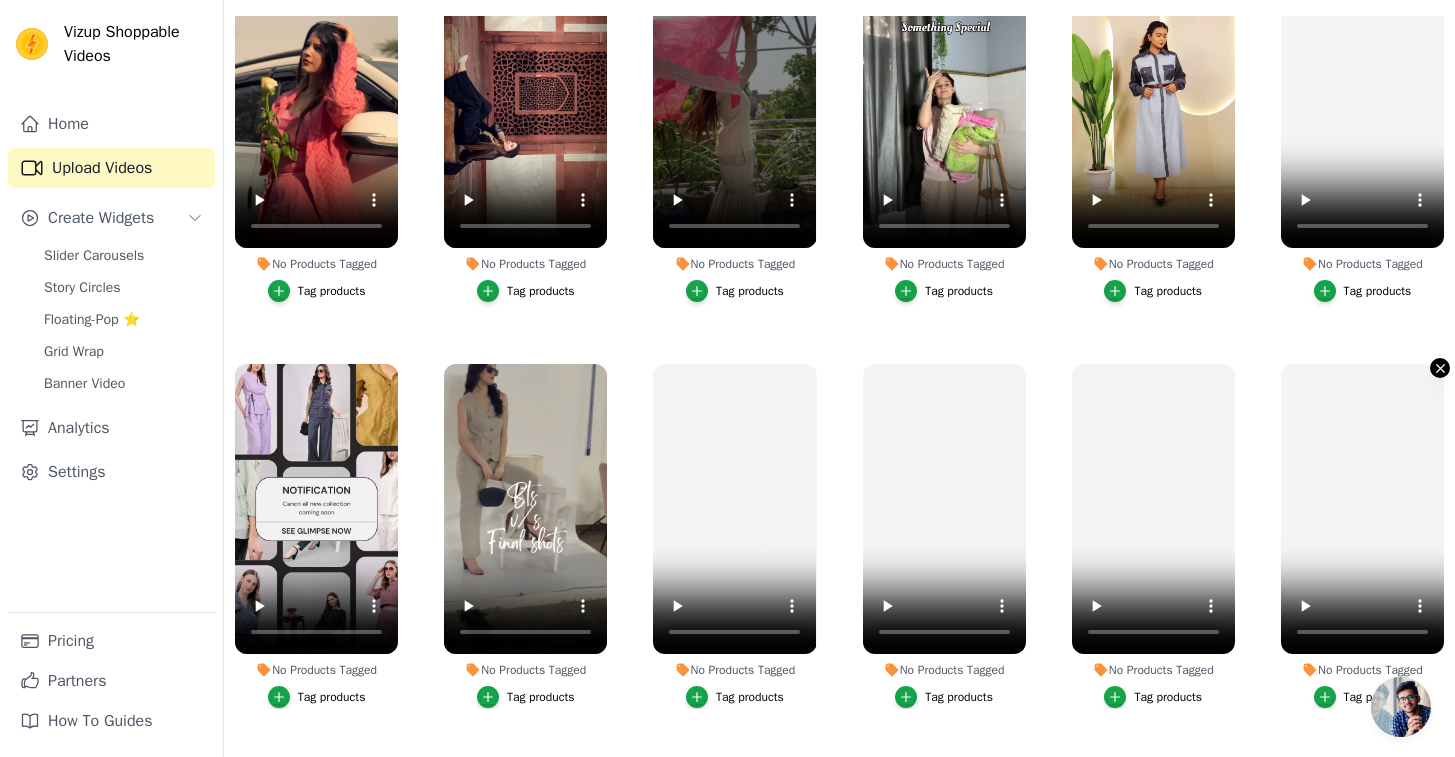 click 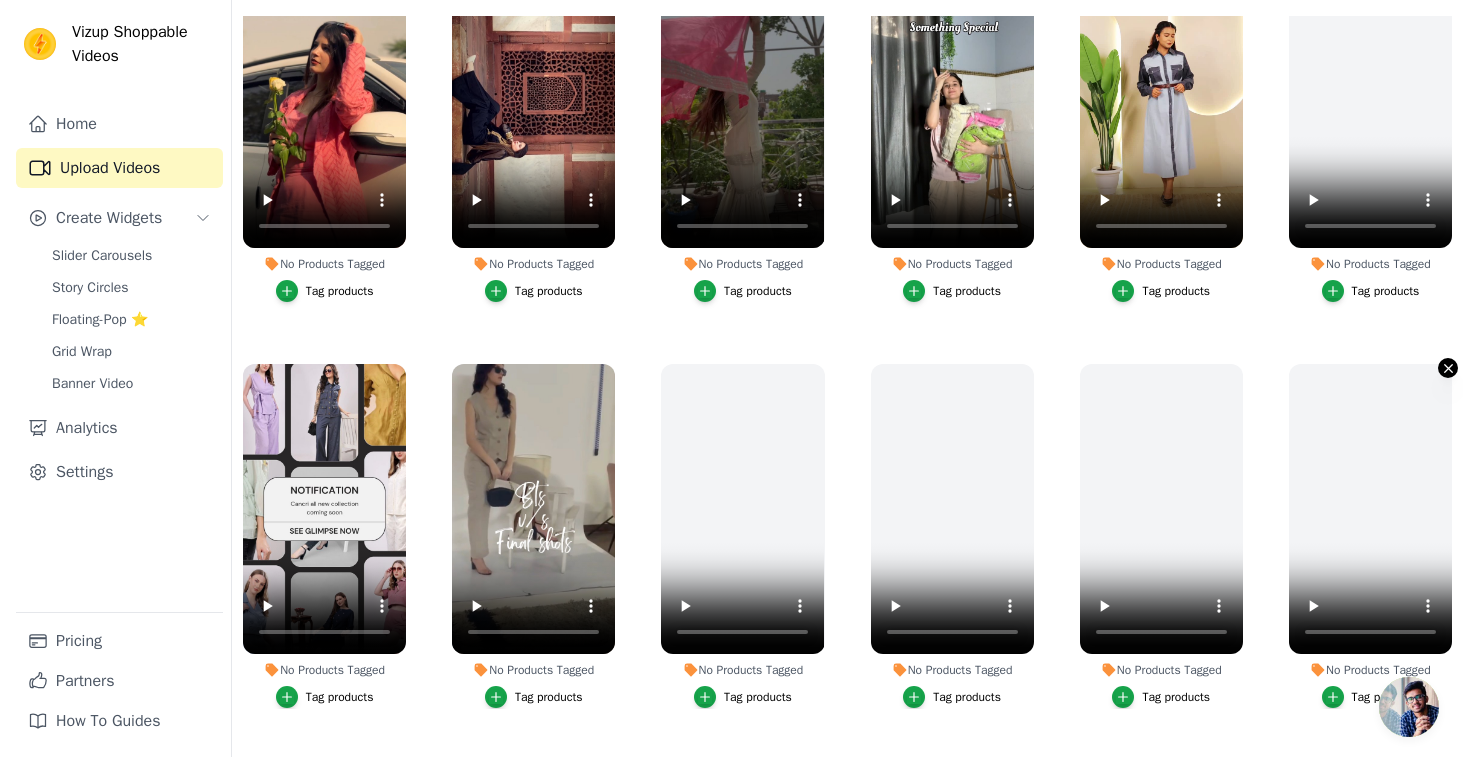scroll, scrollTop: 0, scrollLeft: 0, axis: both 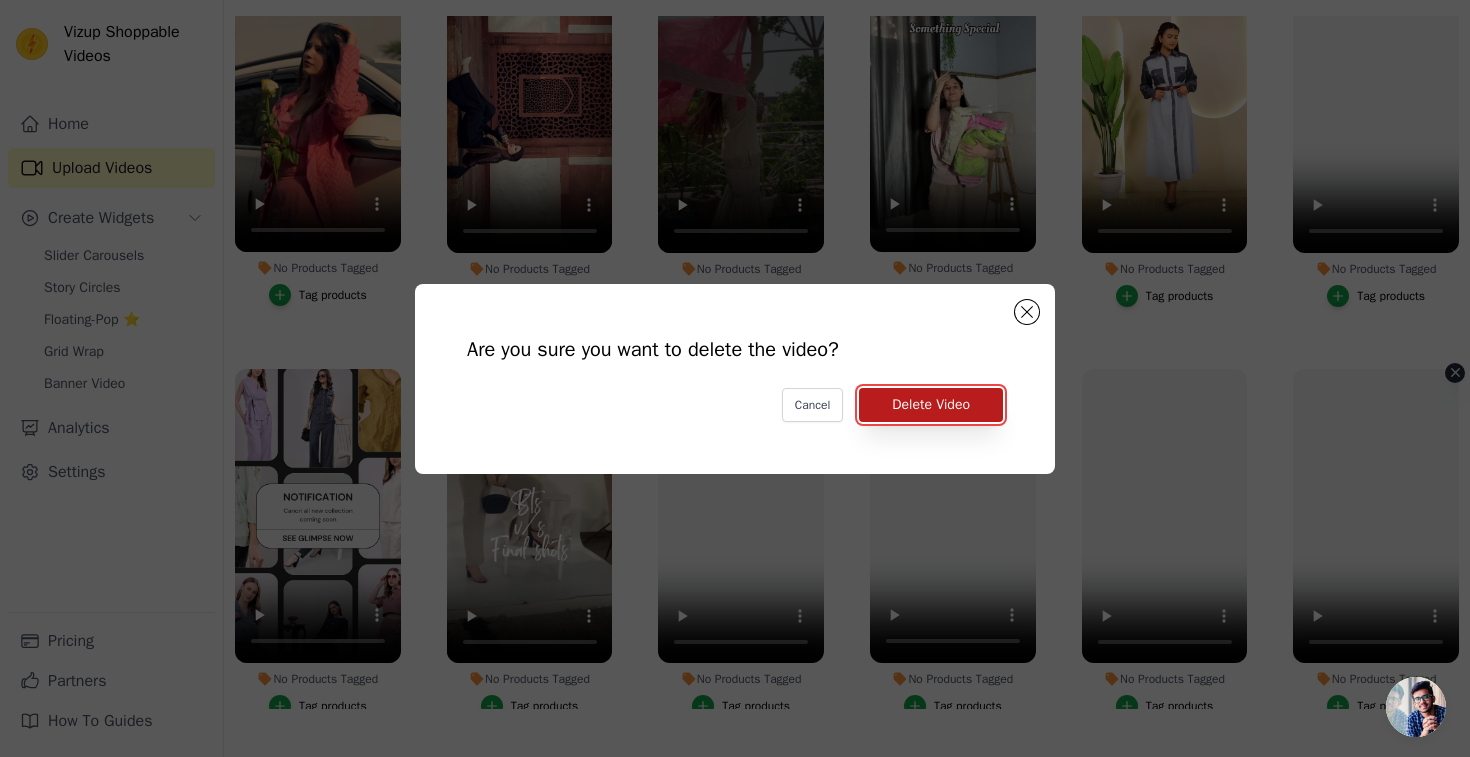 click on "Delete Video" at bounding box center [931, 405] 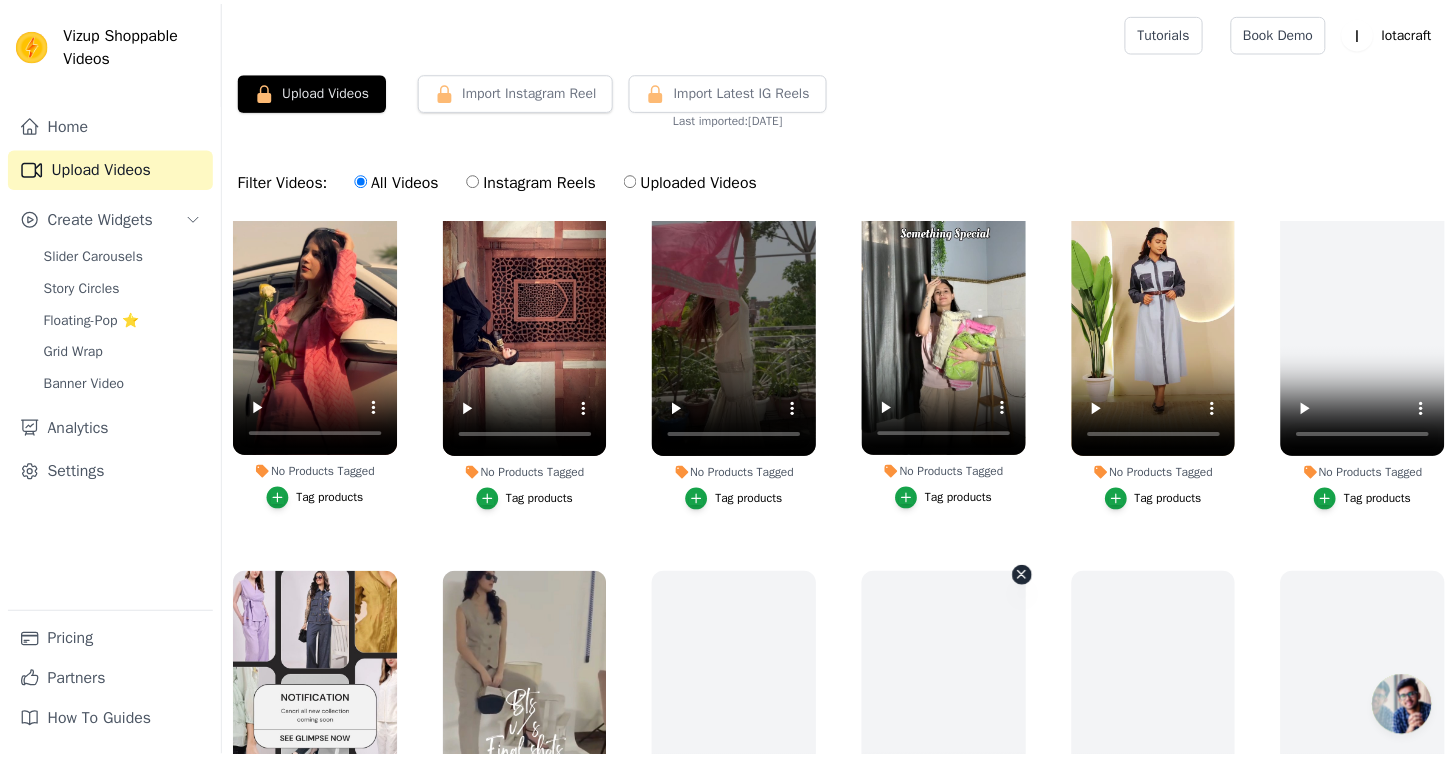 scroll, scrollTop: 204, scrollLeft: 0, axis: vertical 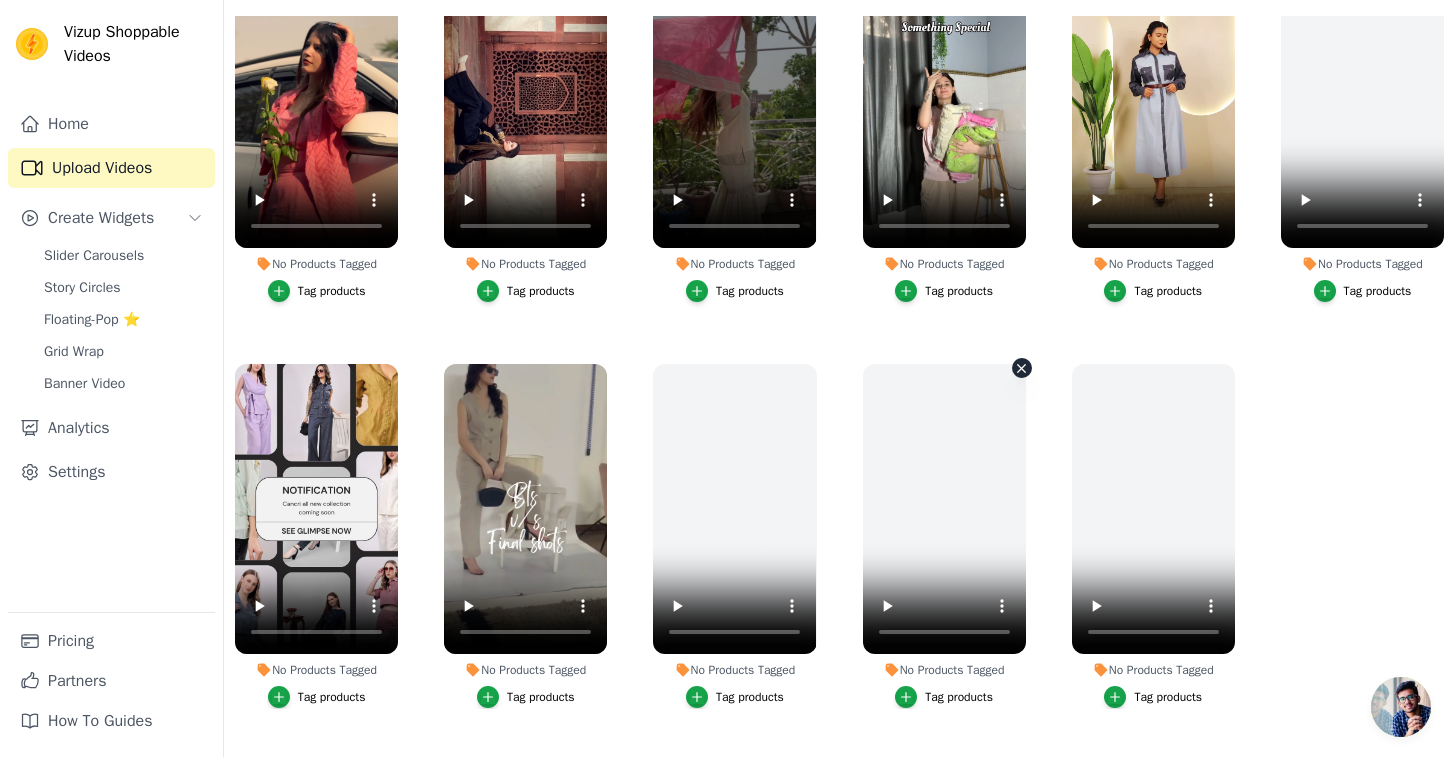 click 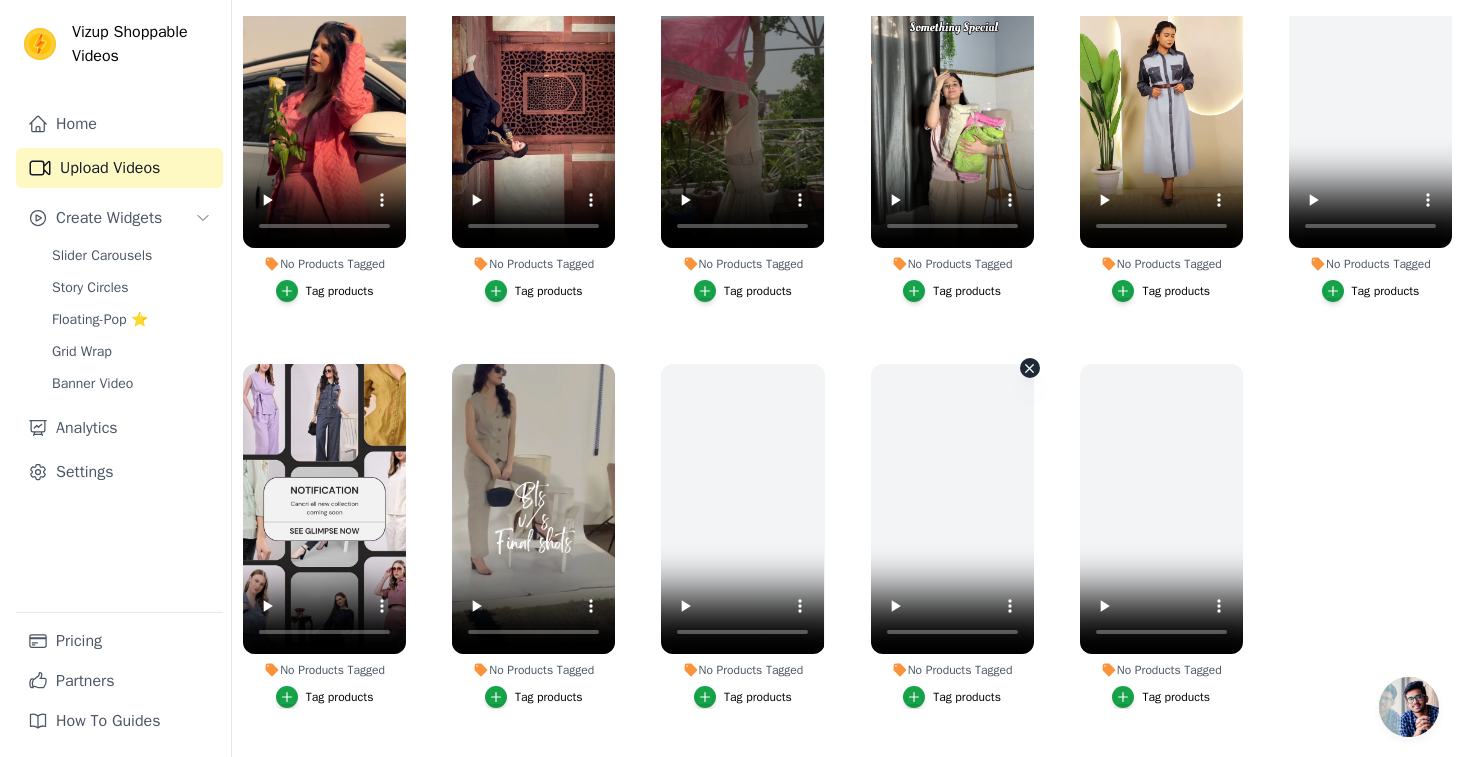scroll, scrollTop: 0, scrollLeft: 0, axis: both 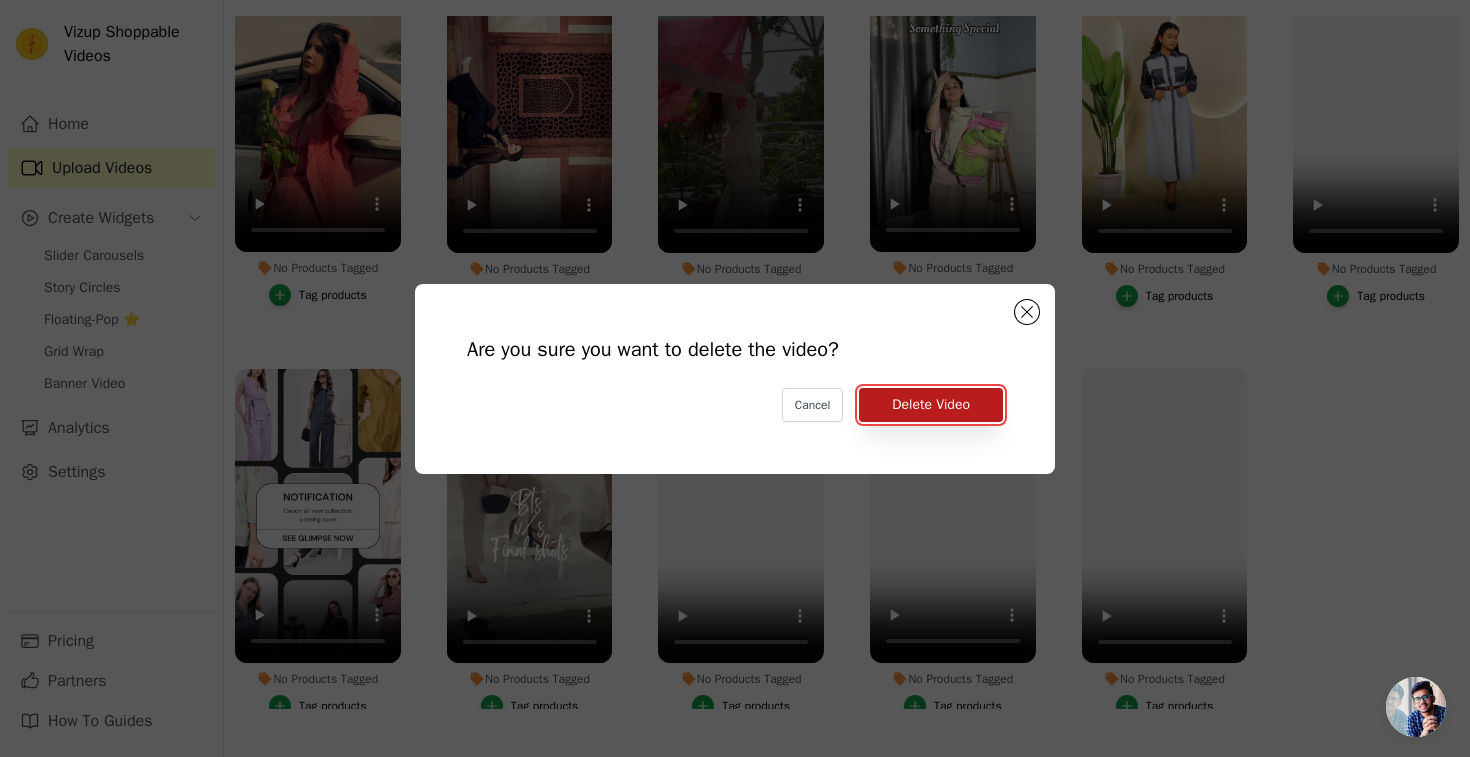 click on "Delete Video" at bounding box center (931, 405) 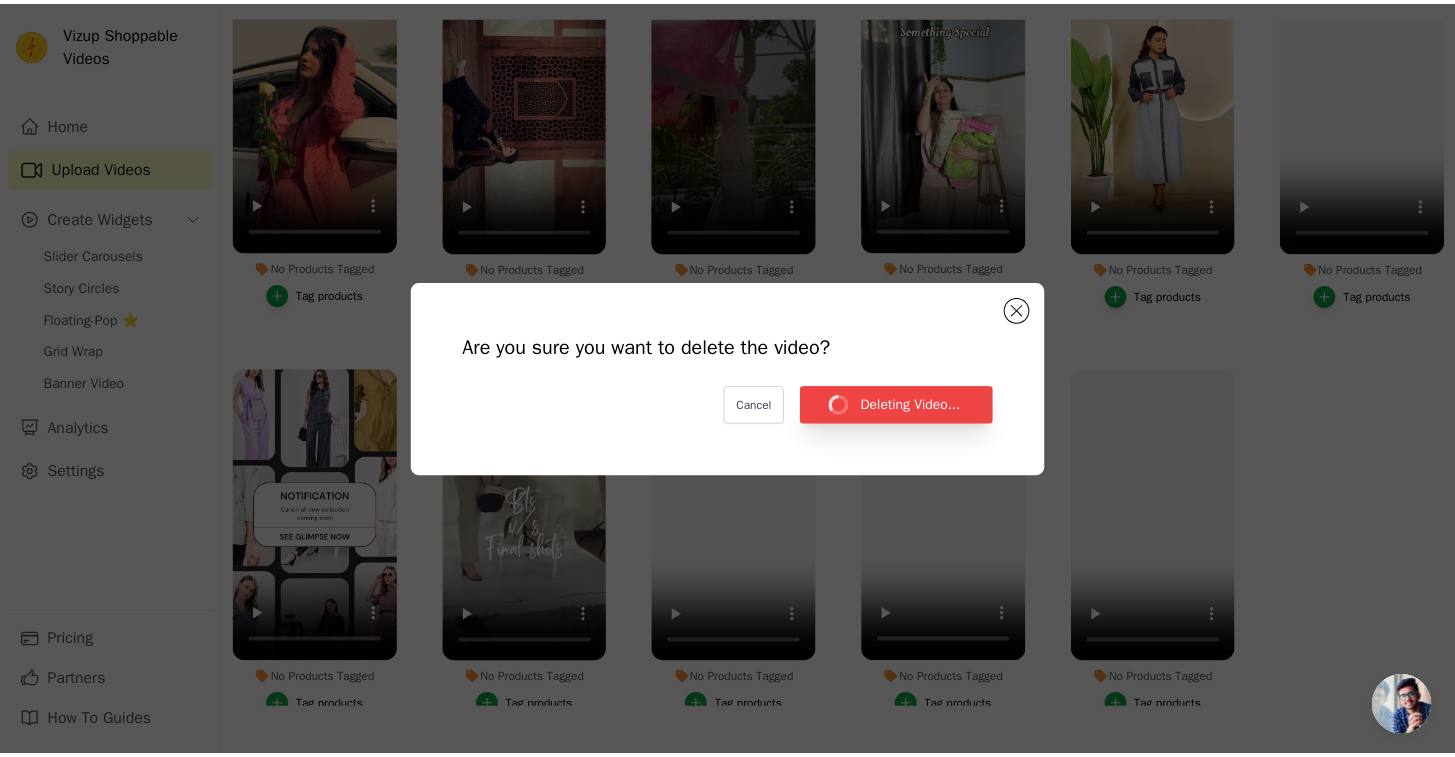 scroll, scrollTop: 204, scrollLeft: 0, axis: vertical 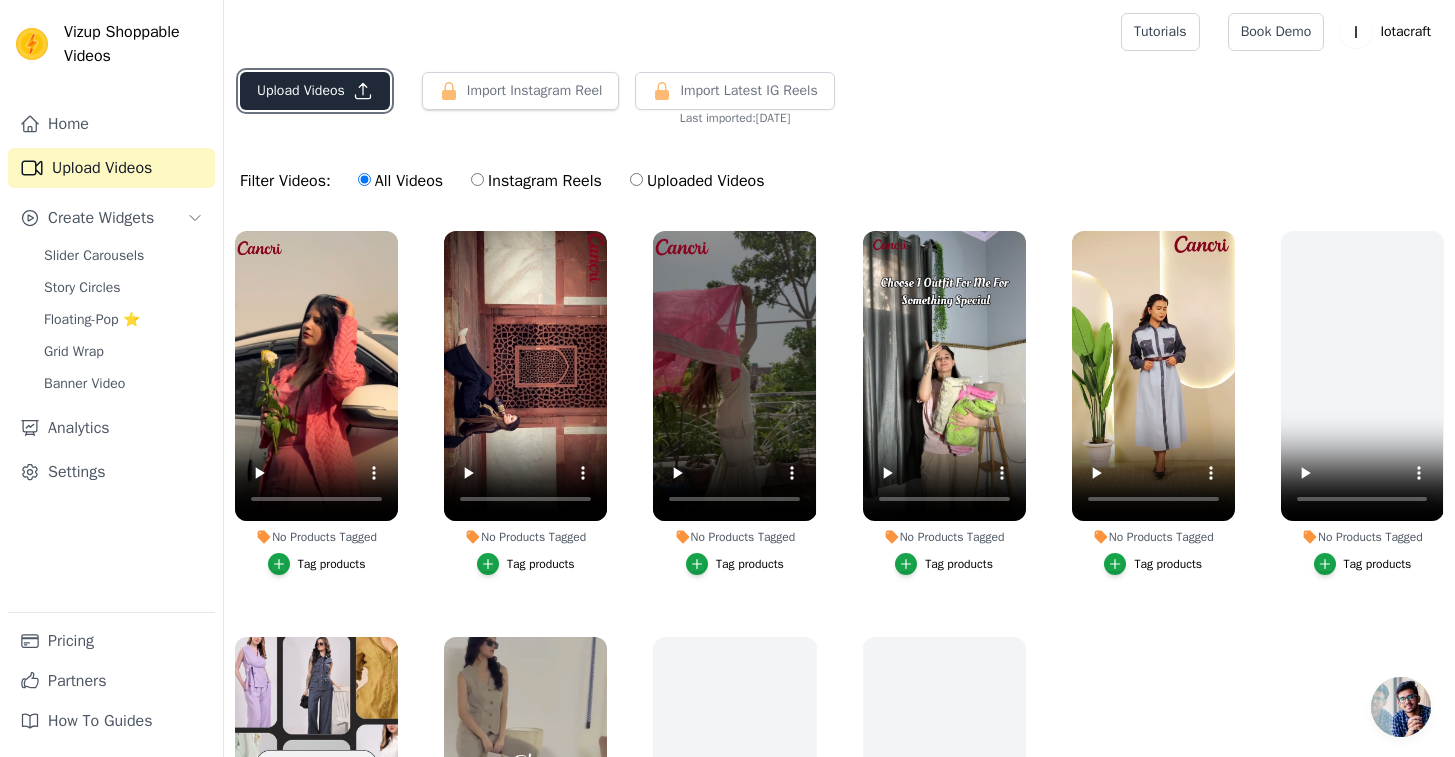 click 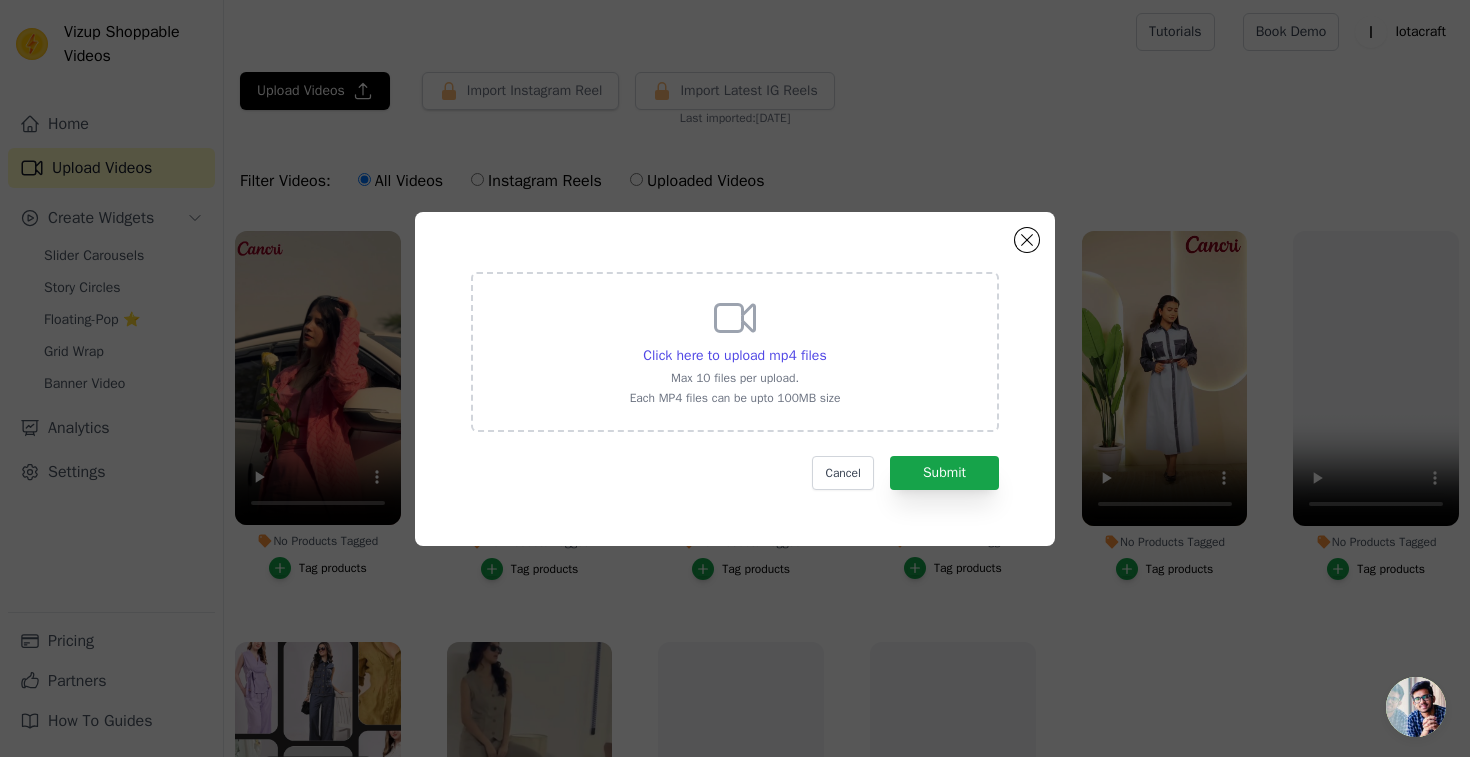 click on "Click here to upload mp4 files     Max 10 files per upload.   Each MP4 files can be upto 100MB size" at bounding box center (735, 350) 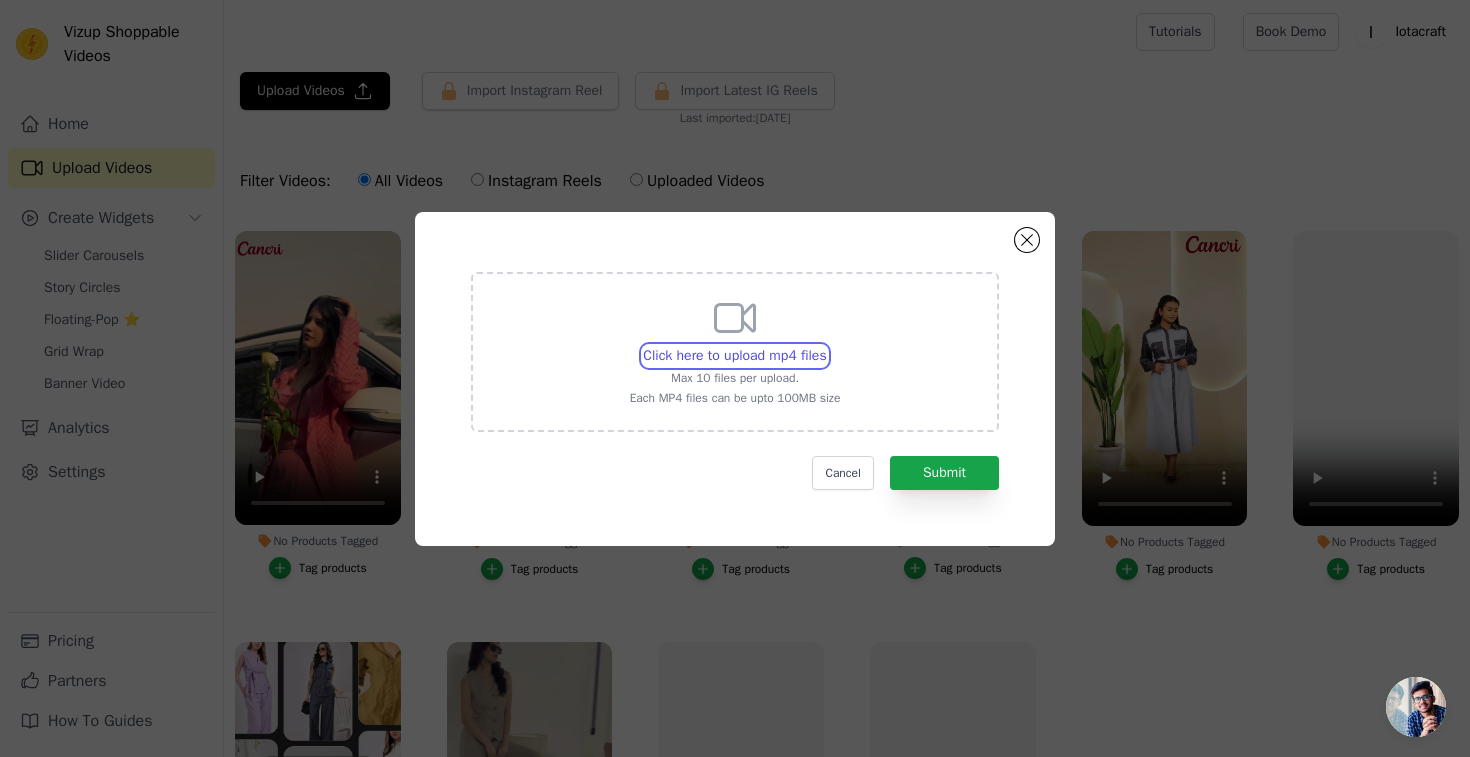click on "Click here to upload mp4 files     Max 10 files per upload.   Each MP4 files can be upto 100MB size" at bounding box center [826, 345] 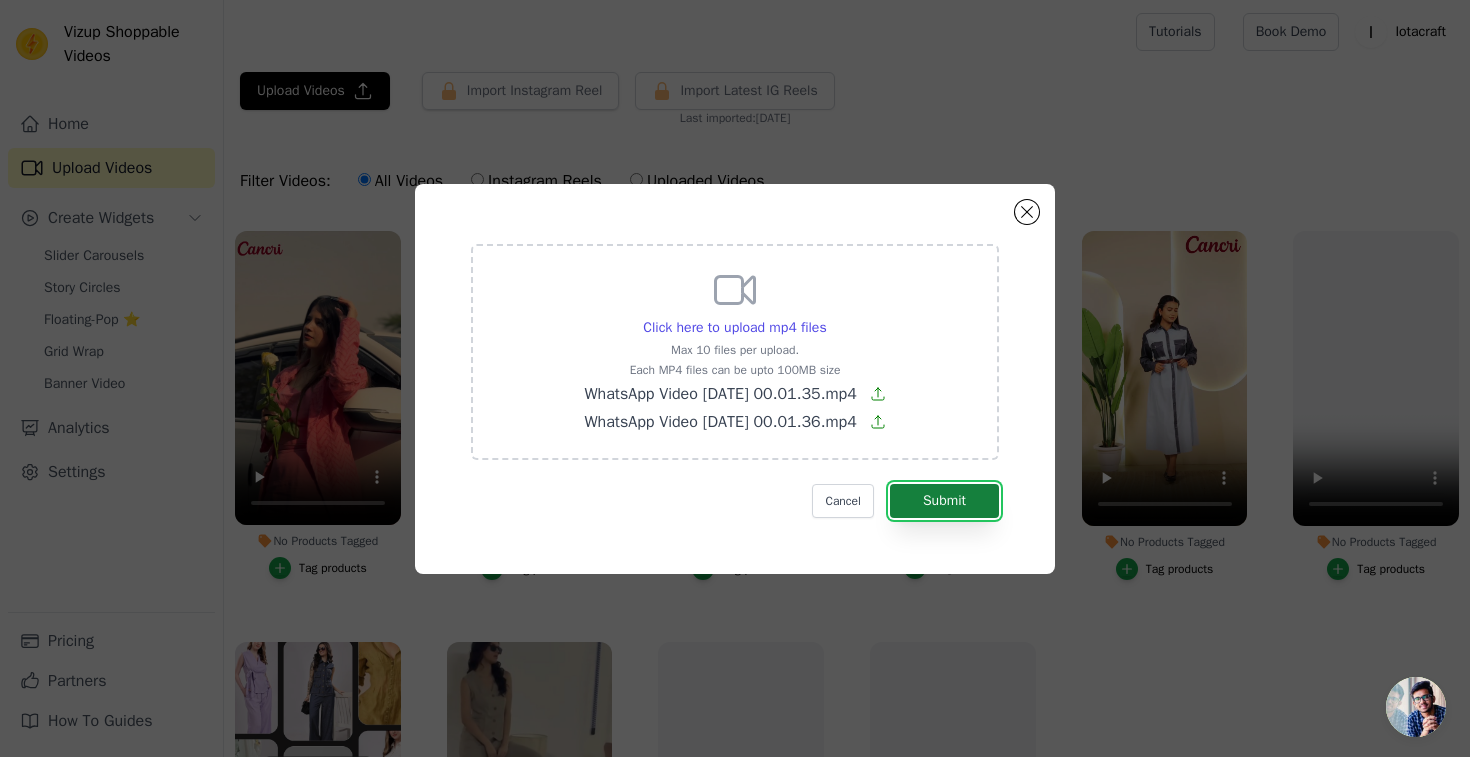 click on "Submit" at bounding box center [944, 501] 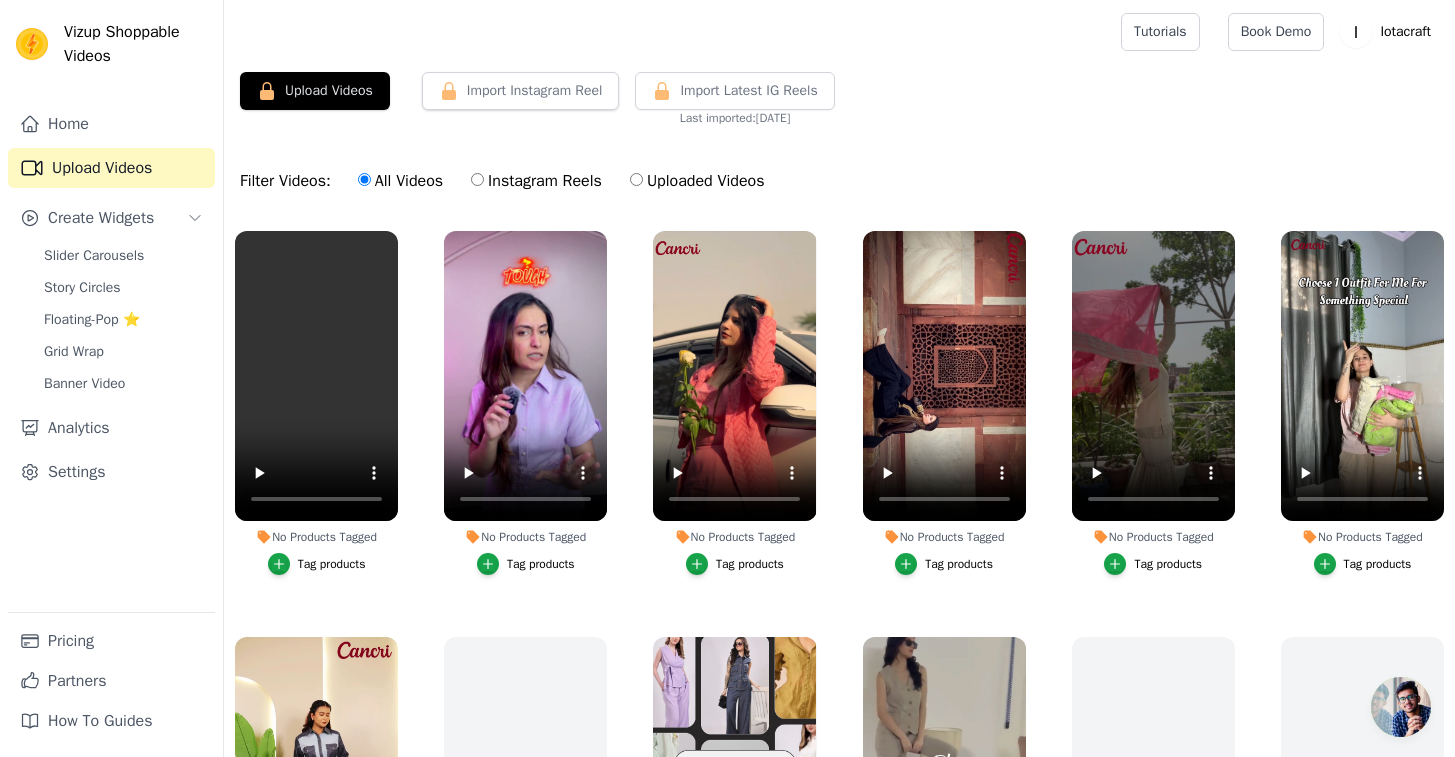 scroll, scrollTop: 0, scrollLeft: 0, axis: both 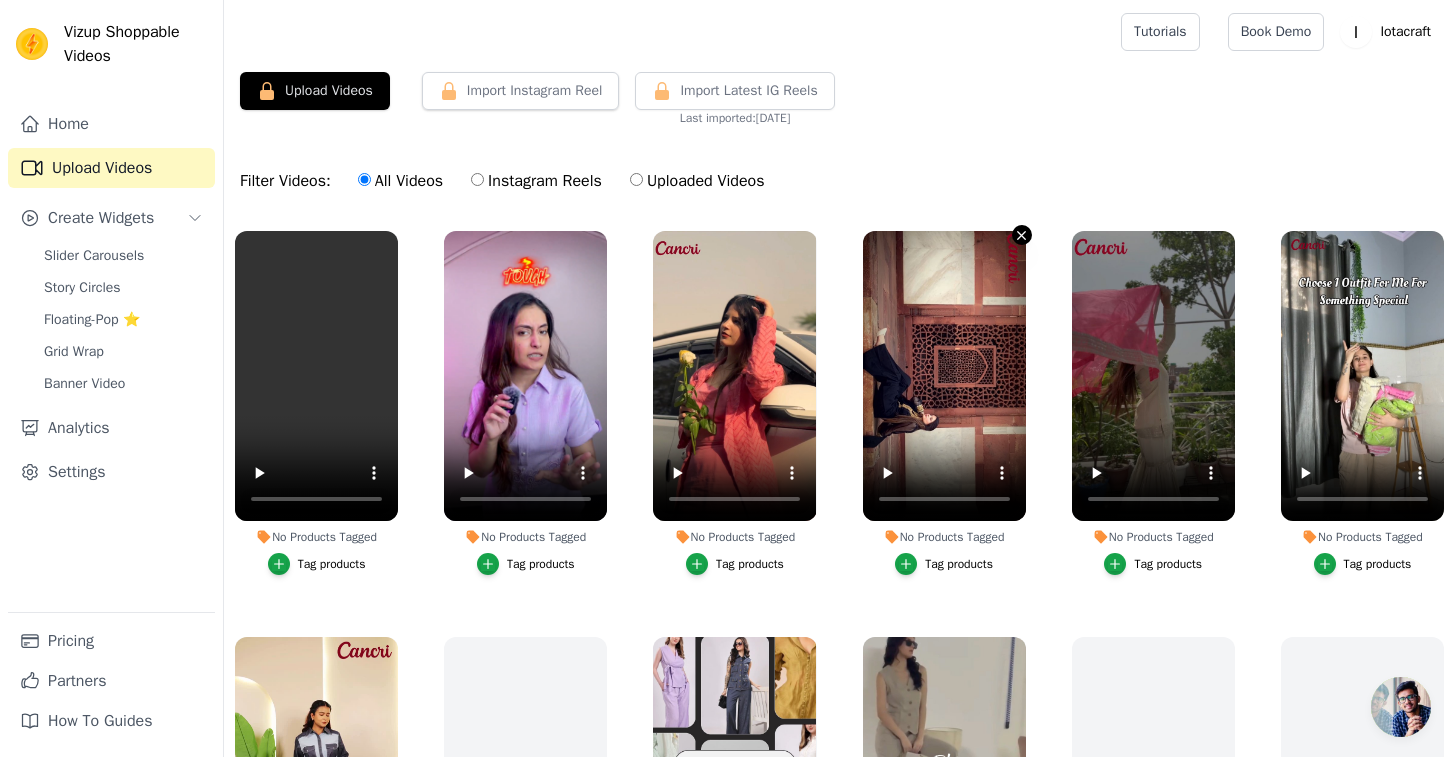 click 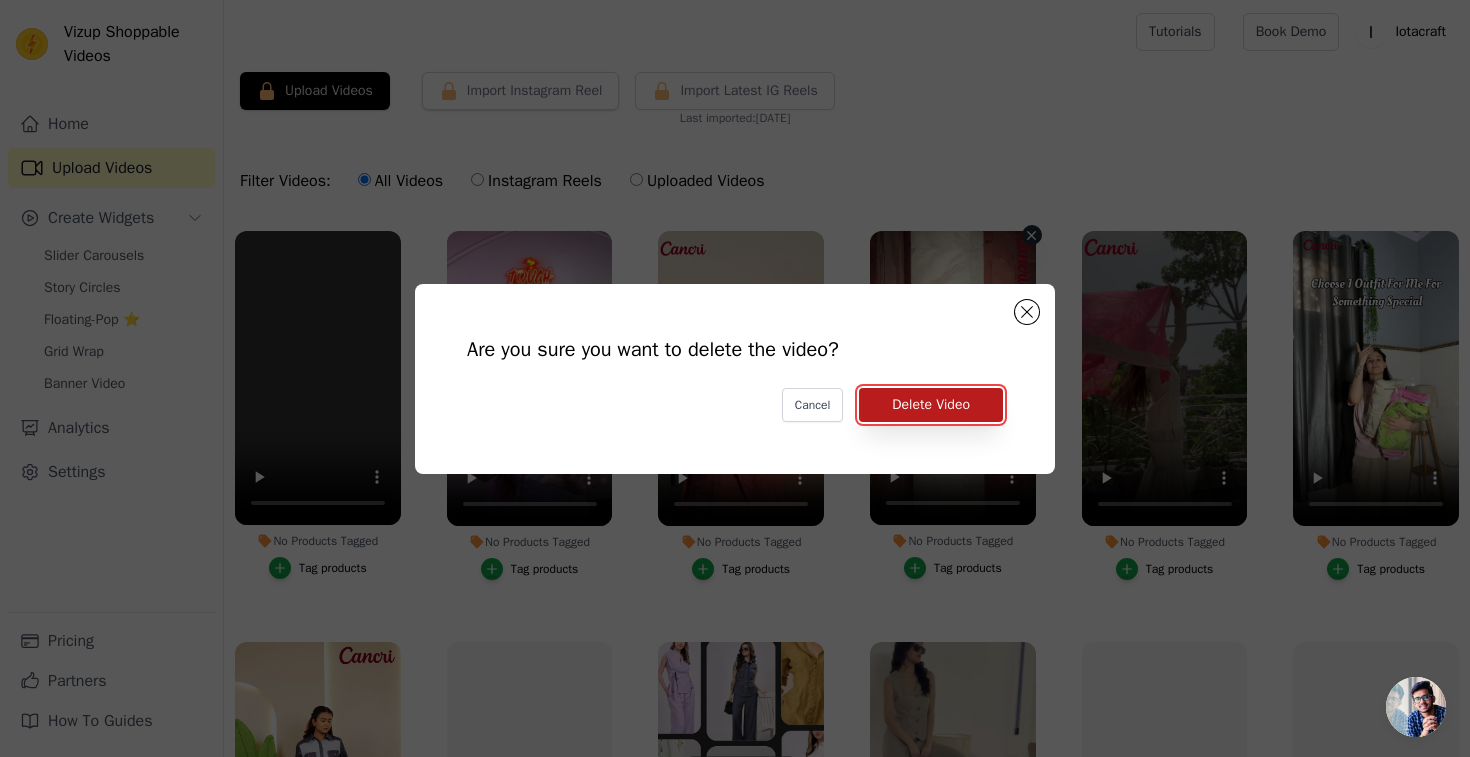 click on "Delete Video" at bounding box center (931, 405) 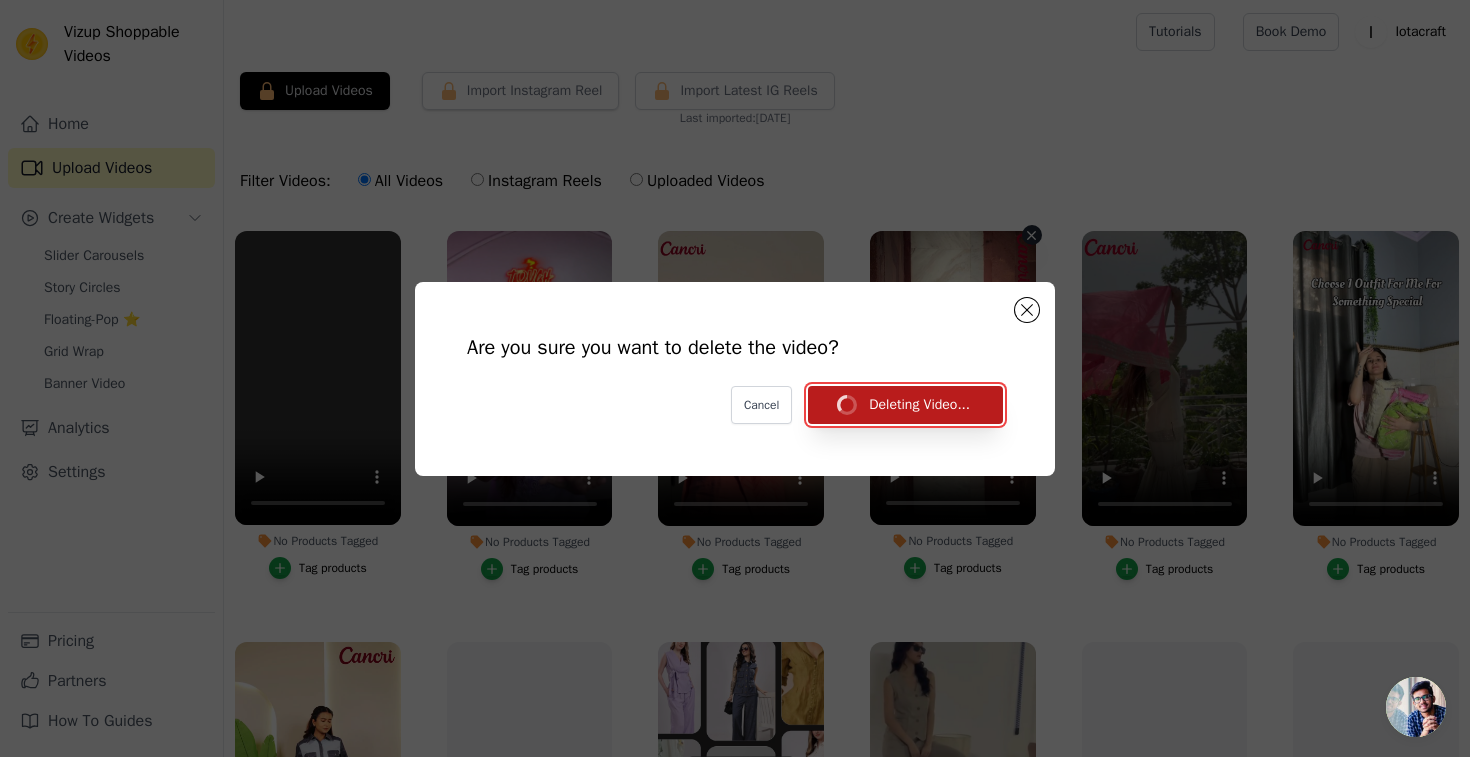 click on "Deleting Video..." at bounding box center (905, 405) 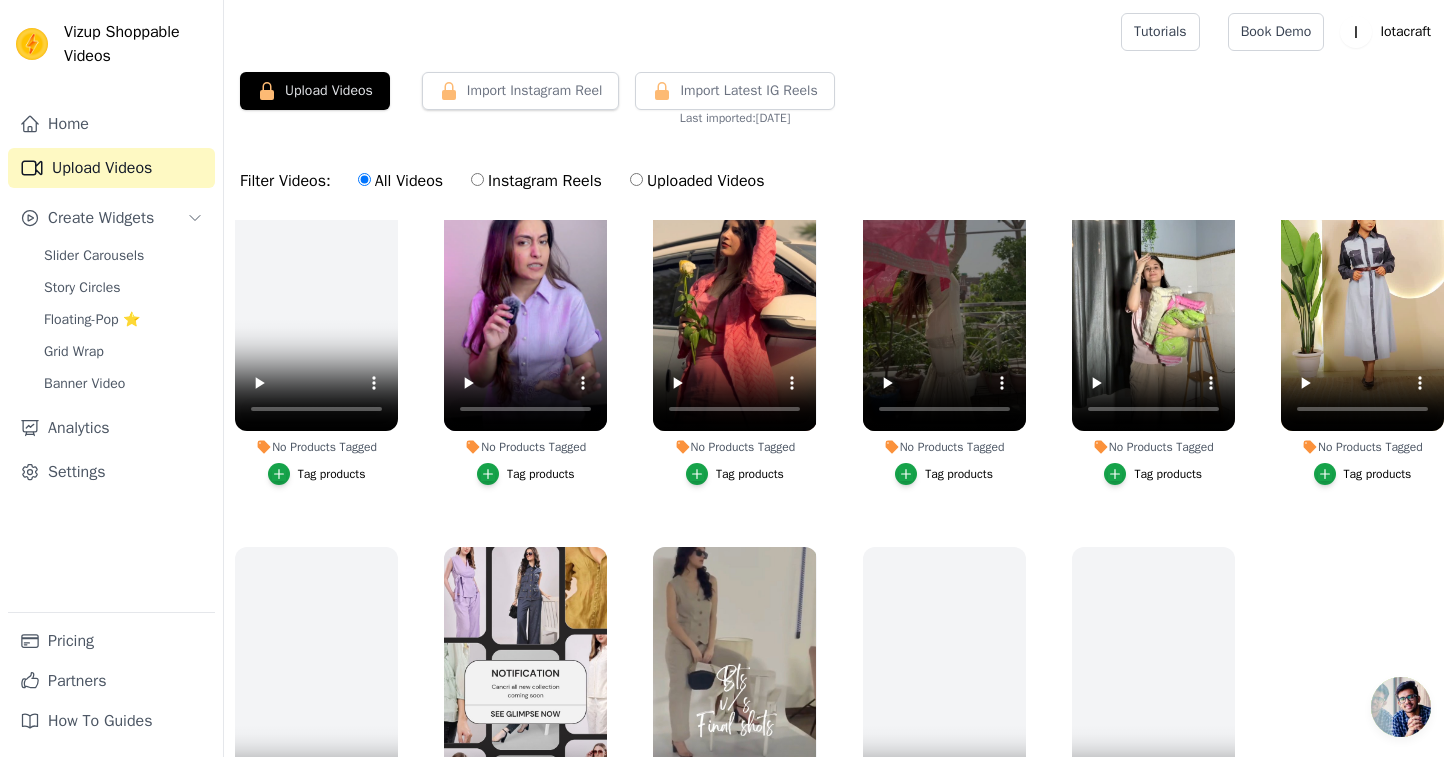 scroll, scrollTop: 123, scrollLeft: 0, axis: vertical 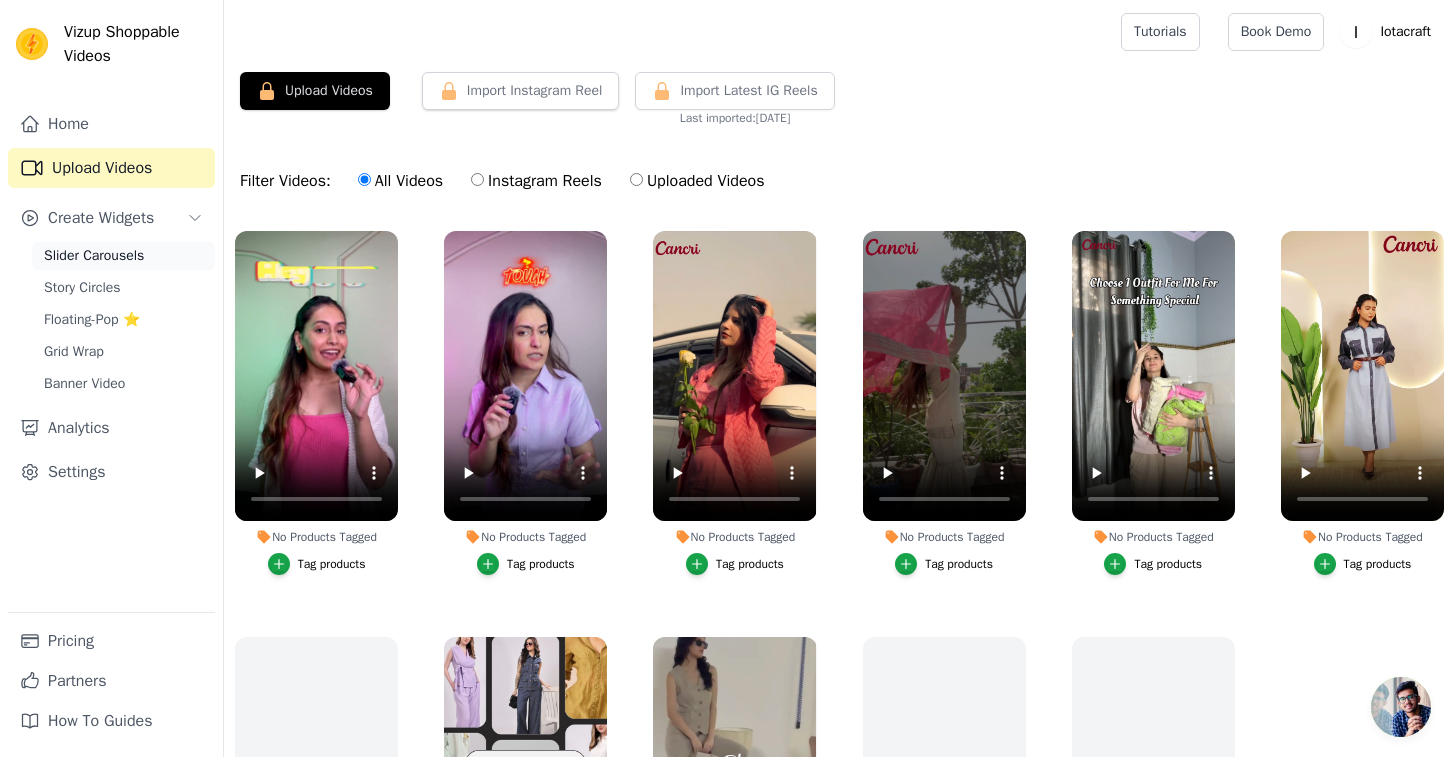 click on "Slider Carousels" at bounding box center (94, 256) 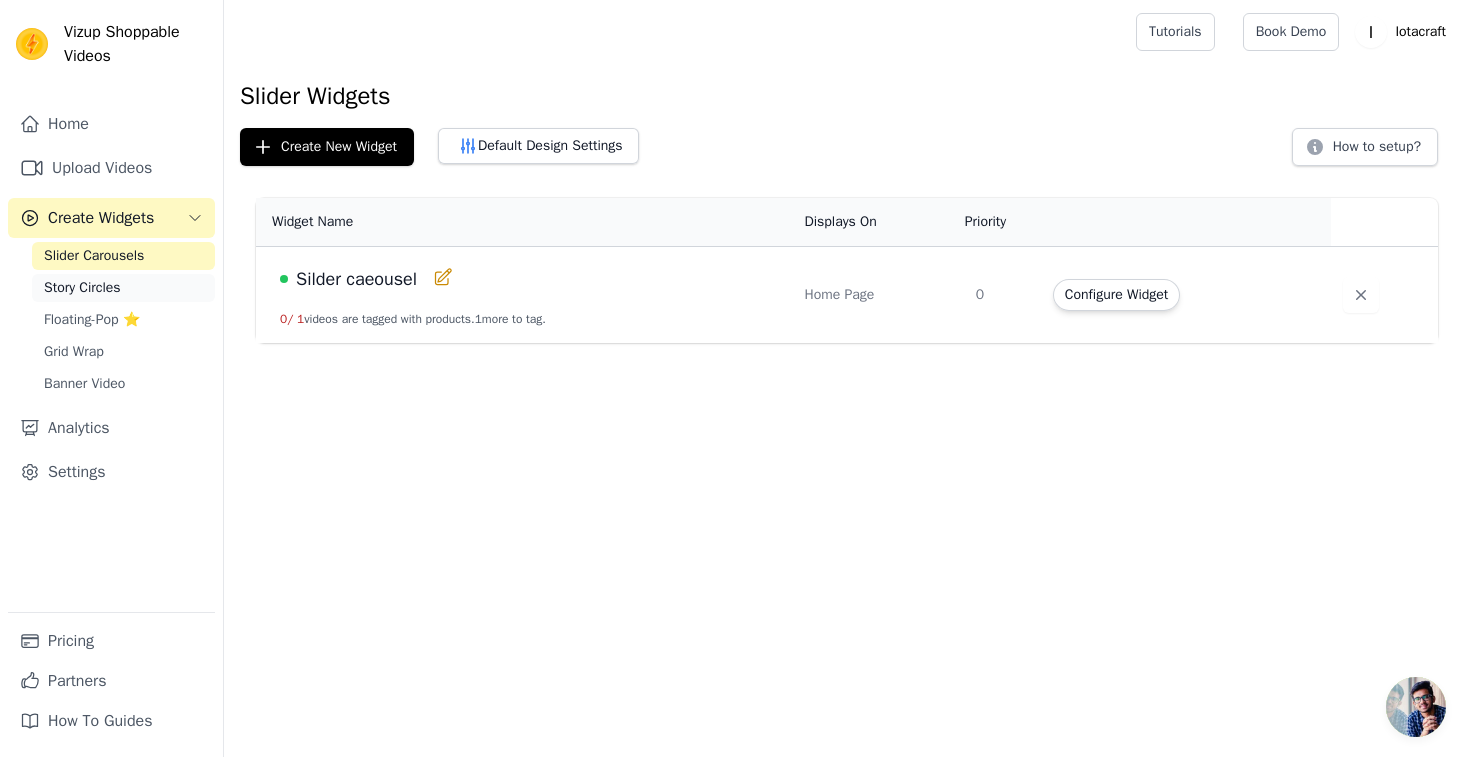 click on "Story Circles" at bounding box center (123, 288) 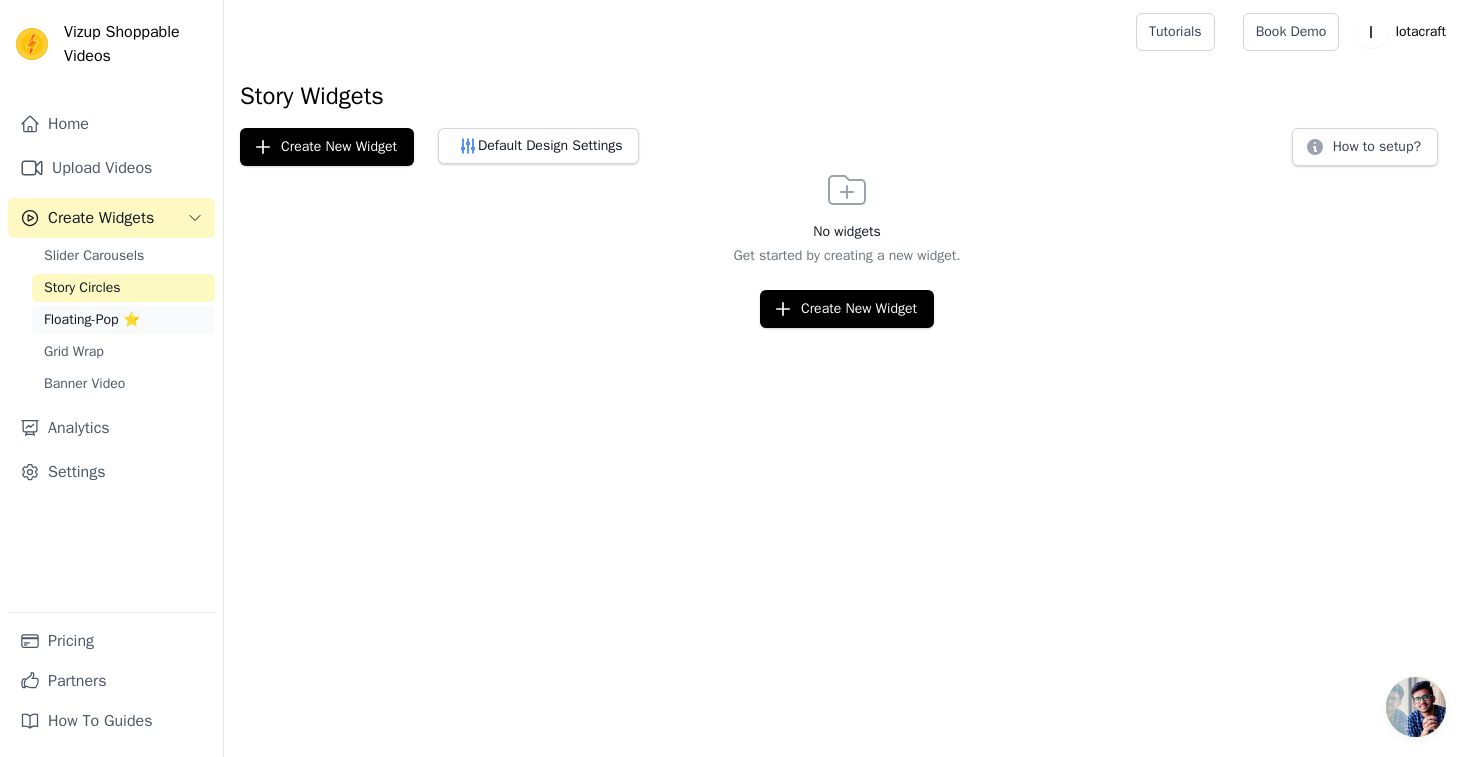 click on "Floating-Pop ⭐" at bounding box center [92, 320] 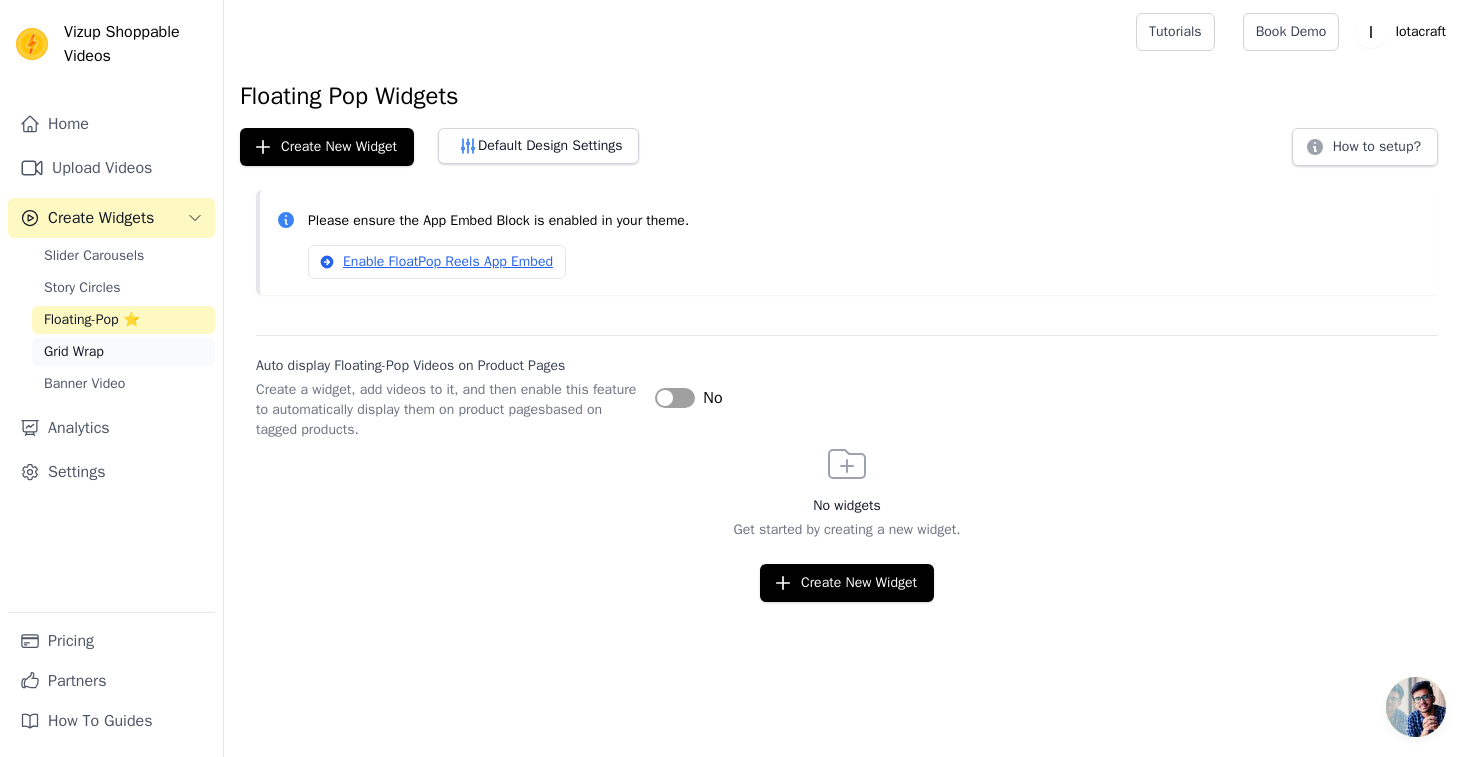 click on "Grid Wrap" at bounding box center (74, 352) 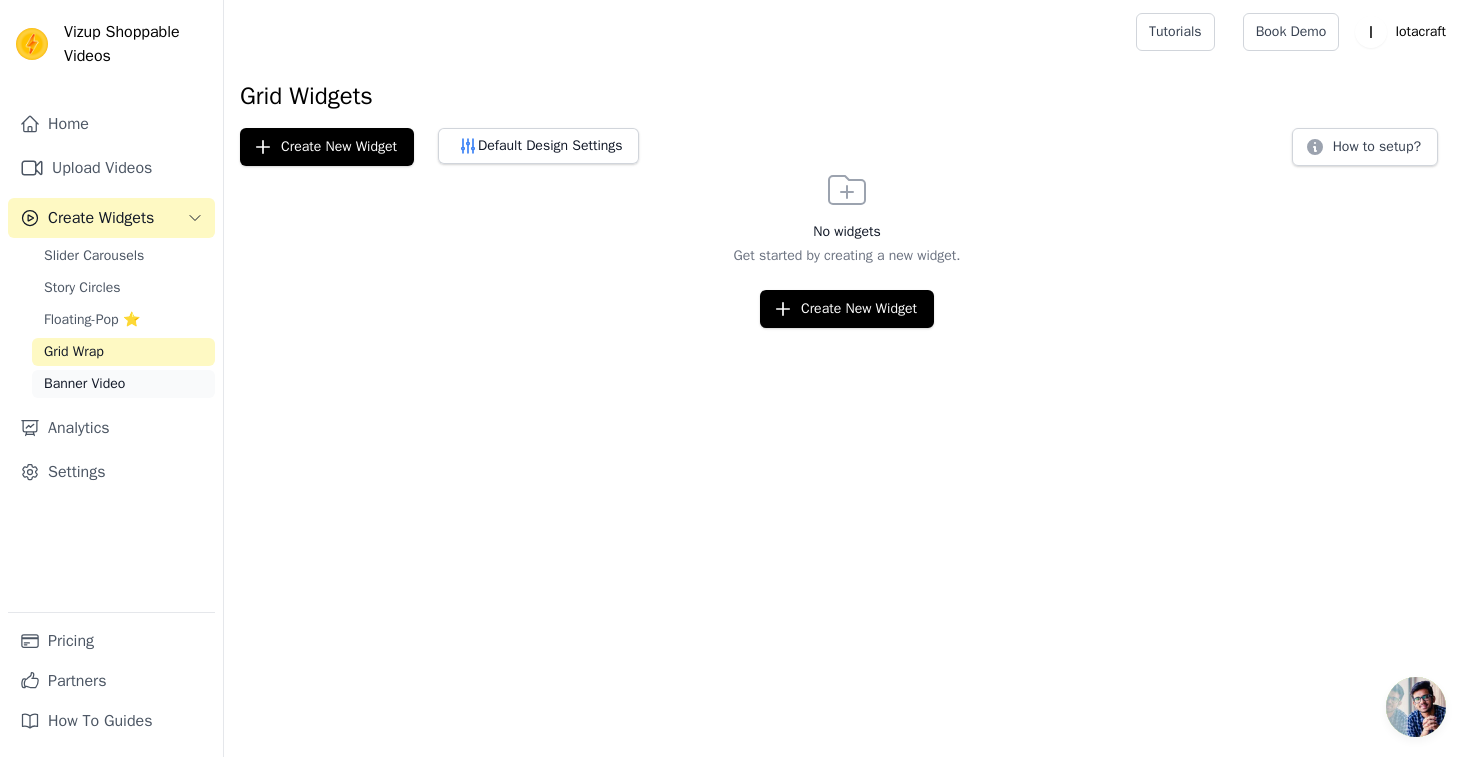 click on "Banner Video" at bounding box center (84, 384) 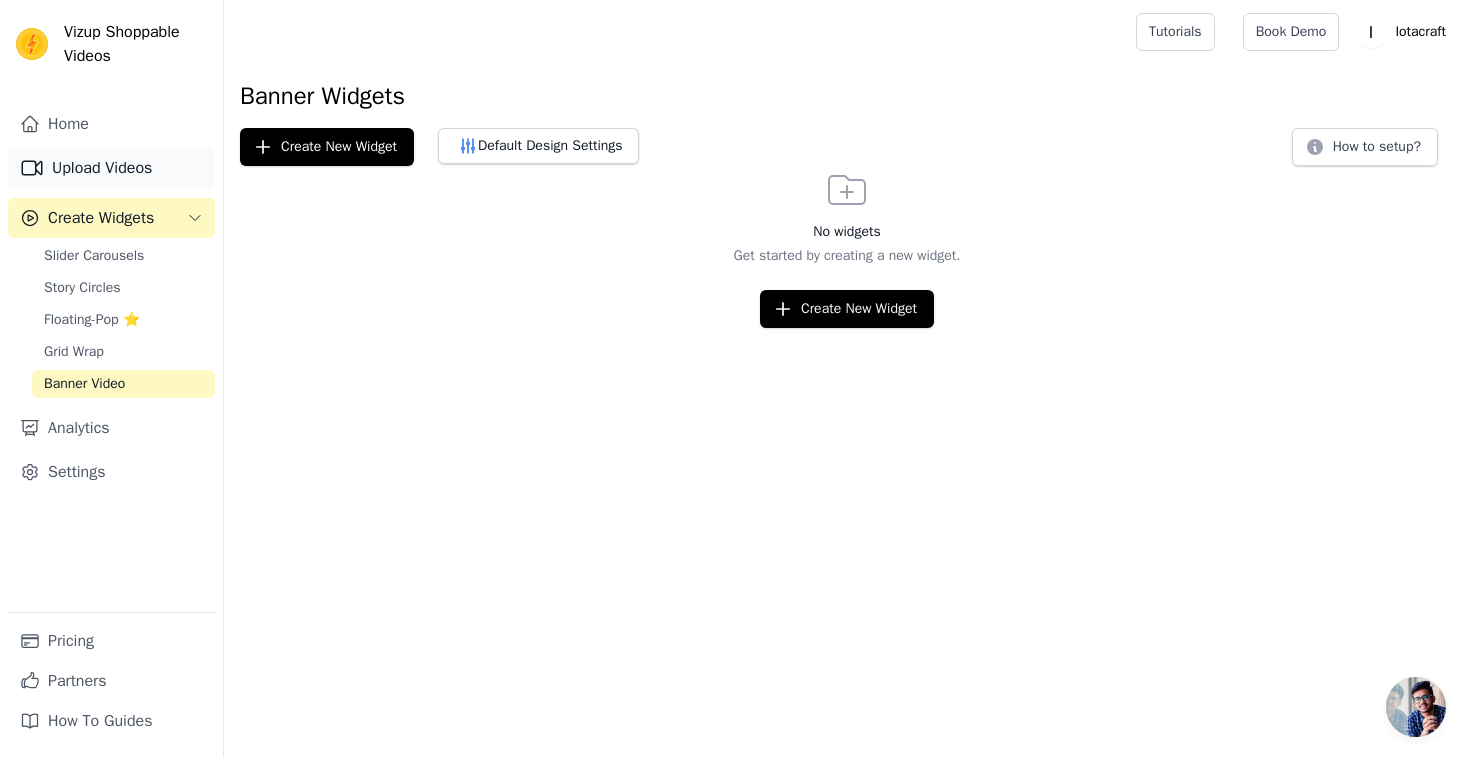 click on "Upload Videos" at bounding box center (111, 168) 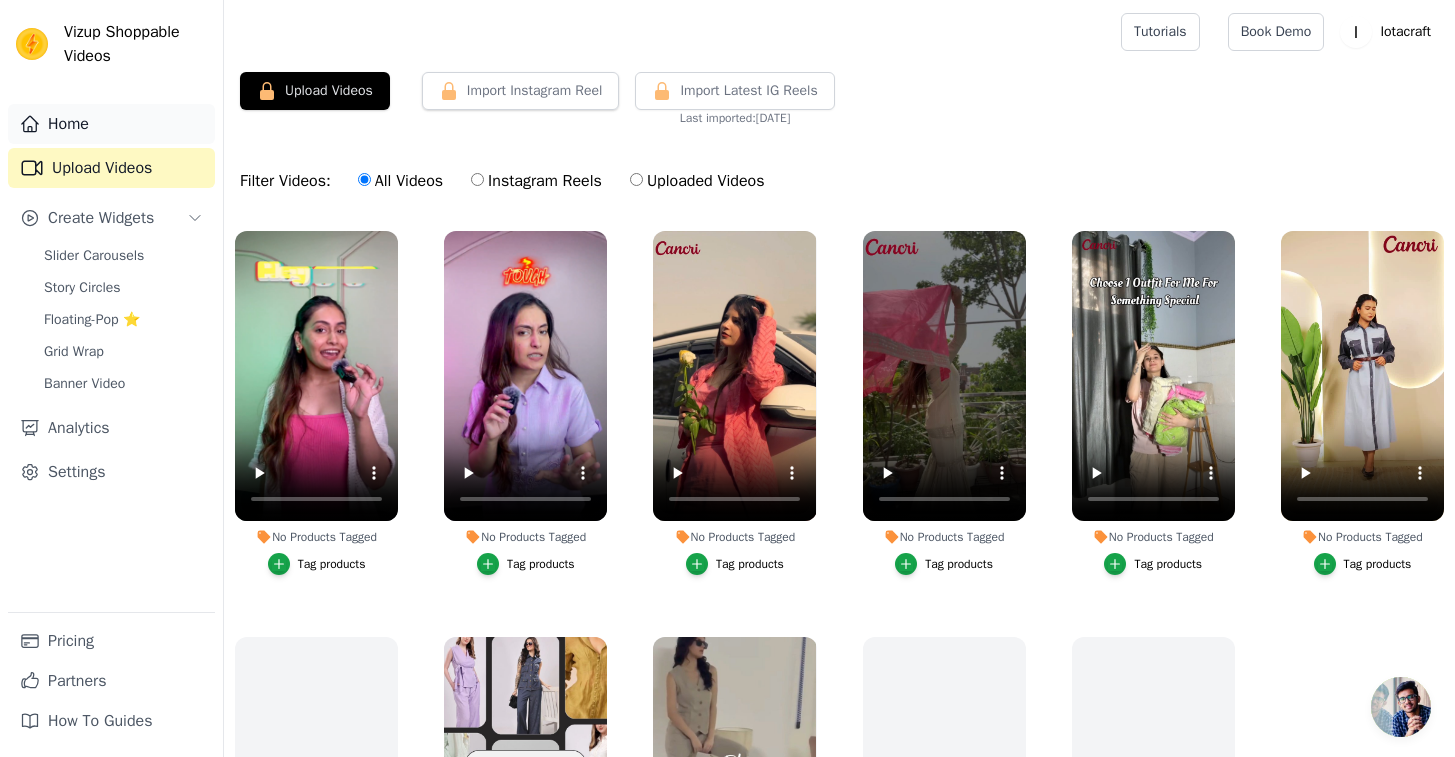 click on "Home" at bounding box center (111, 124) 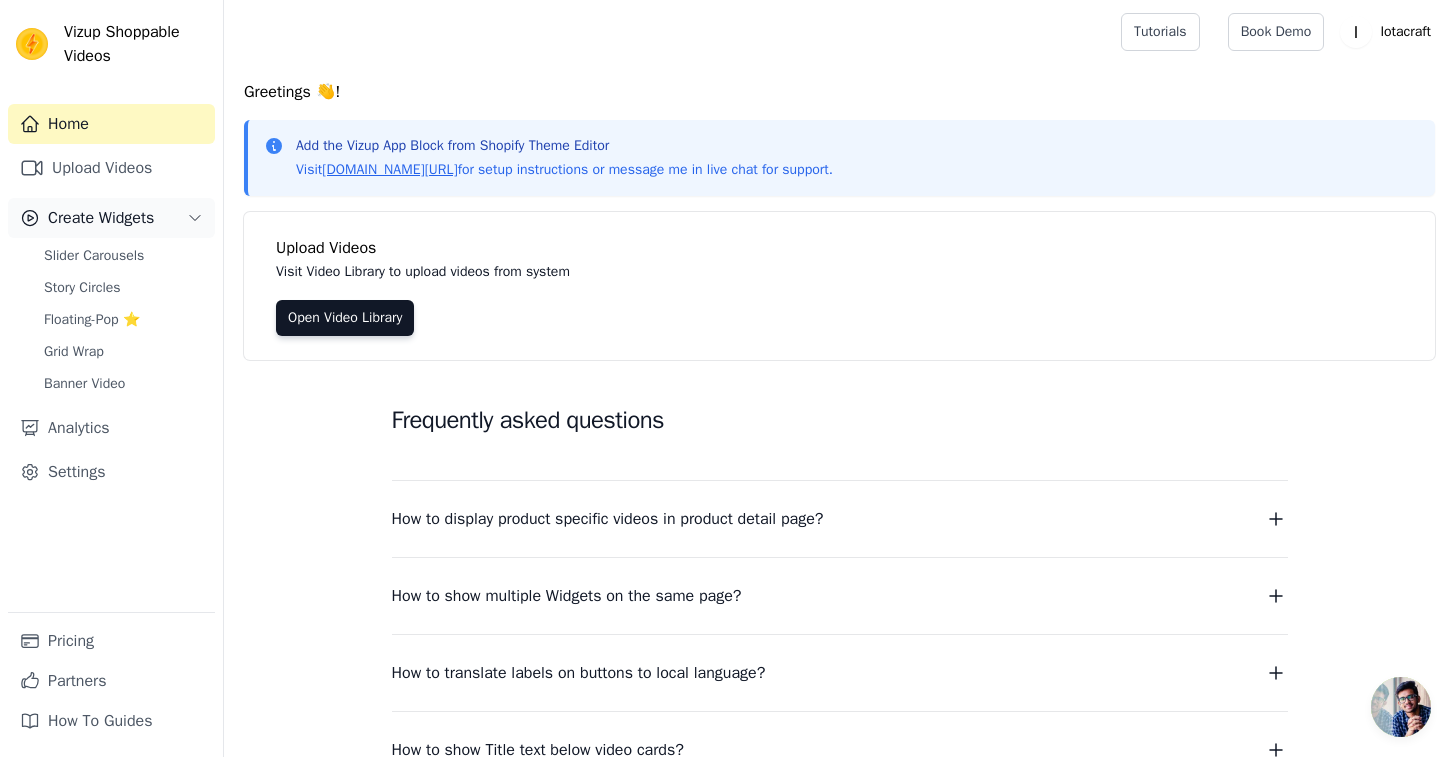 click on "Create Widgets" at bounding box center (101, 218) 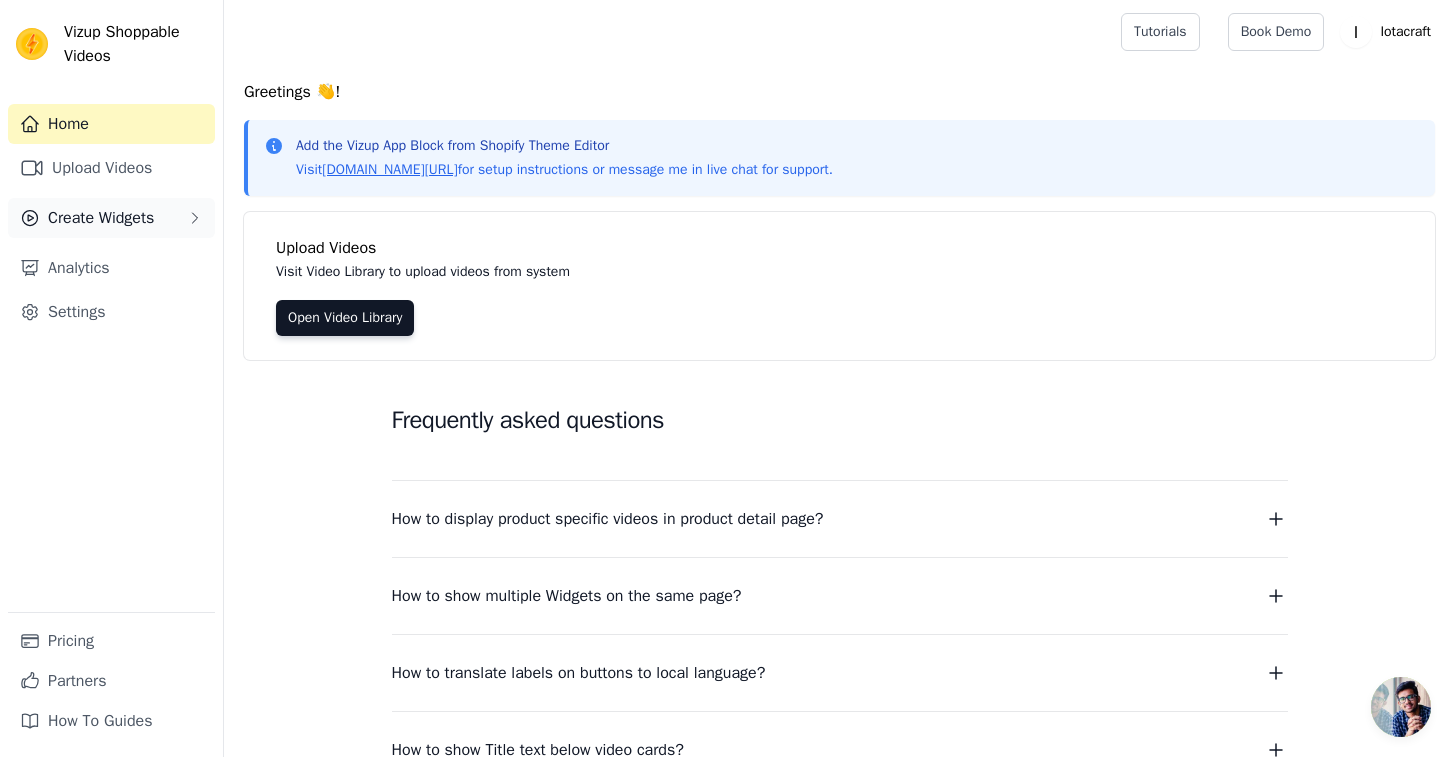 click on "Create Widgets" at bounding box center [101, 218] 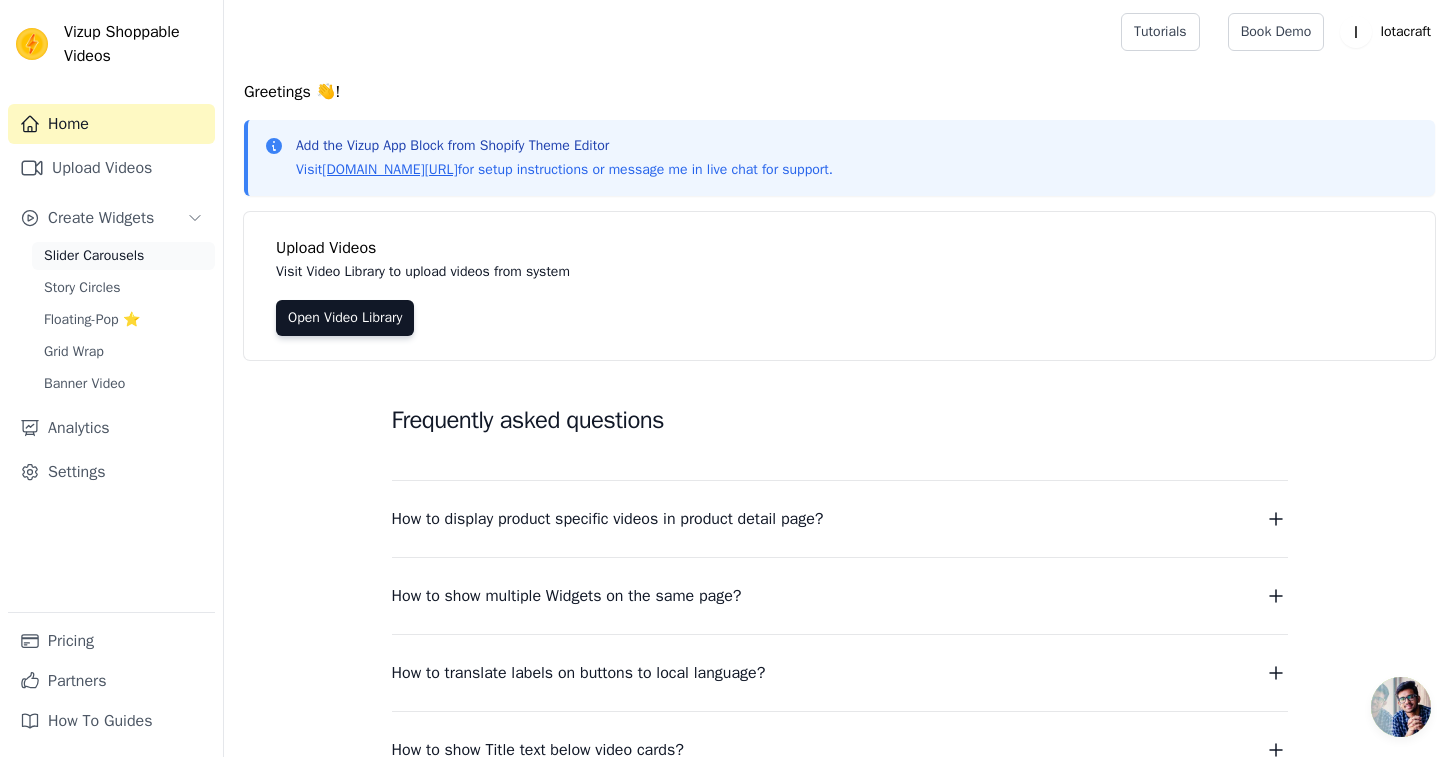 click on "Slider Carousels" at bounding box center [94, 256] 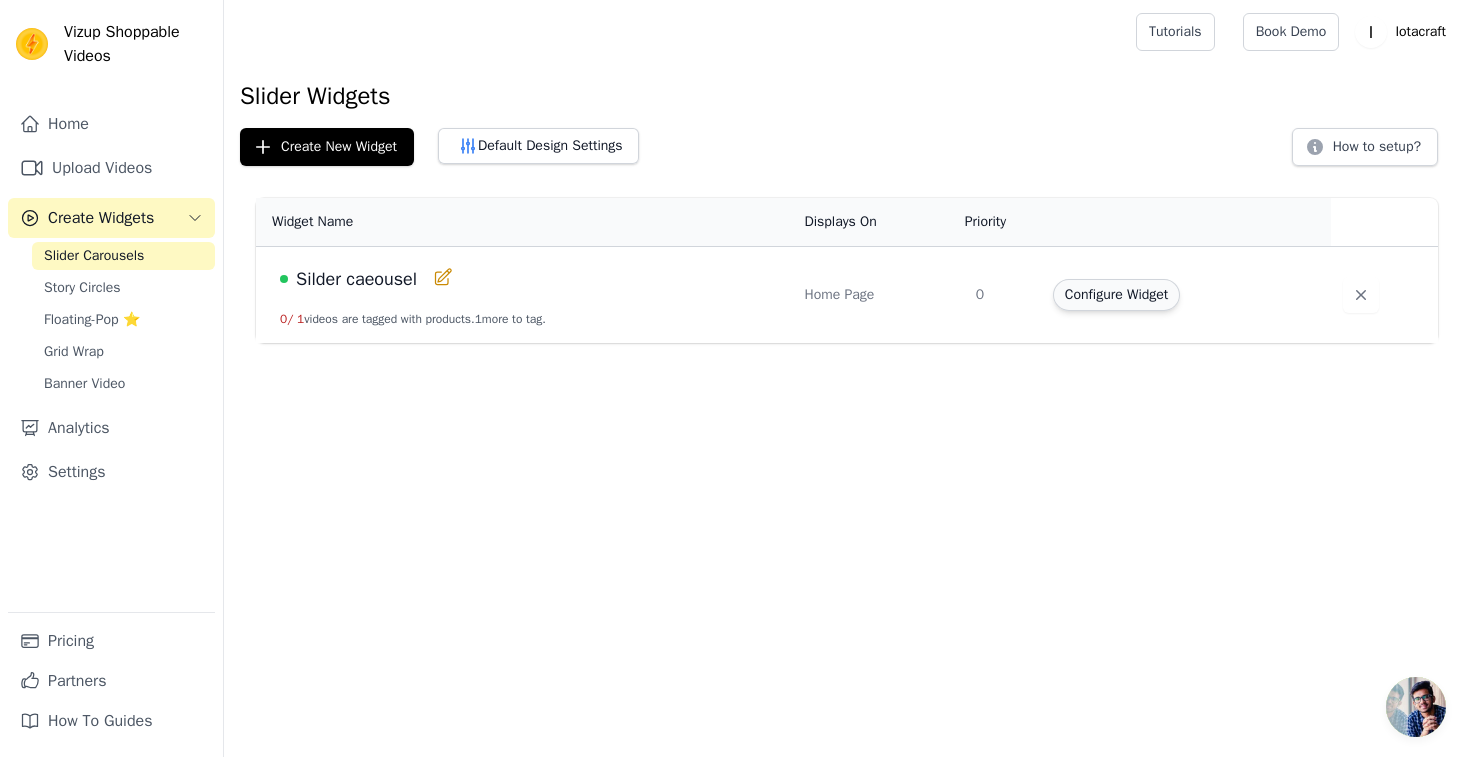 click on "Configure Widget" at bounding box center (1116, 295) 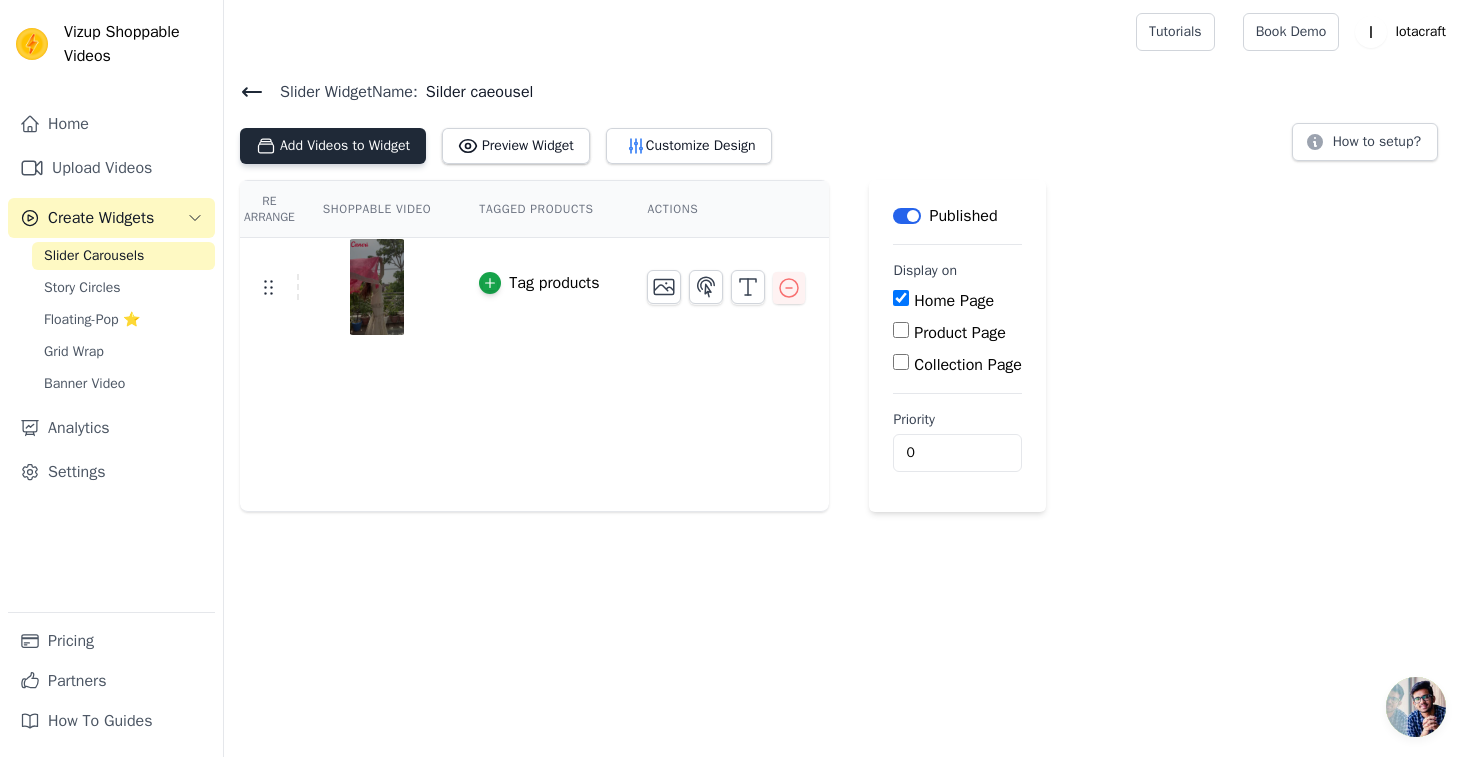 click on "Add Videos to Widget" at bounding box center [333, 146] 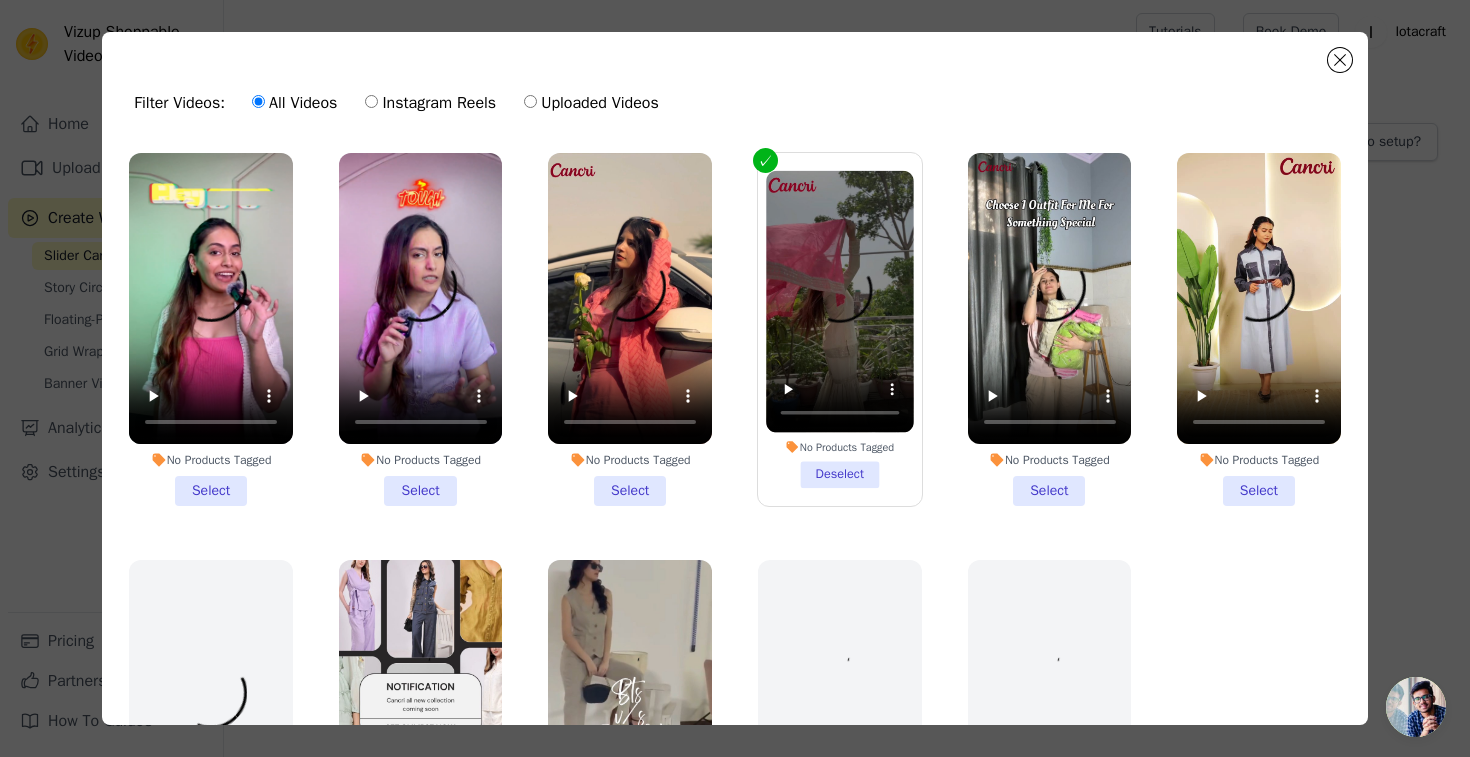 click on "No Products Tagged     Select" at bounding box center [211, 329] 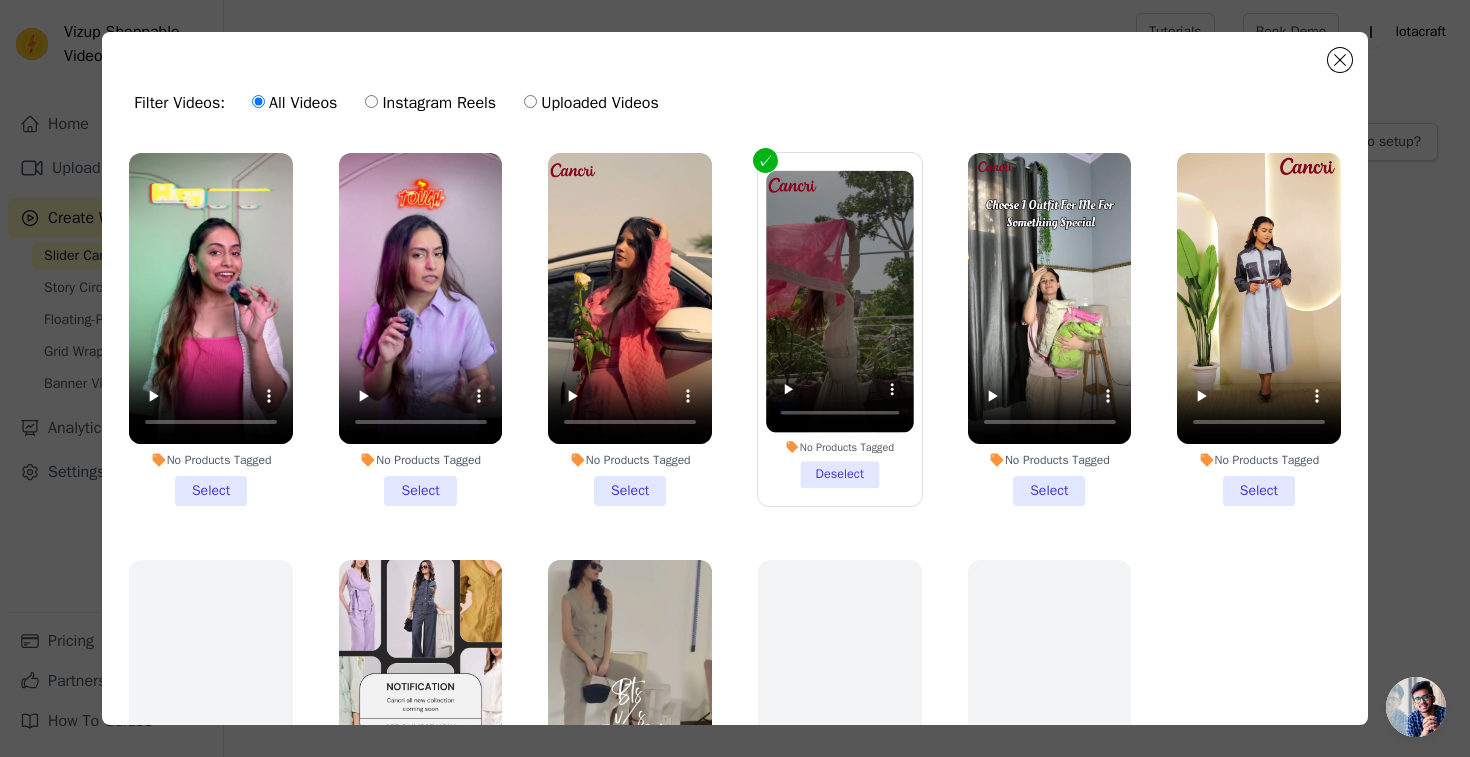 click on "No Products Tagged     Select" at bounding box center [0, 0] 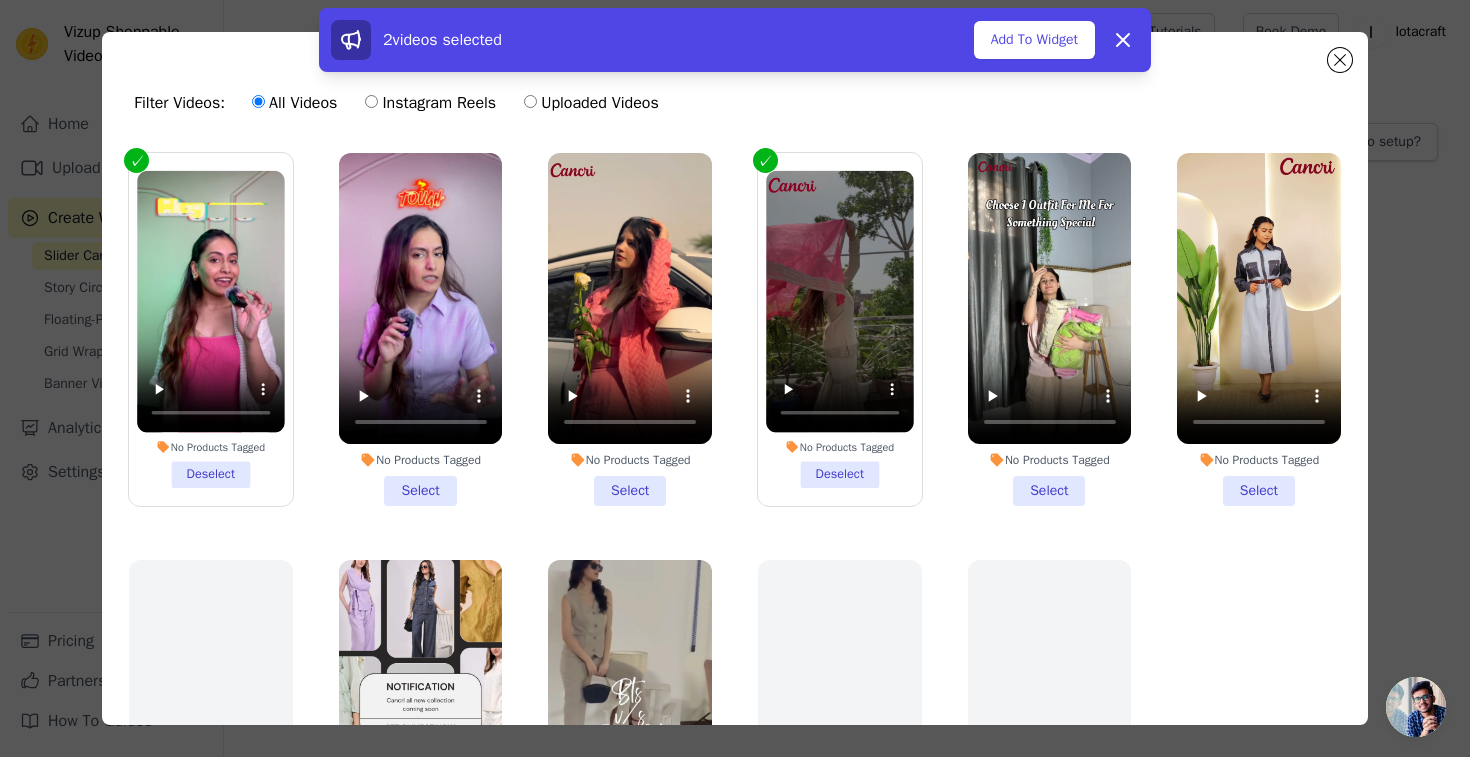 click on "No Products Tagged     Select" at bounding box center [421, 329] 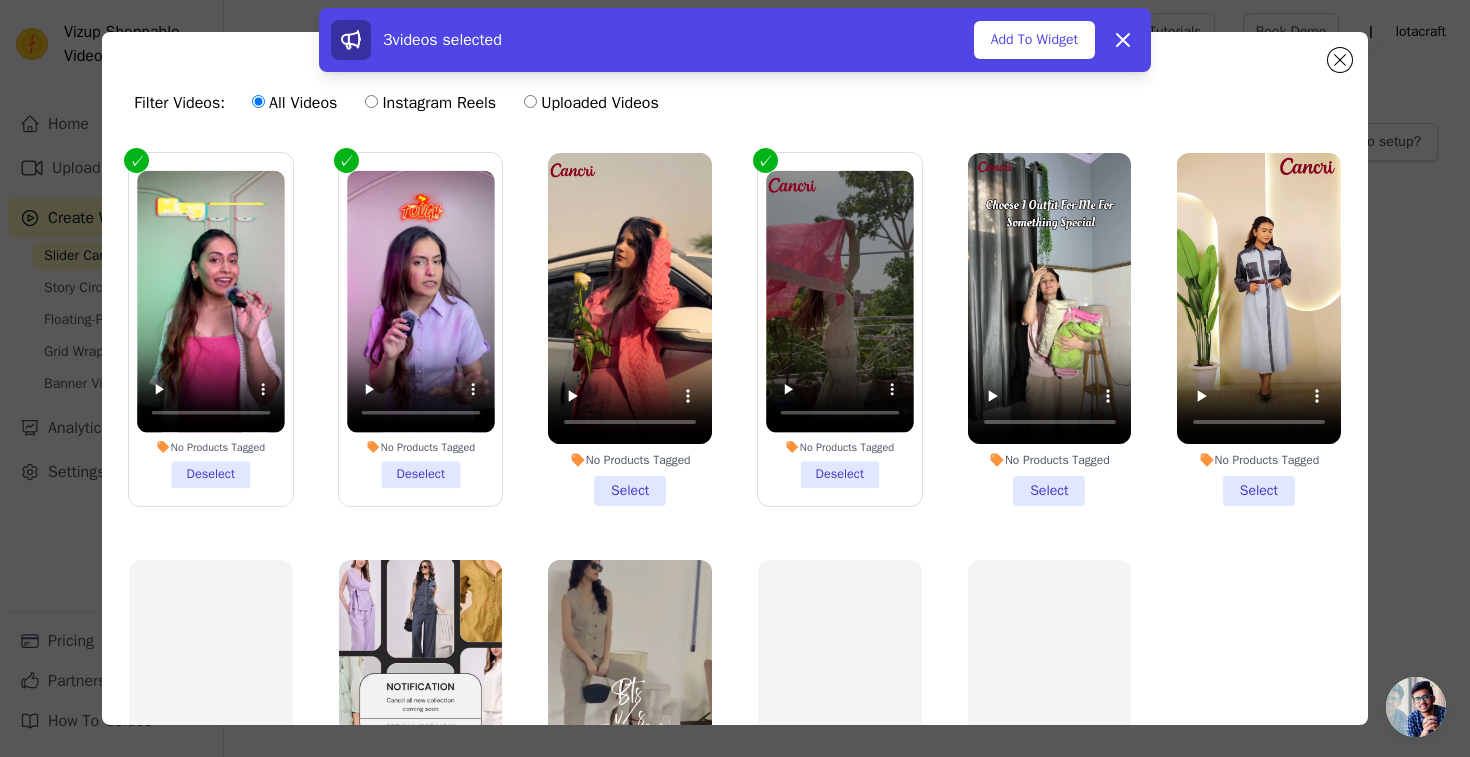 click on "No Products Tagged     Select" at bounding box center (630, 329) 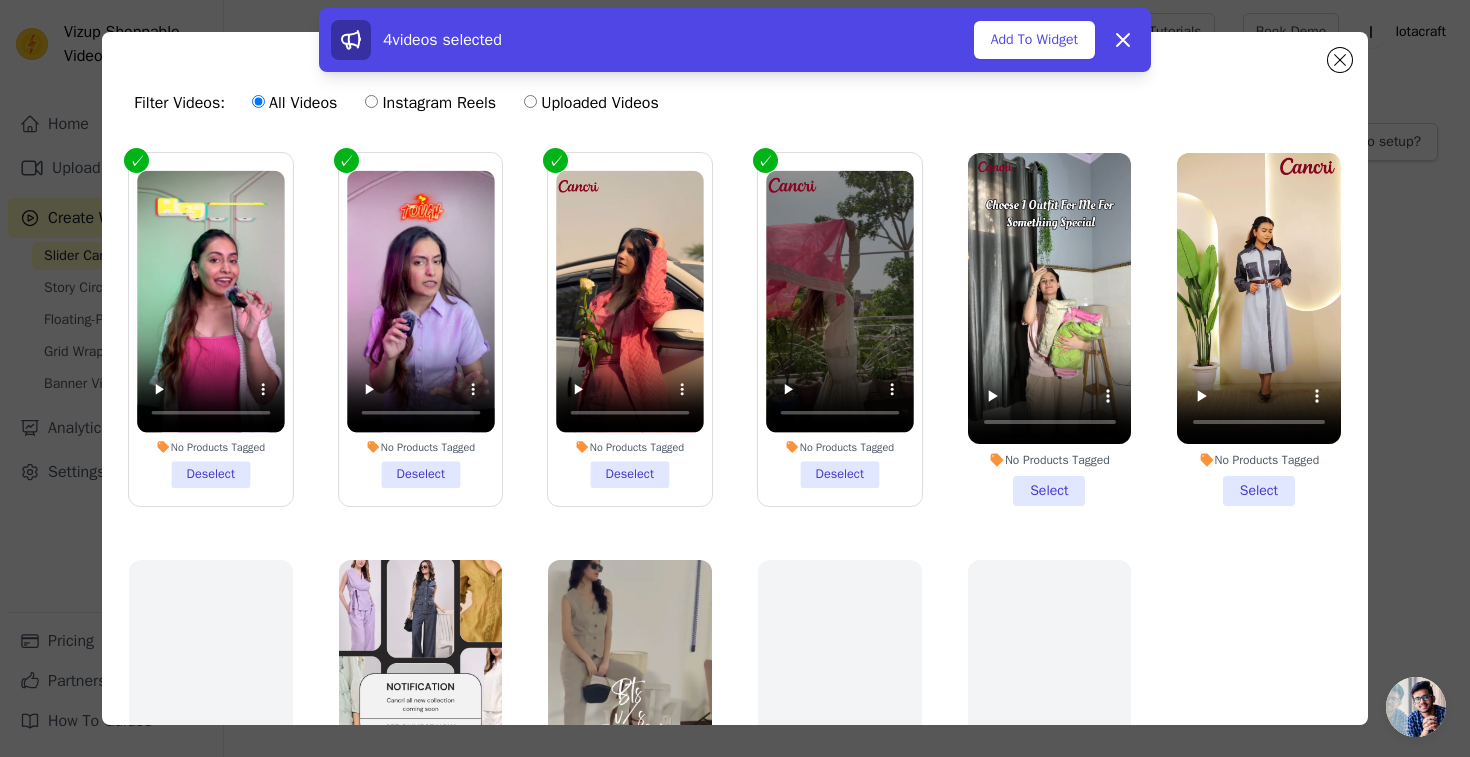 click on "No Products Tagged     Select" at bounding box center (1050, 329) 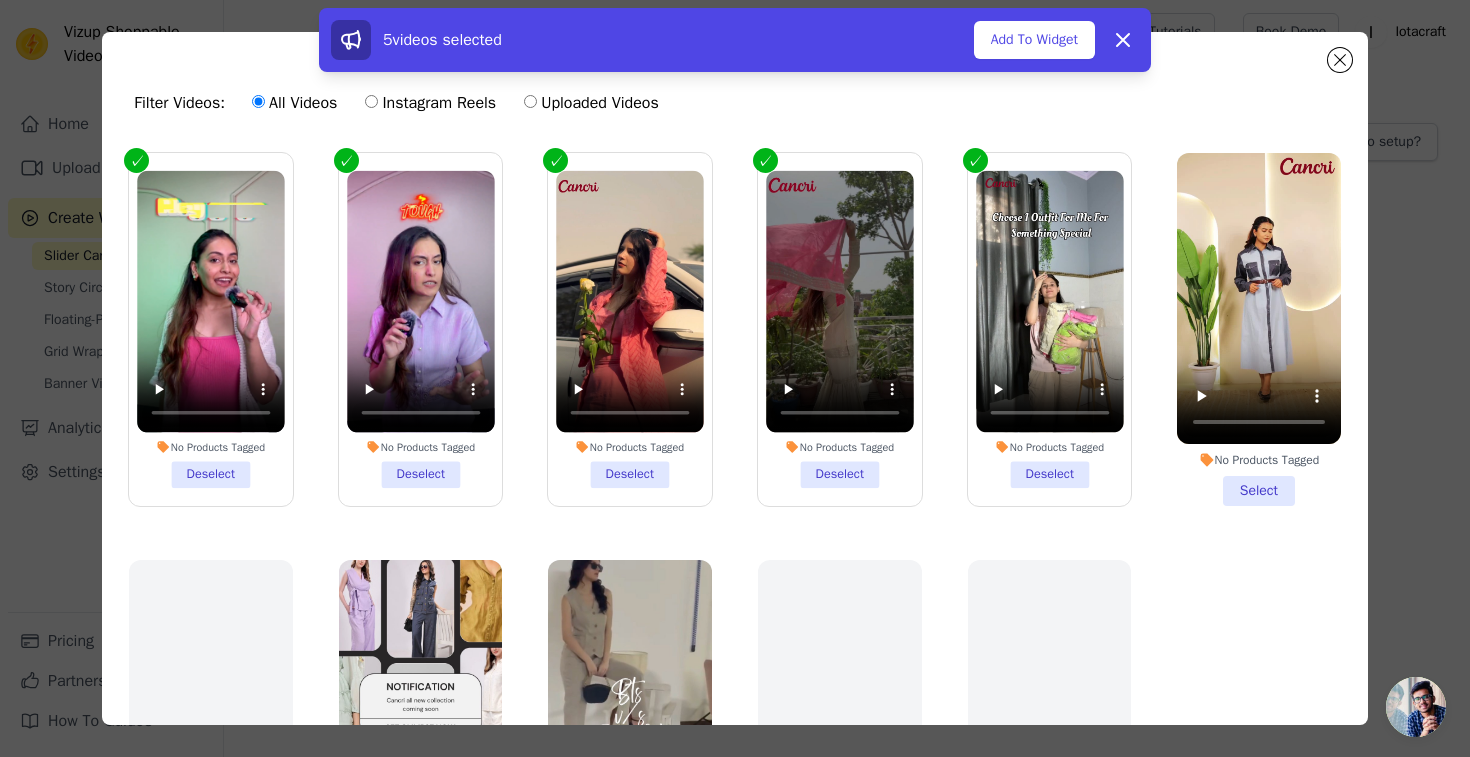click on "No Products Tagged     Select" at bounding box center [1259, 329] 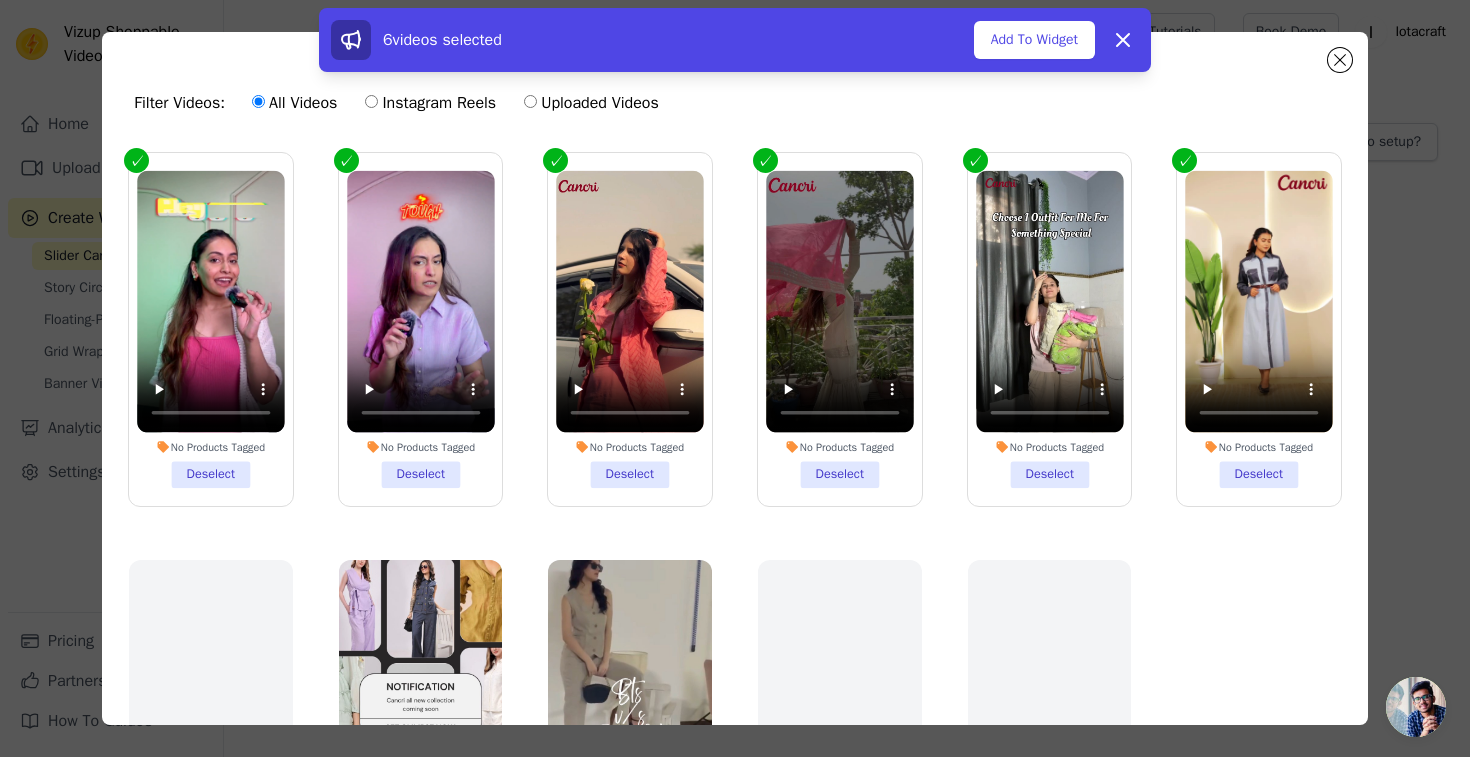 scroll, scrollTop: 116, scrollLeft: 0, axis: vertical 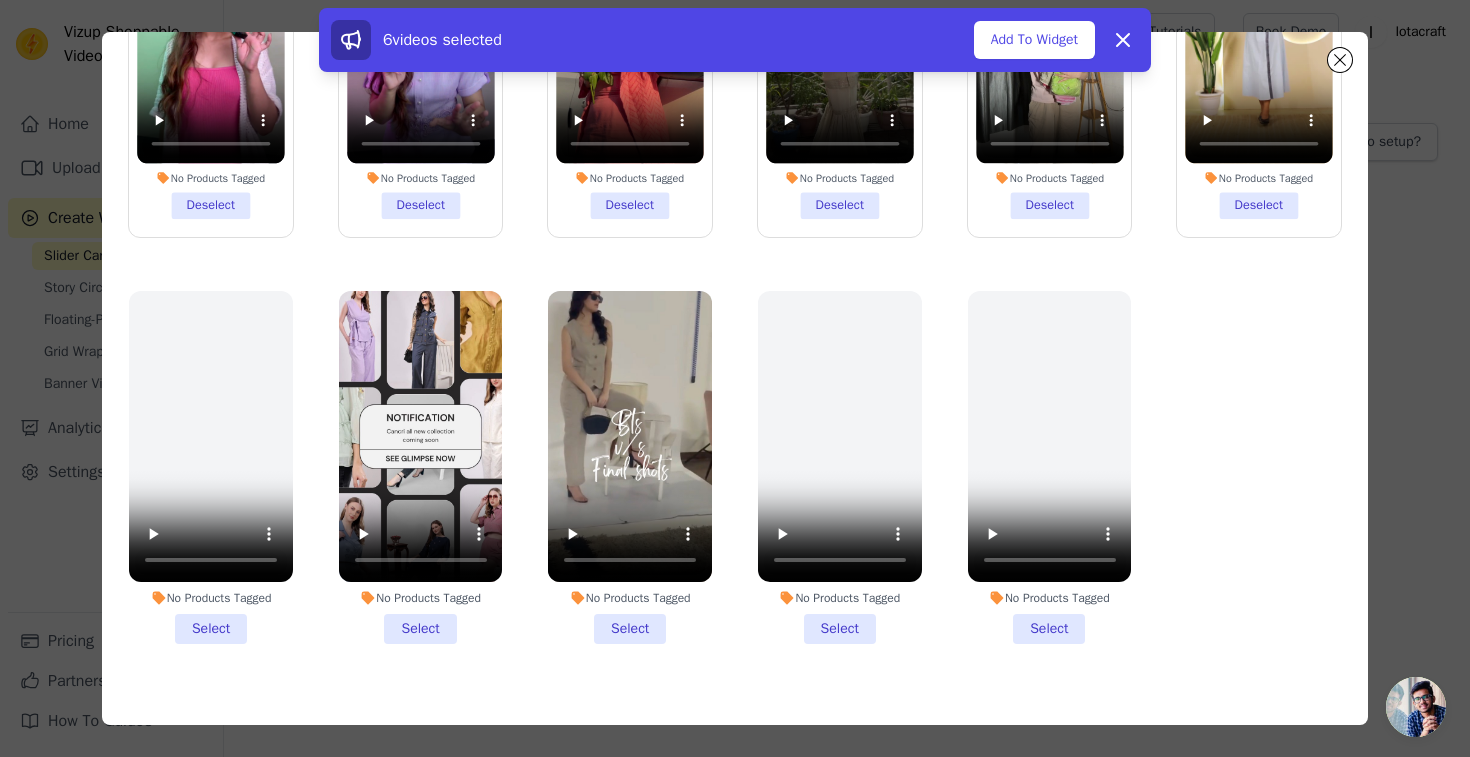click on "No Products Tagged     Select" at bounding box center [211, 467] 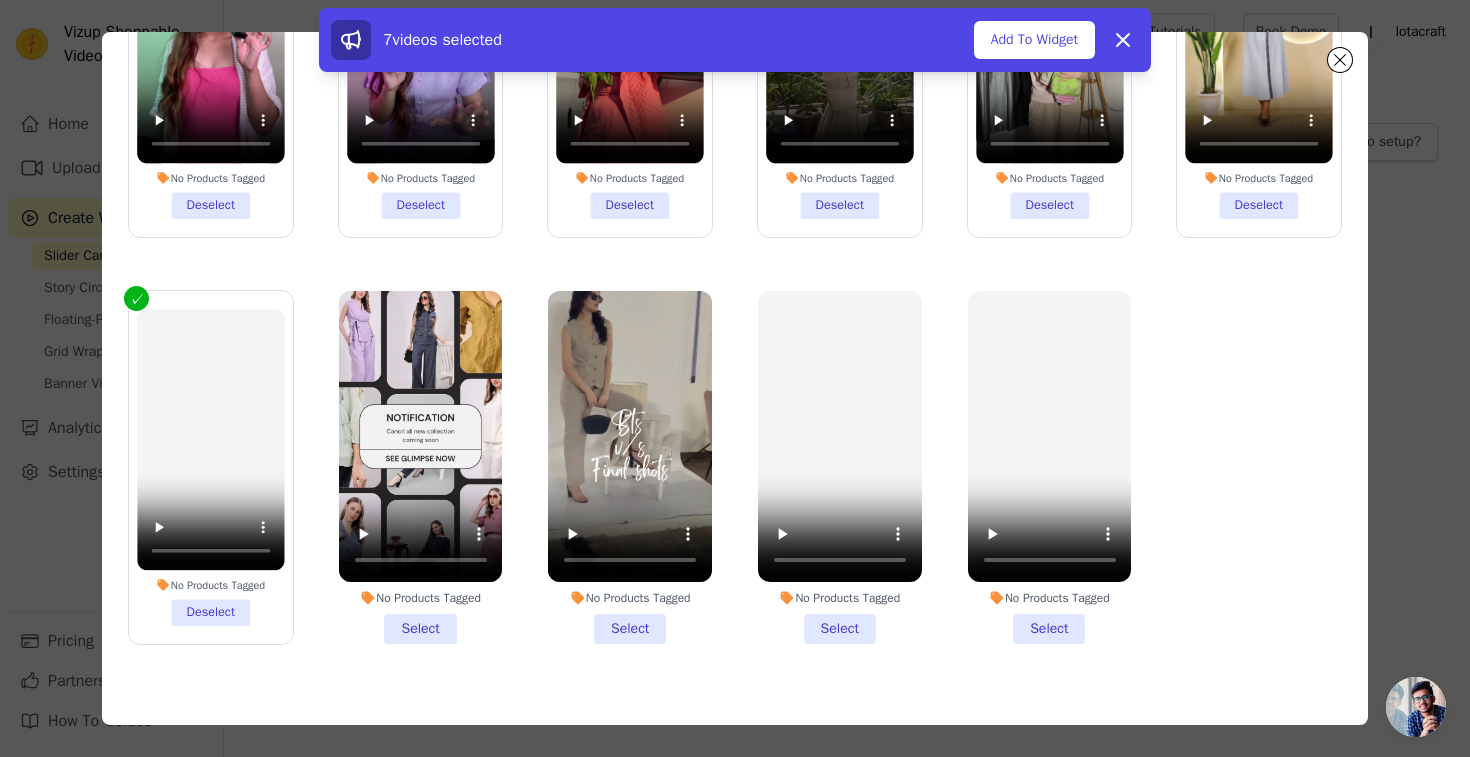click on "No Products Tagged     Select" at bounding box center (421, 467) 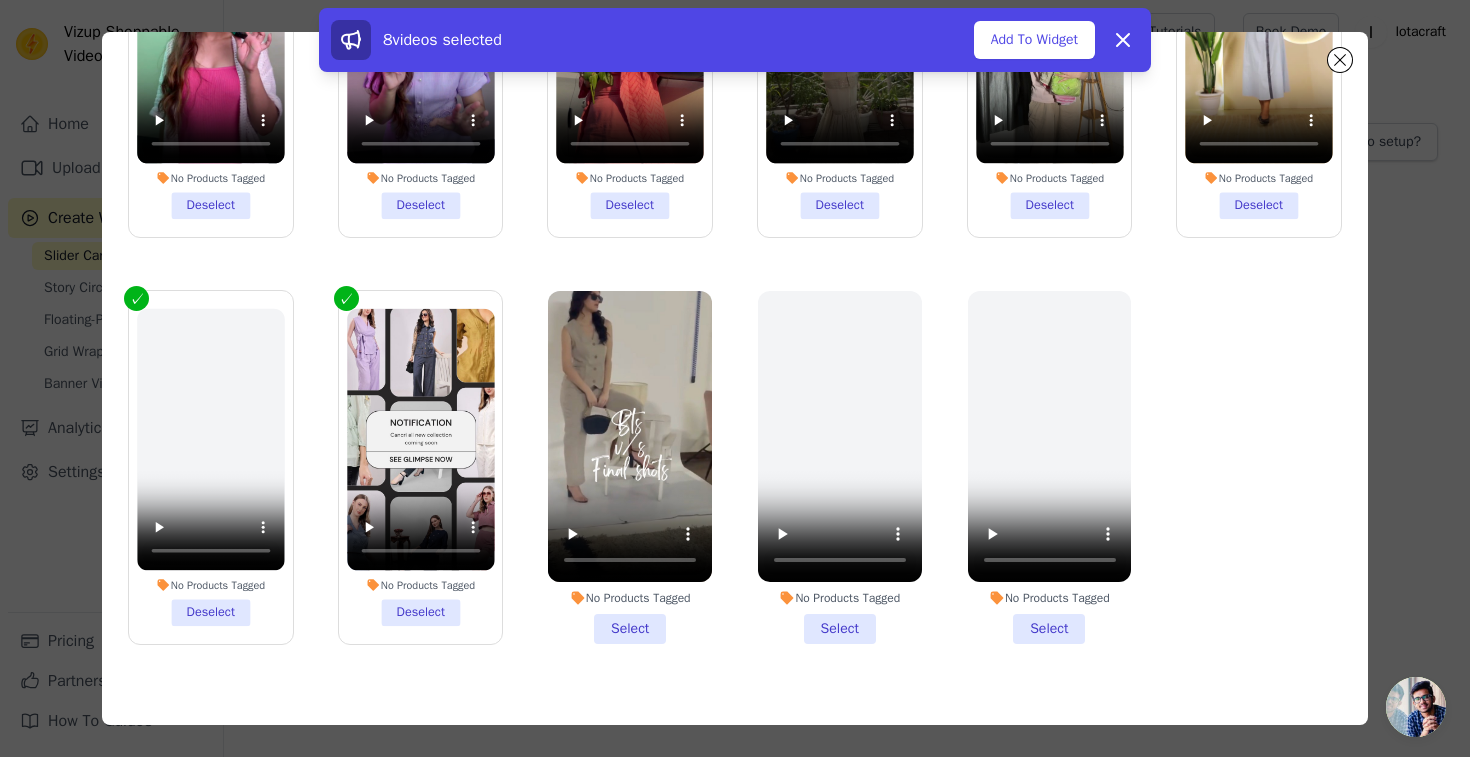 click on "No Products Tagged     Select" at bounding box center (630, 467) 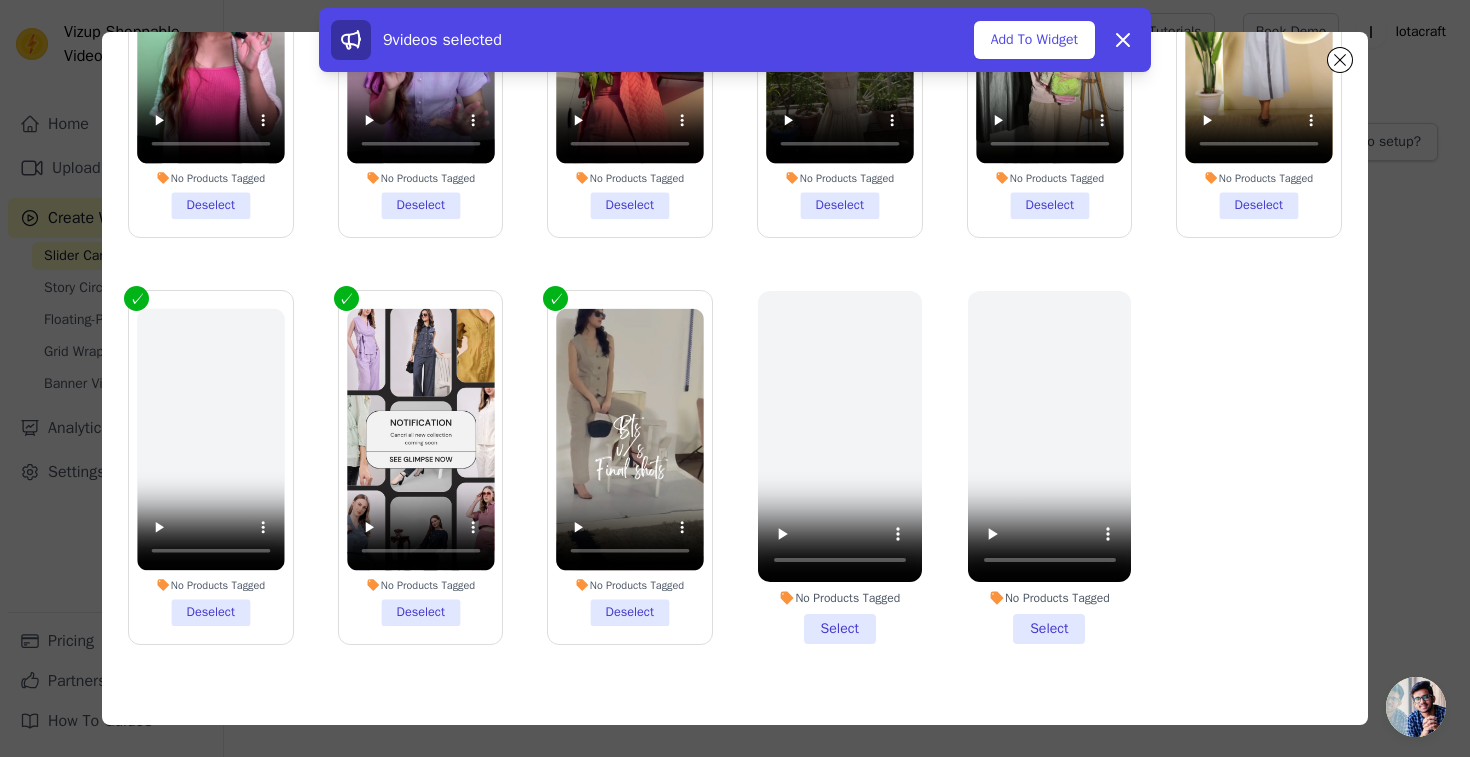 click on "No Products Tagged     Select" at bounding box center [840, 467] 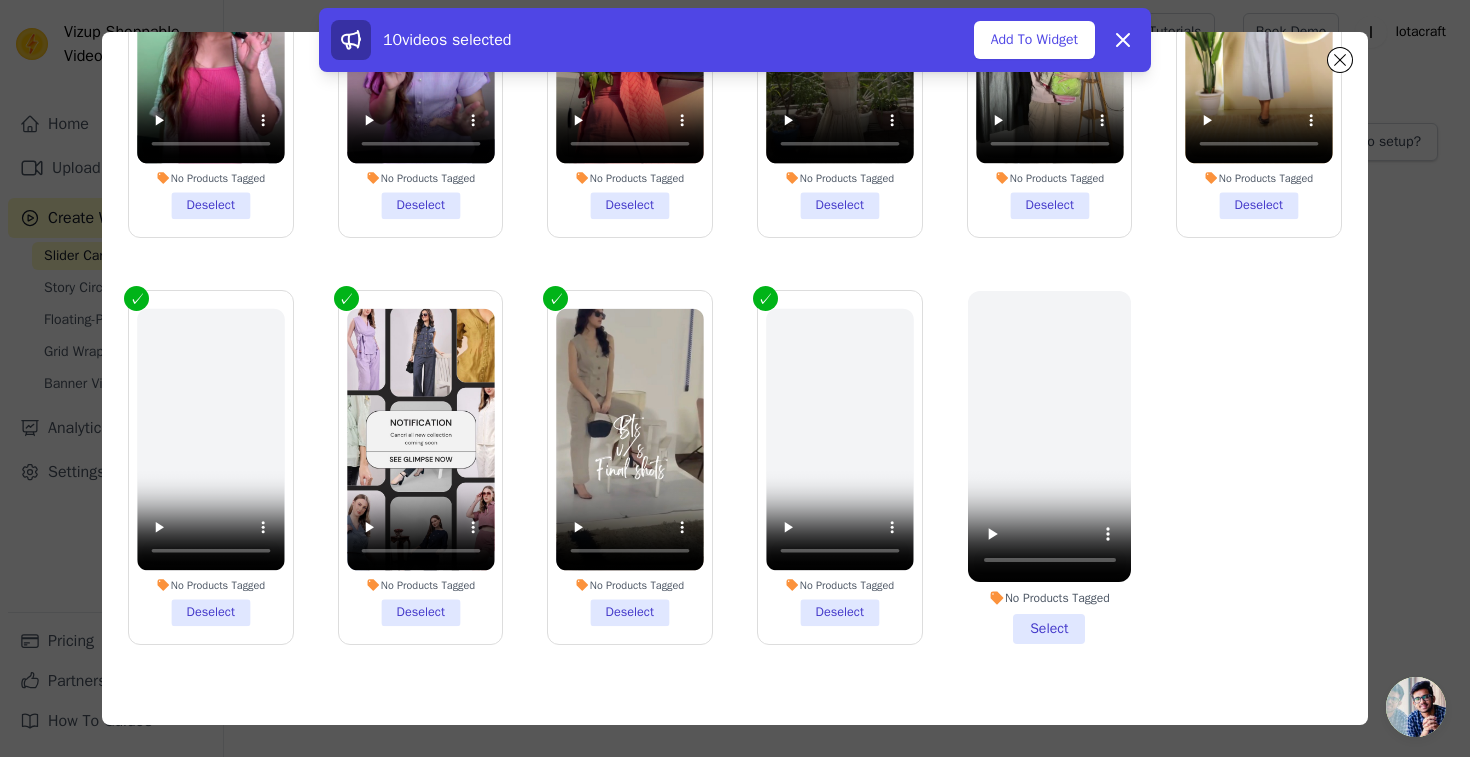 click on "No Products Tagged     Select" at bounding box center (1050, 467) 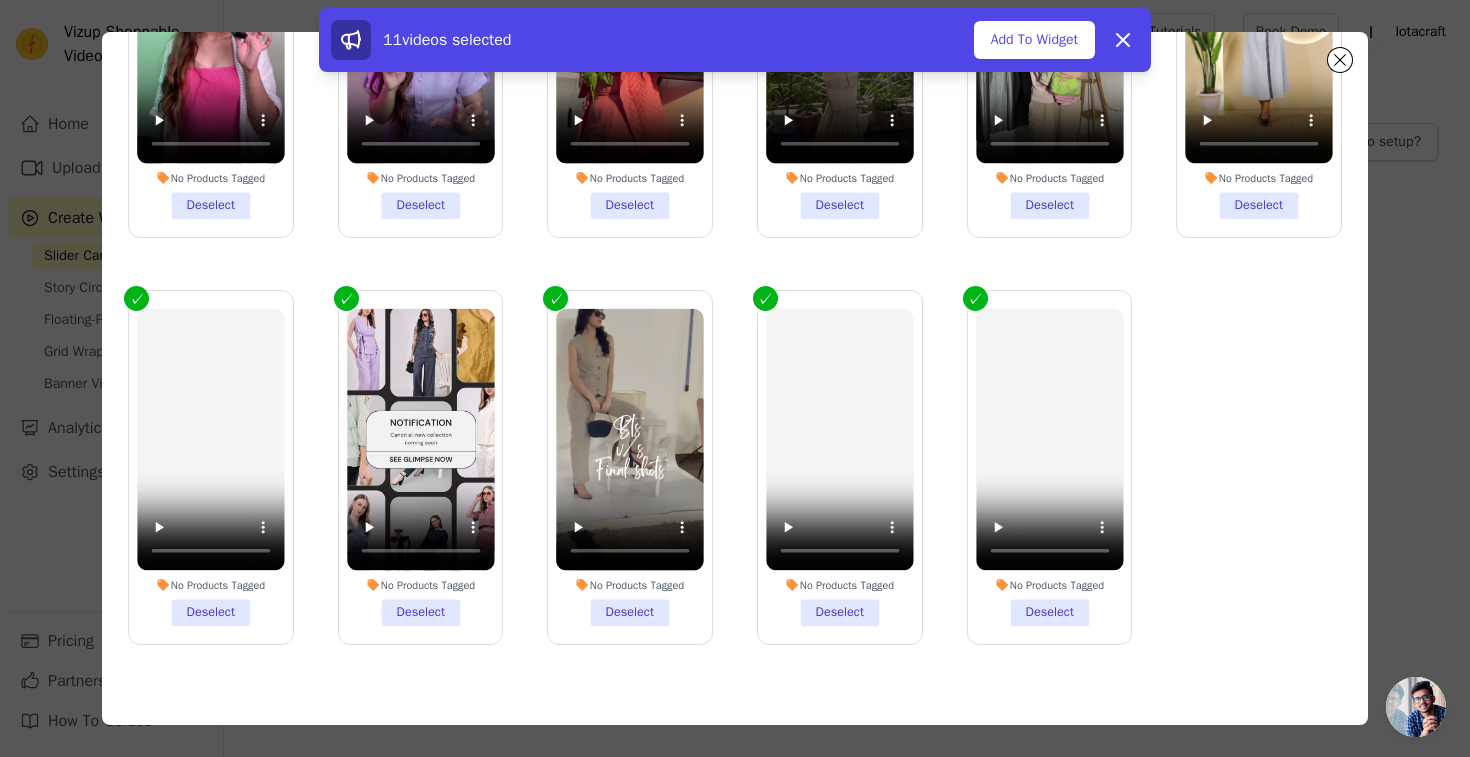scroll, scrollTop: 0, scrollLeft: 0, axis: both 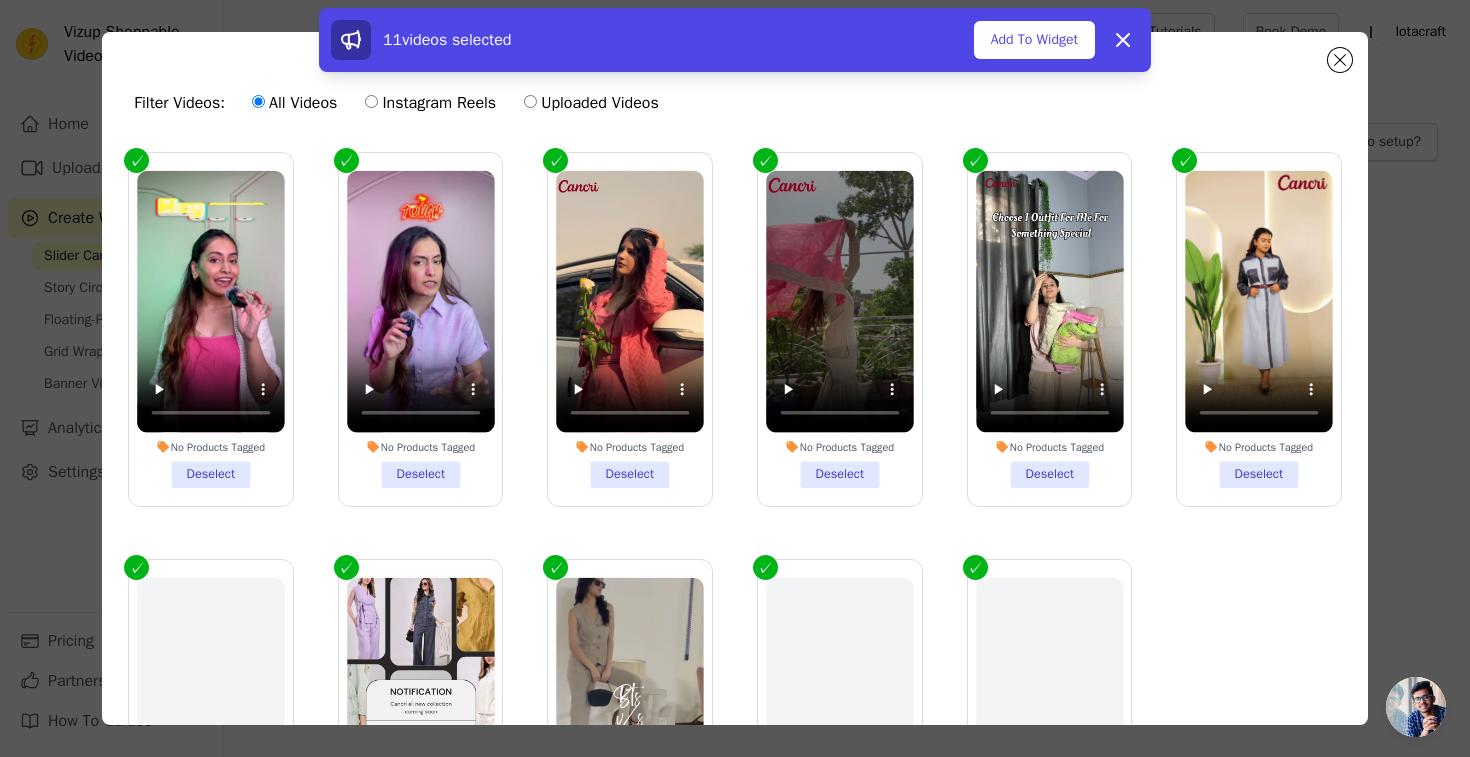 click on "11  videos selected     Add To Widget   Dismiss" at bounding box center [735, 44] 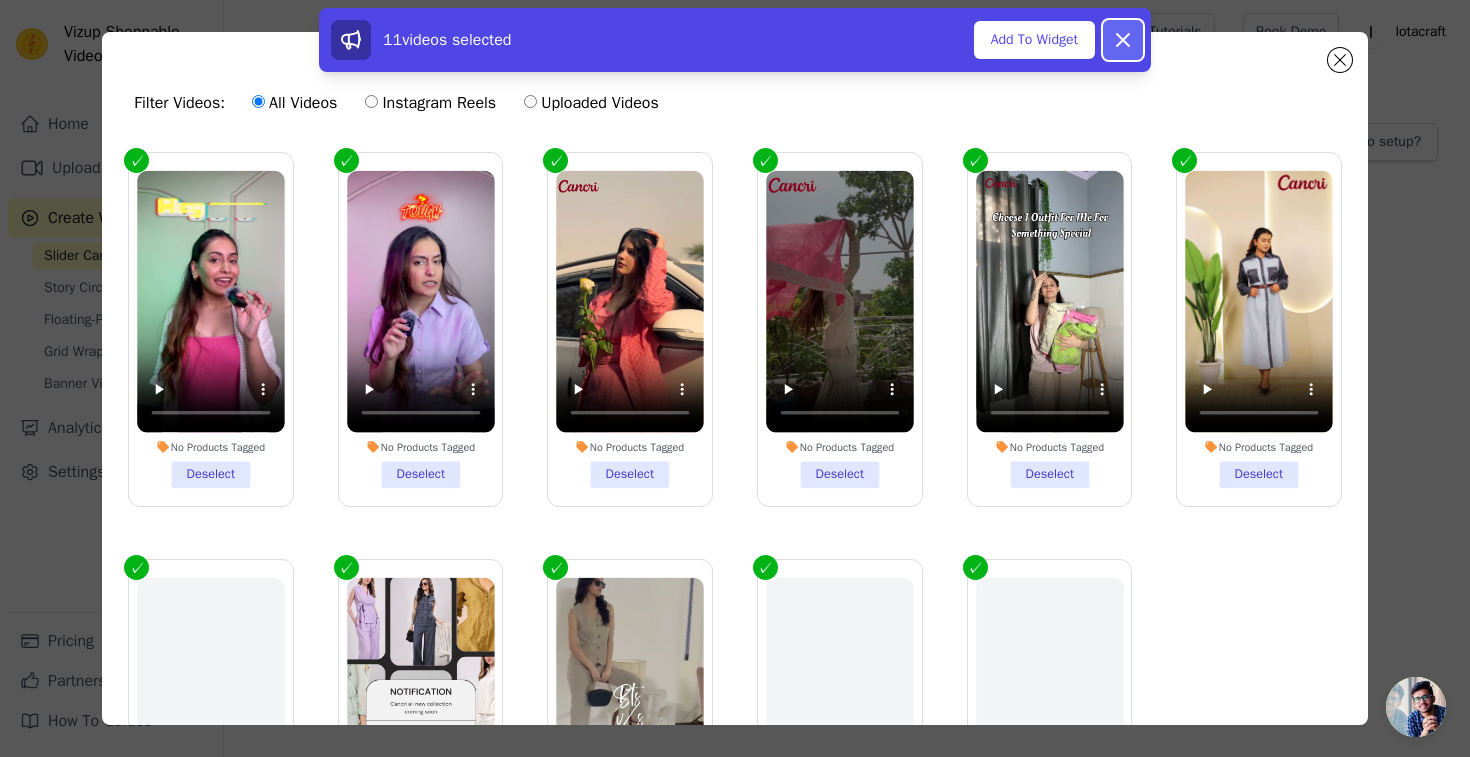 click 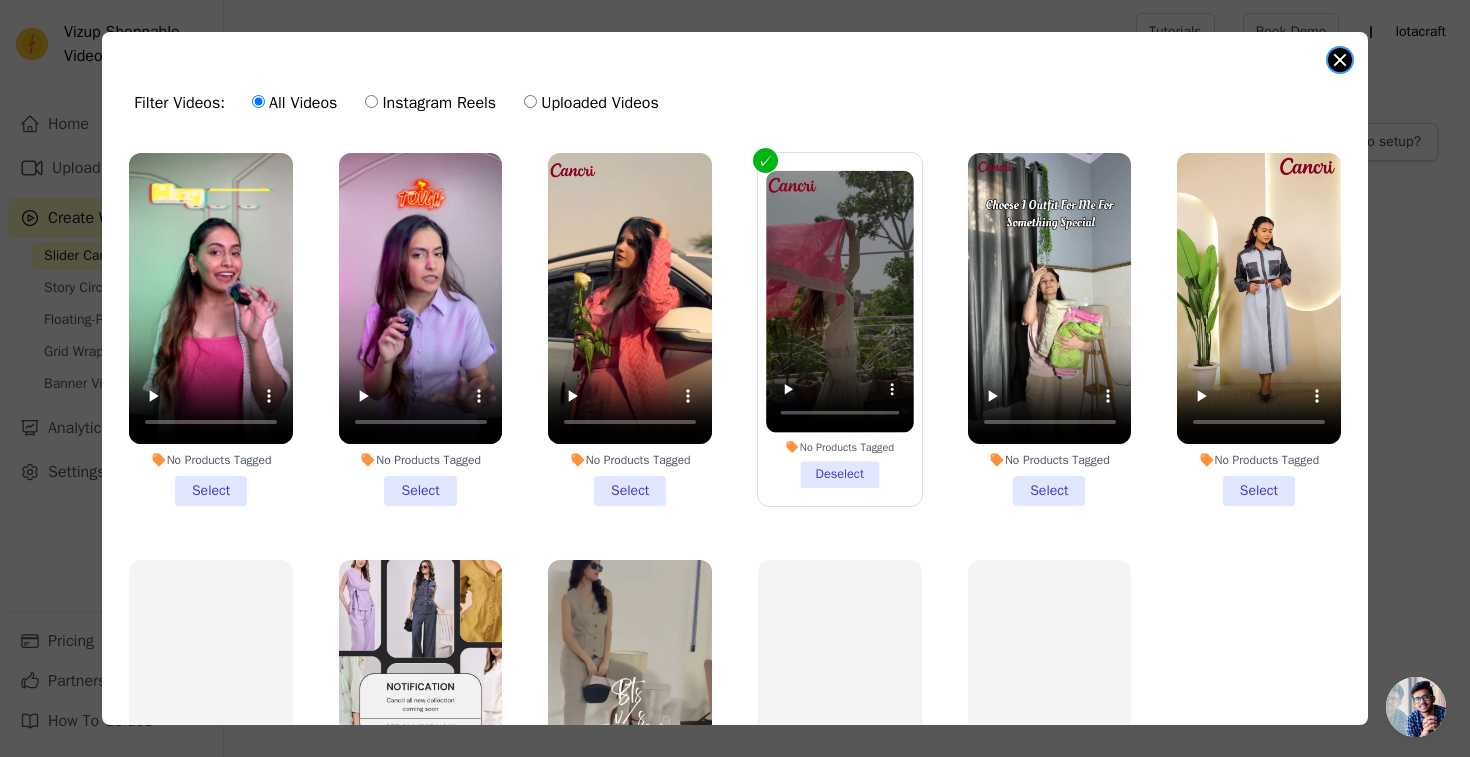 click at bounding box center [1340, 60] 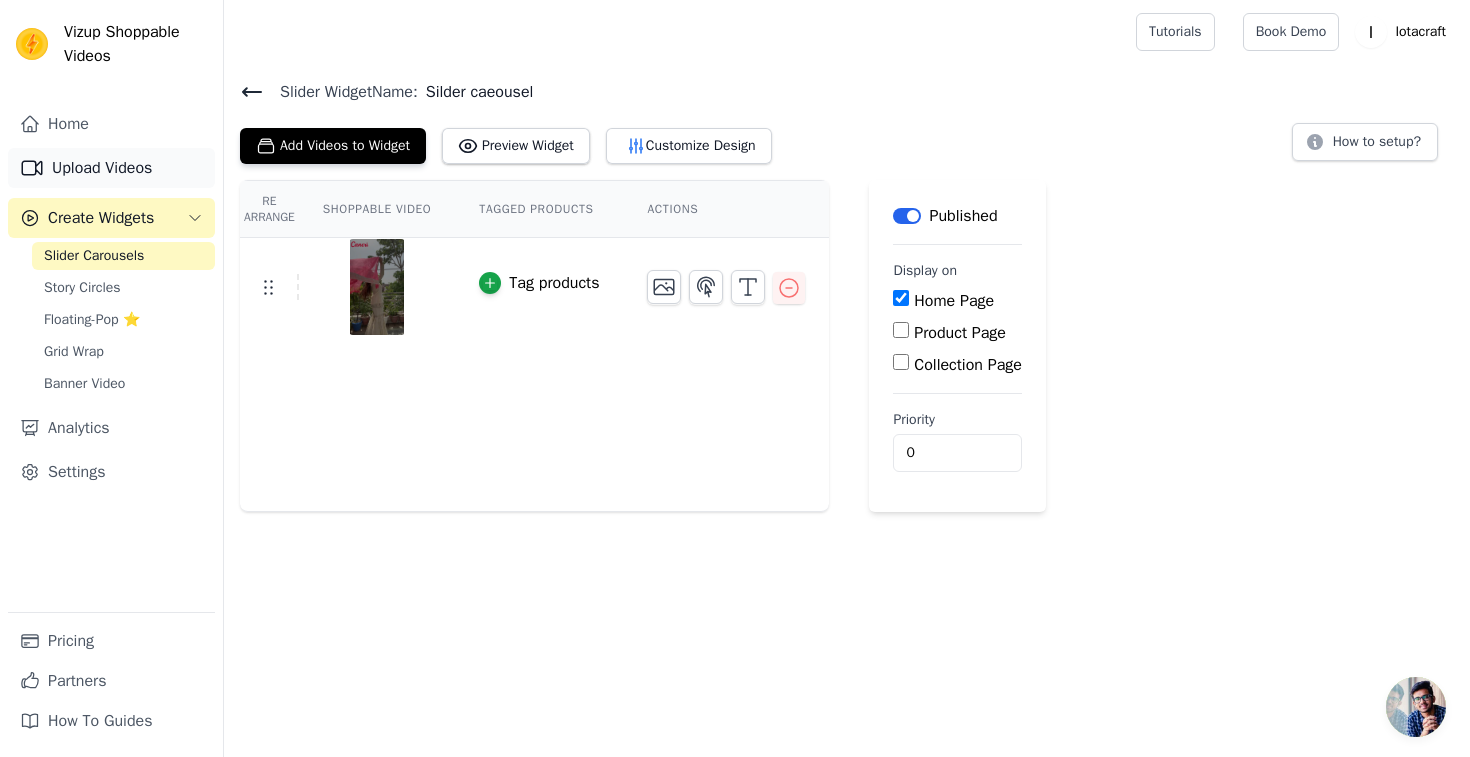click on "Upload Videos" at bounding box center (111, 168) 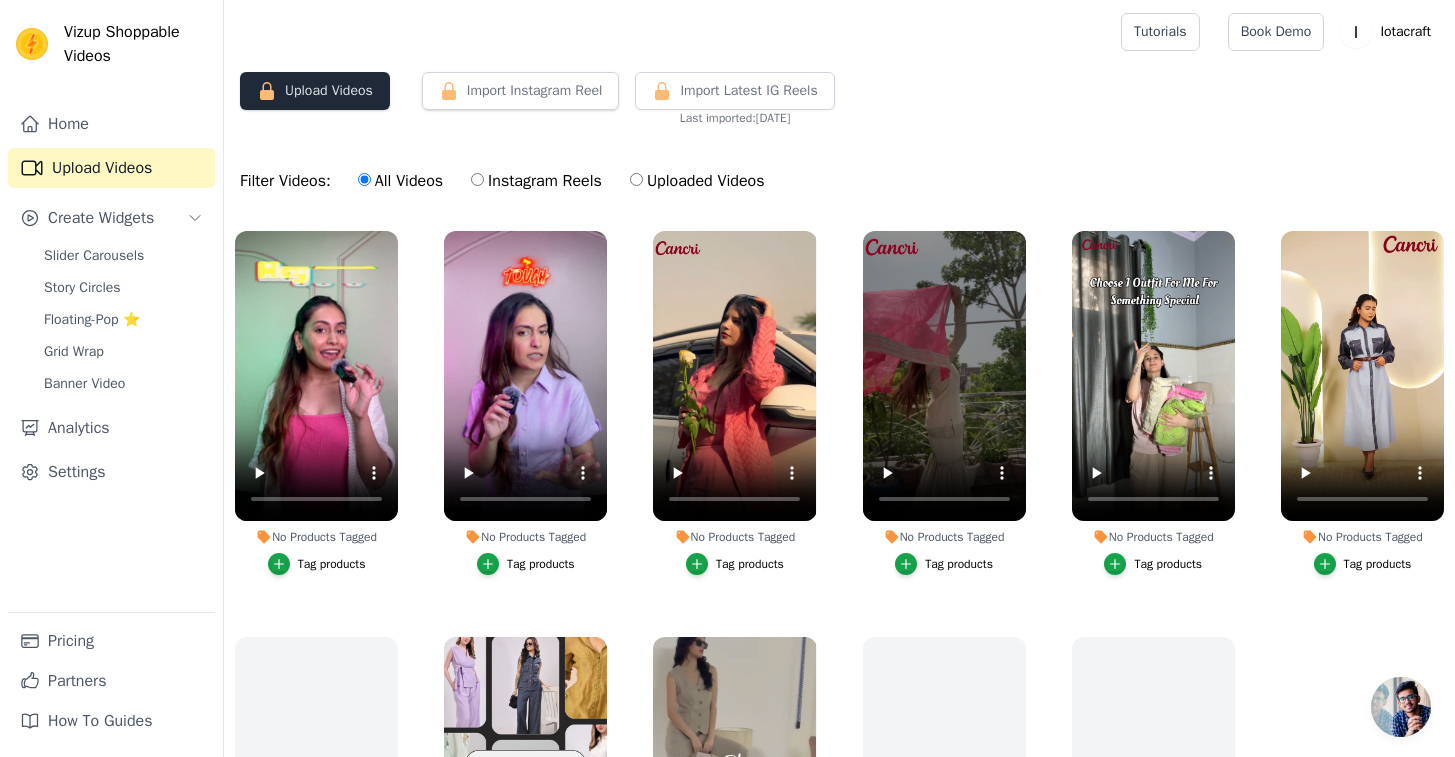 click on "Upload Videos" at bounding box center (315, 91) 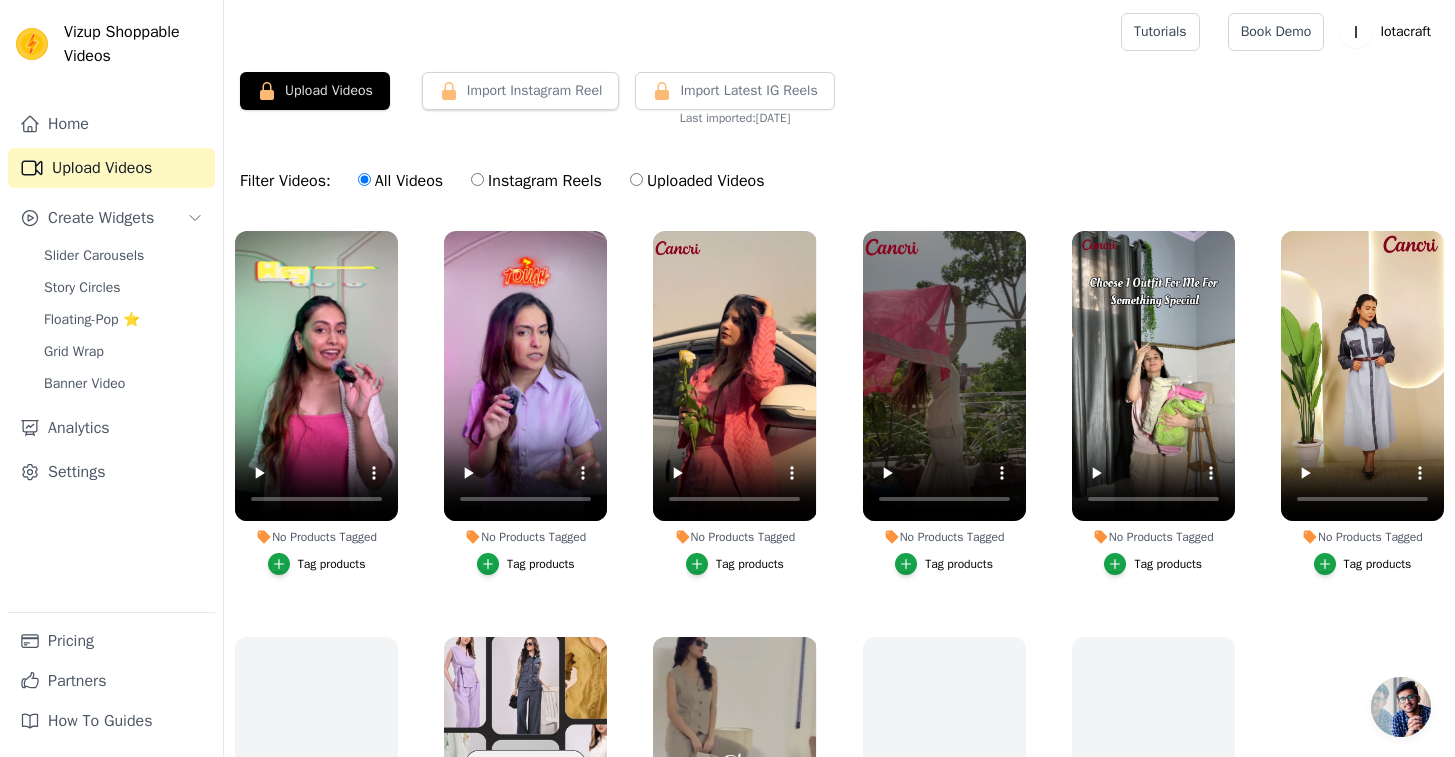 scroll, scrollTop: 123, scrollLeft: 0, axis: vertical 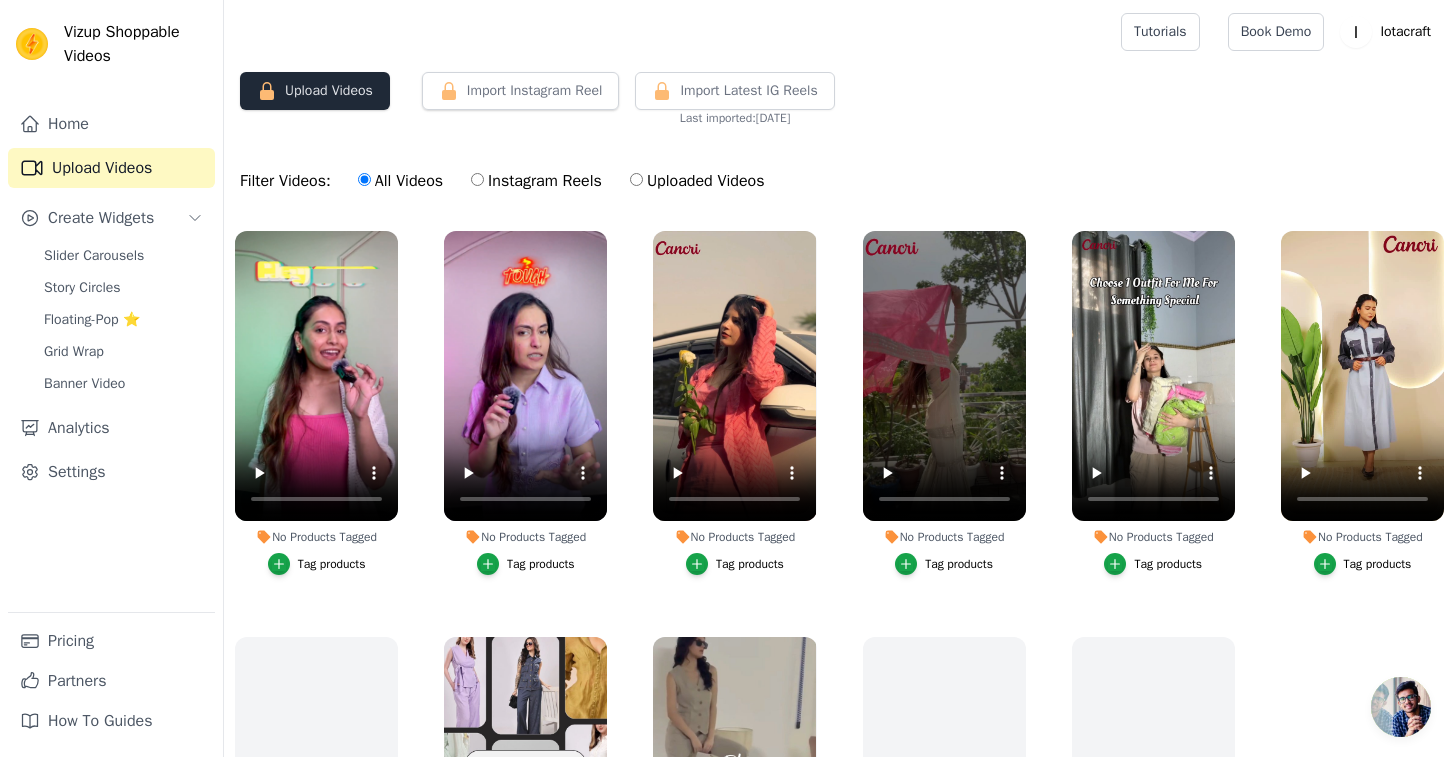 click on "Upload Videos" at bounding box center (315, 91) 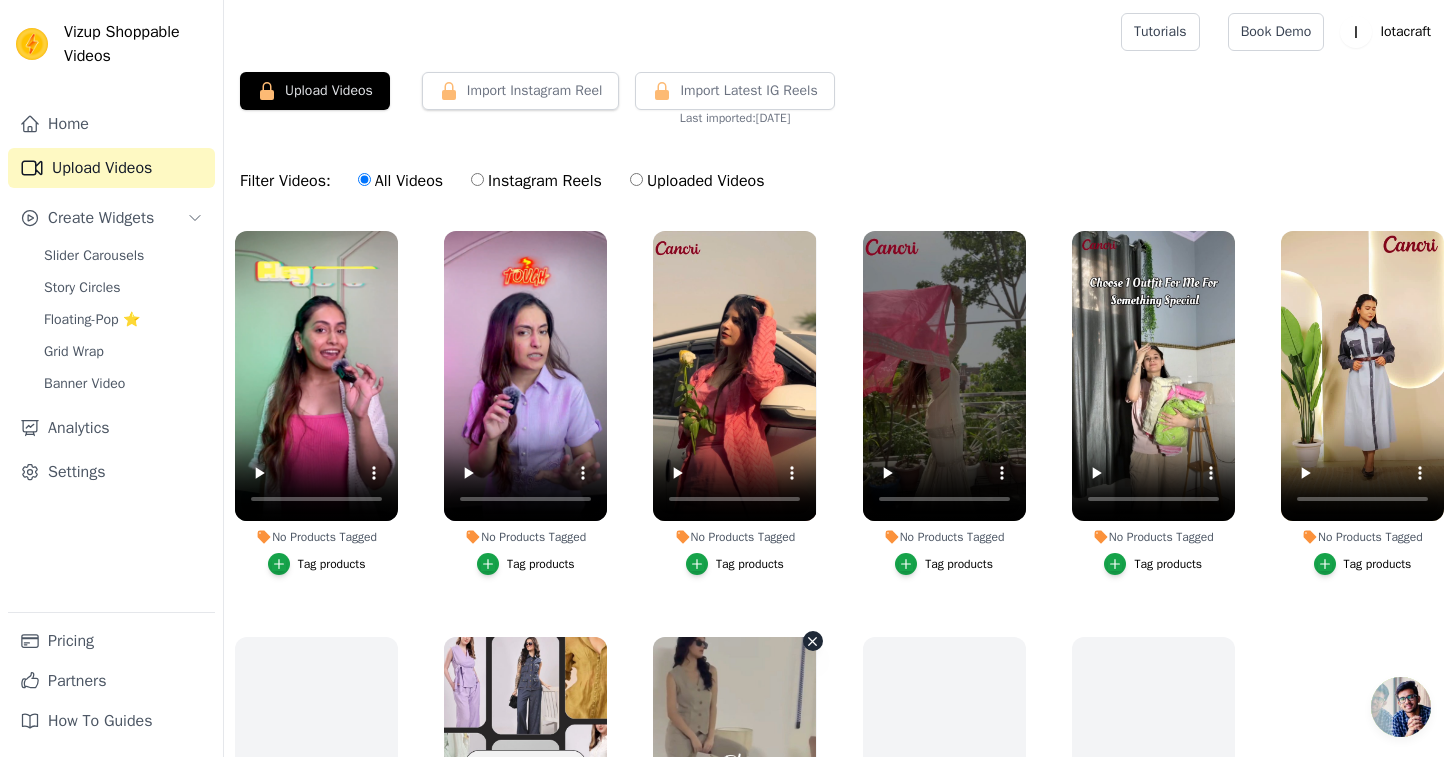 scroll, scrollTop: 123, scrollLeft: 0, axis: vertical 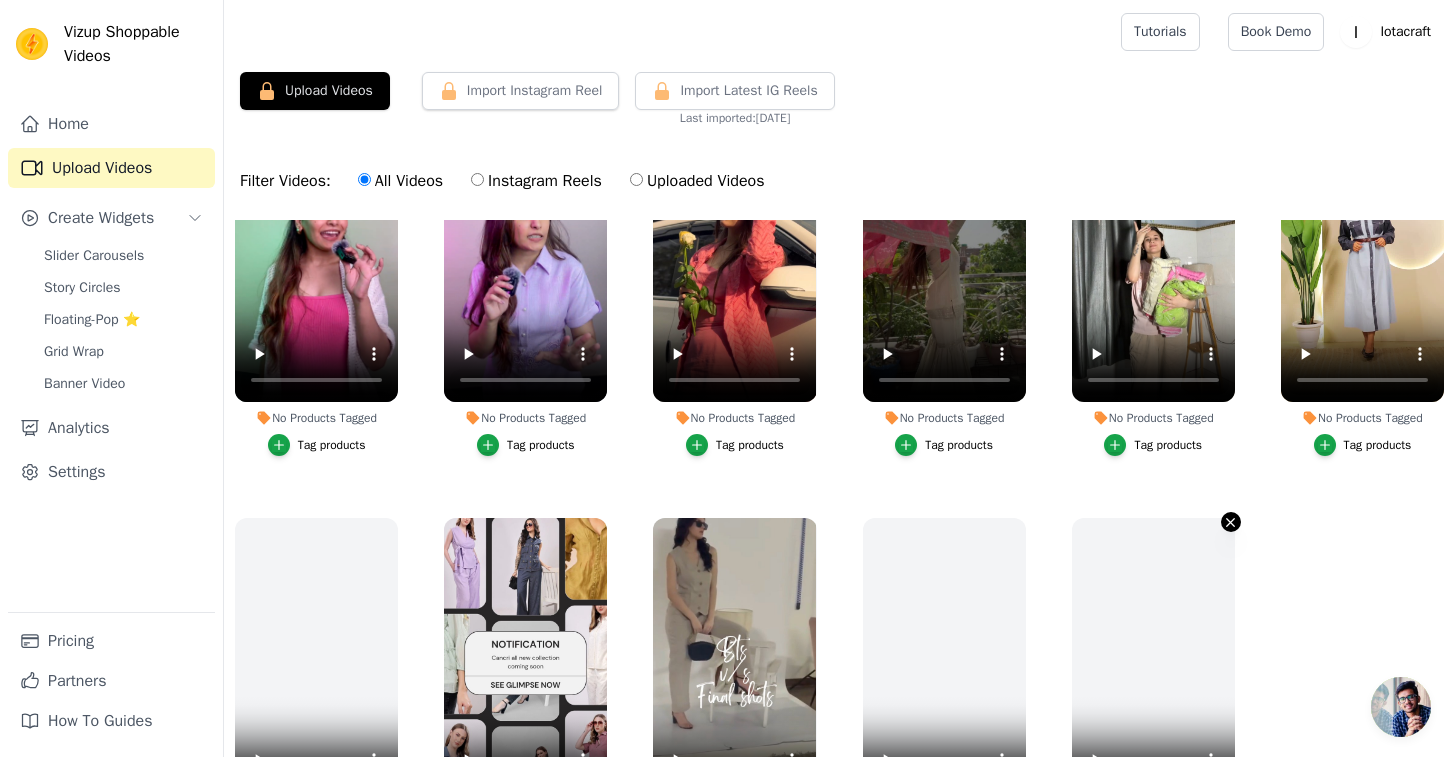 click 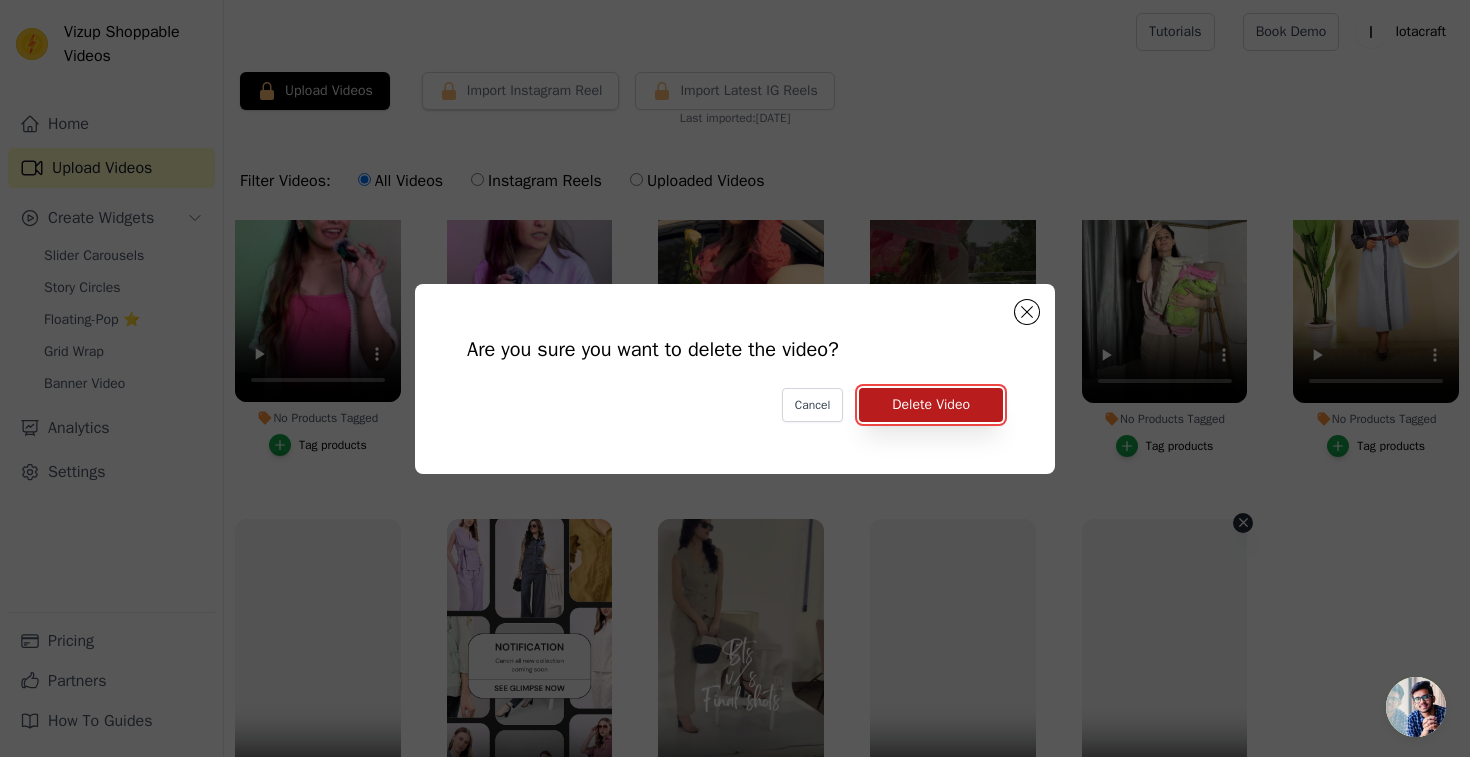 click on "Delete Video" at bounding box center (931, 405) 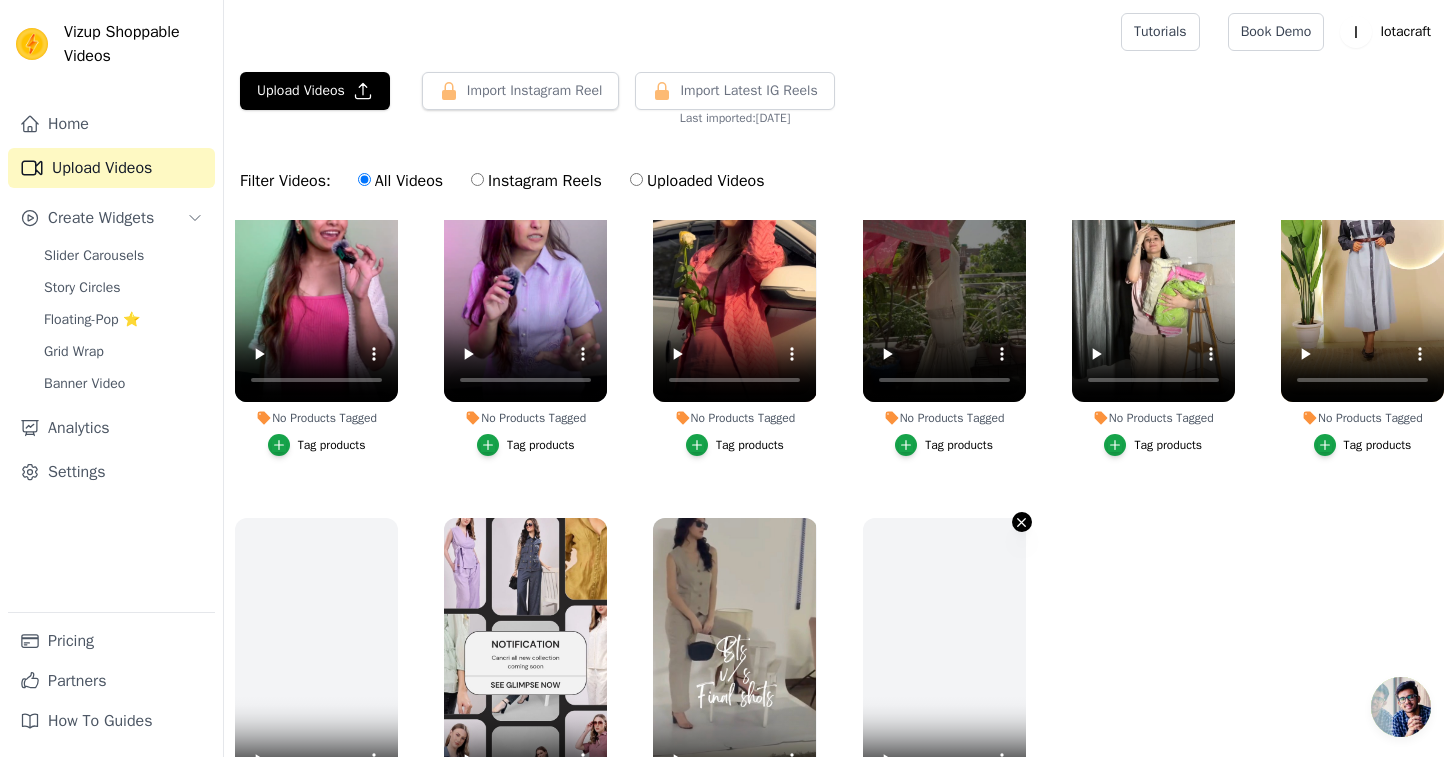 click 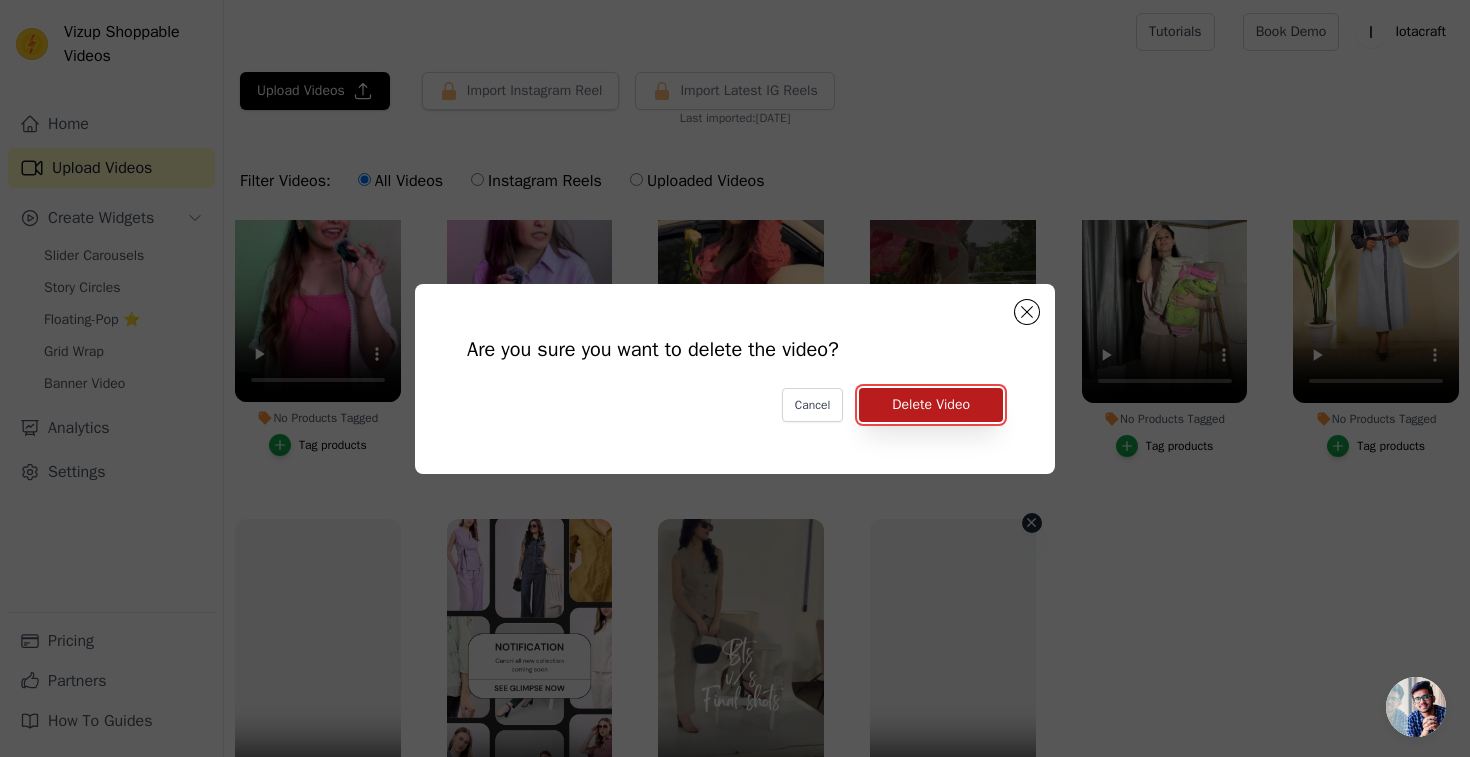 click on "Delete Video" at bounding box center [931, 405] 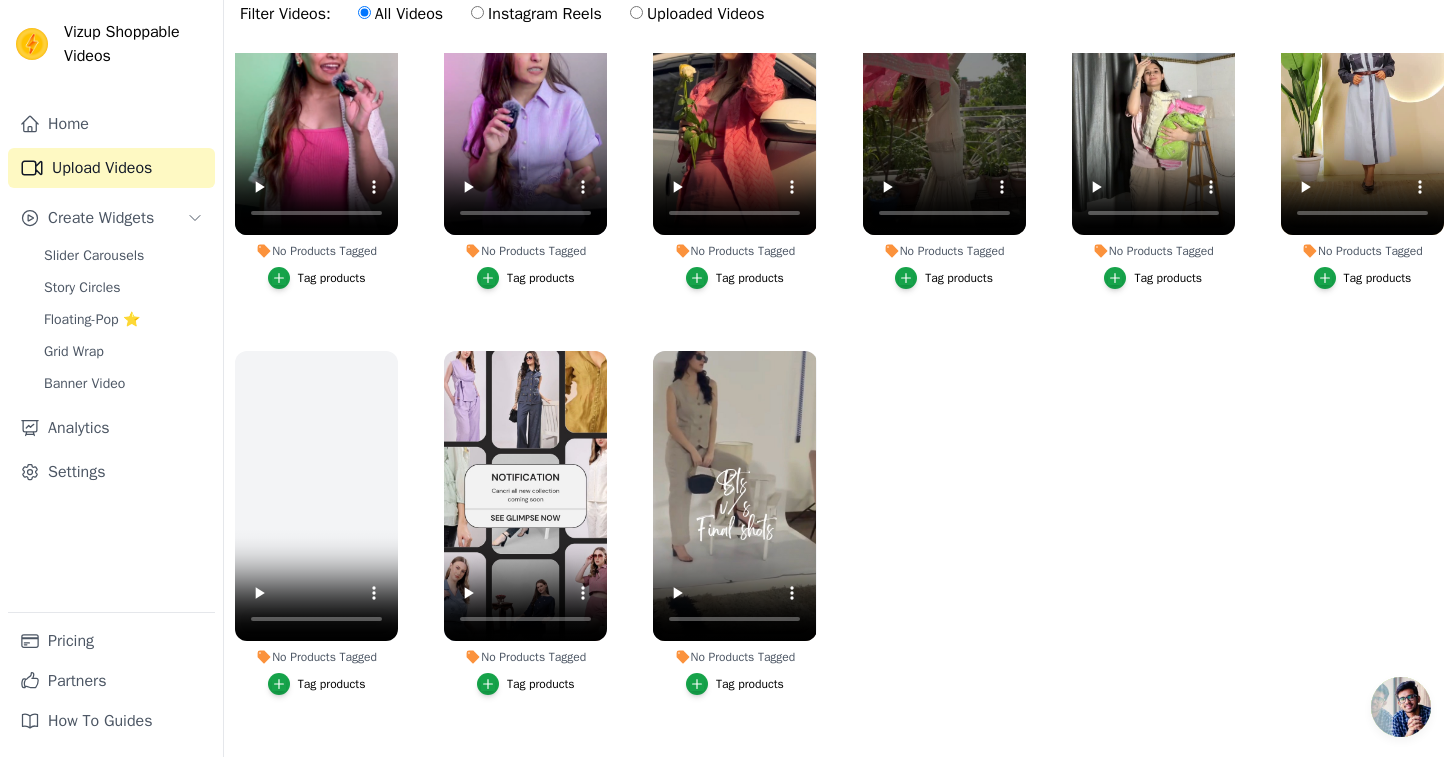 scroll, scrollTop: 204, scrollLeft: 0, axis: vertical 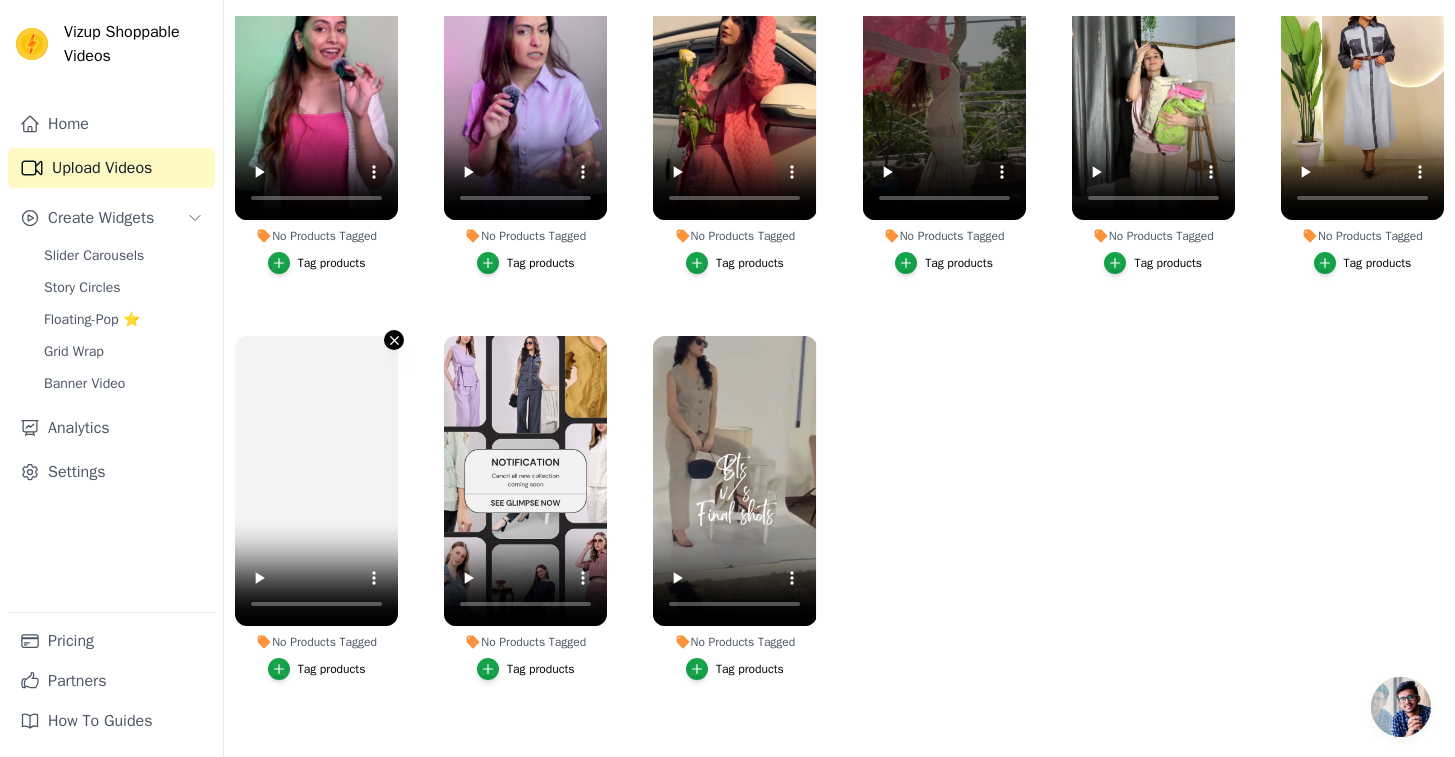 click on "No Products Tagged       Tag products" at bounding box center [394, 340] 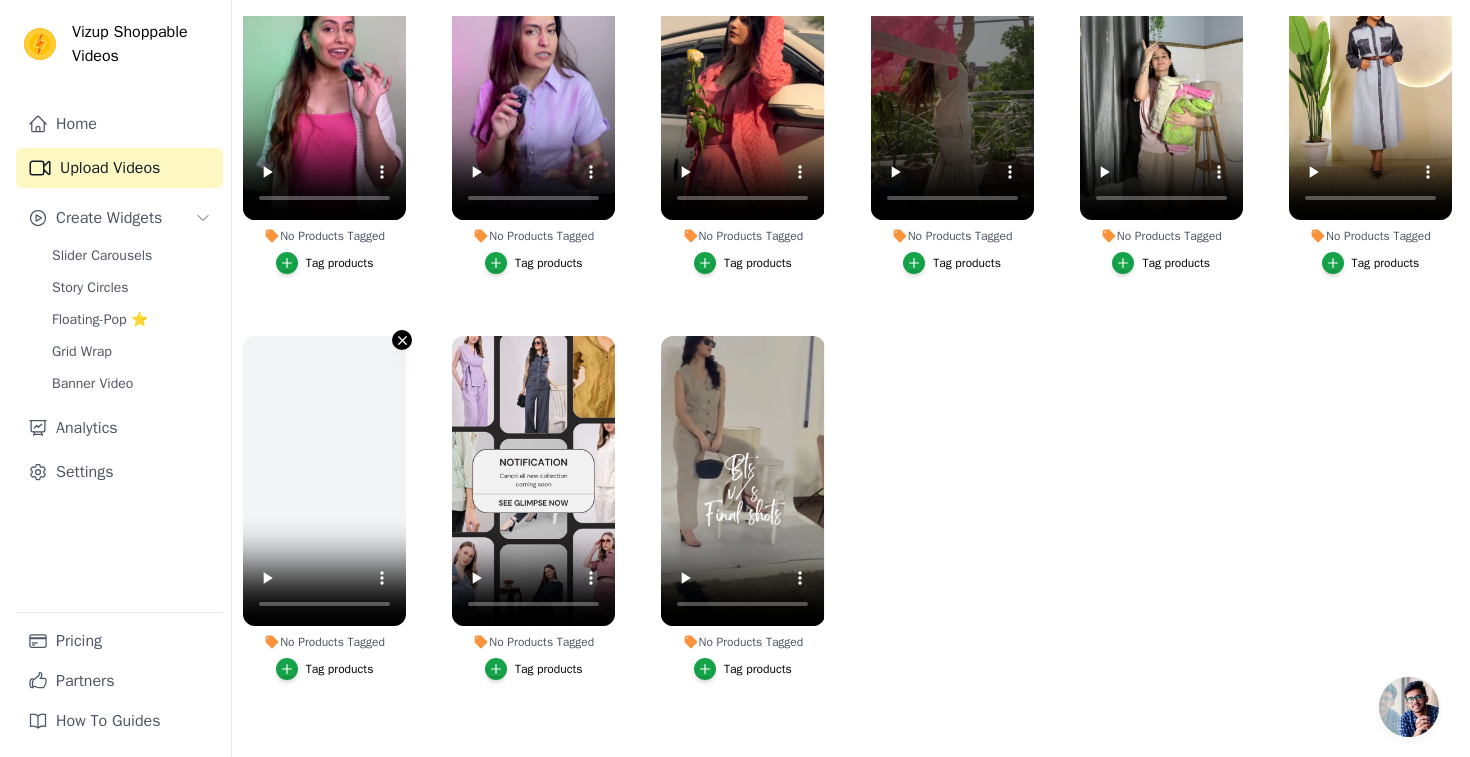 scroll, scrollTop: 0, scrollLeft: 0, axis: both 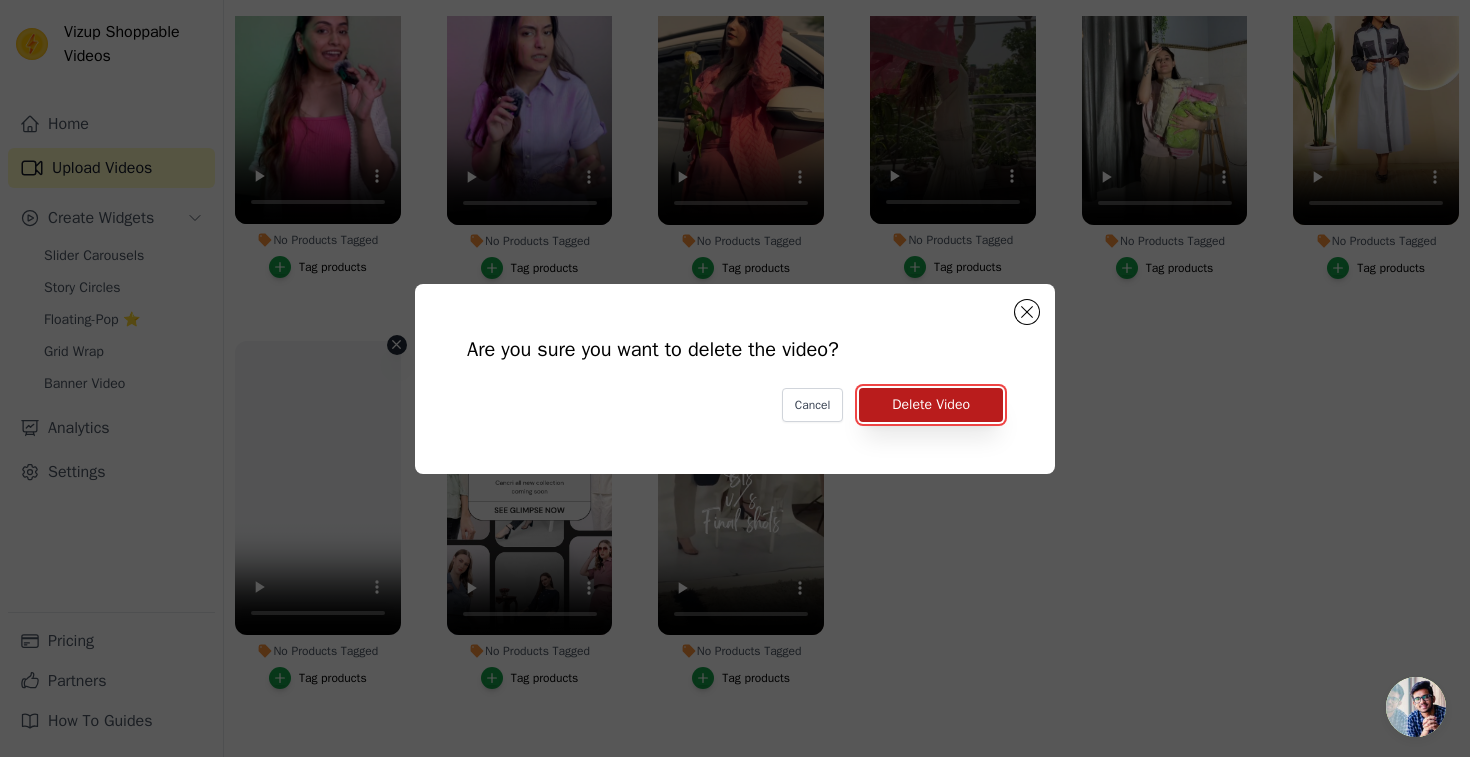 click on "Delete Video" at bounding box center [931, 405] 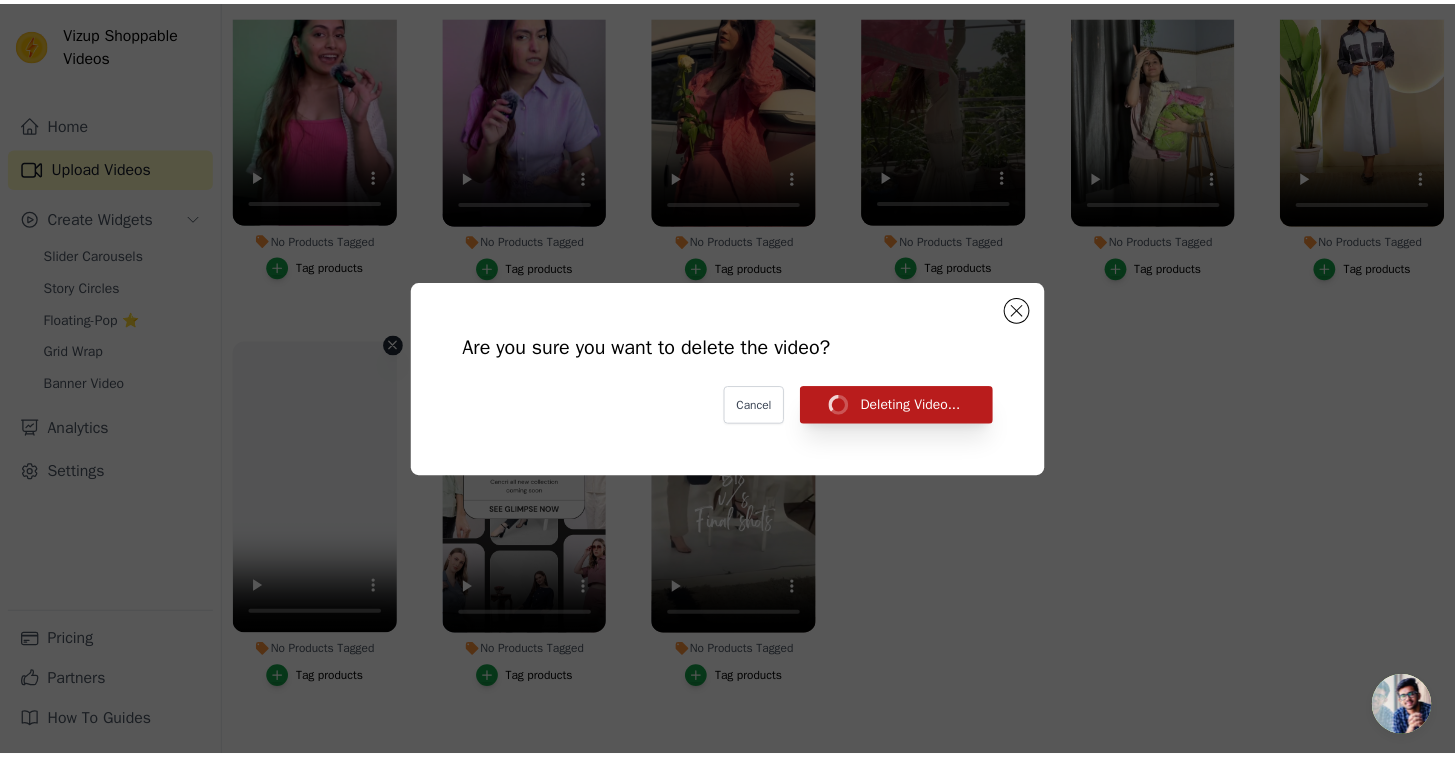 scroll, scrollTop: 204, scrollLeft: 0, axis: vertical 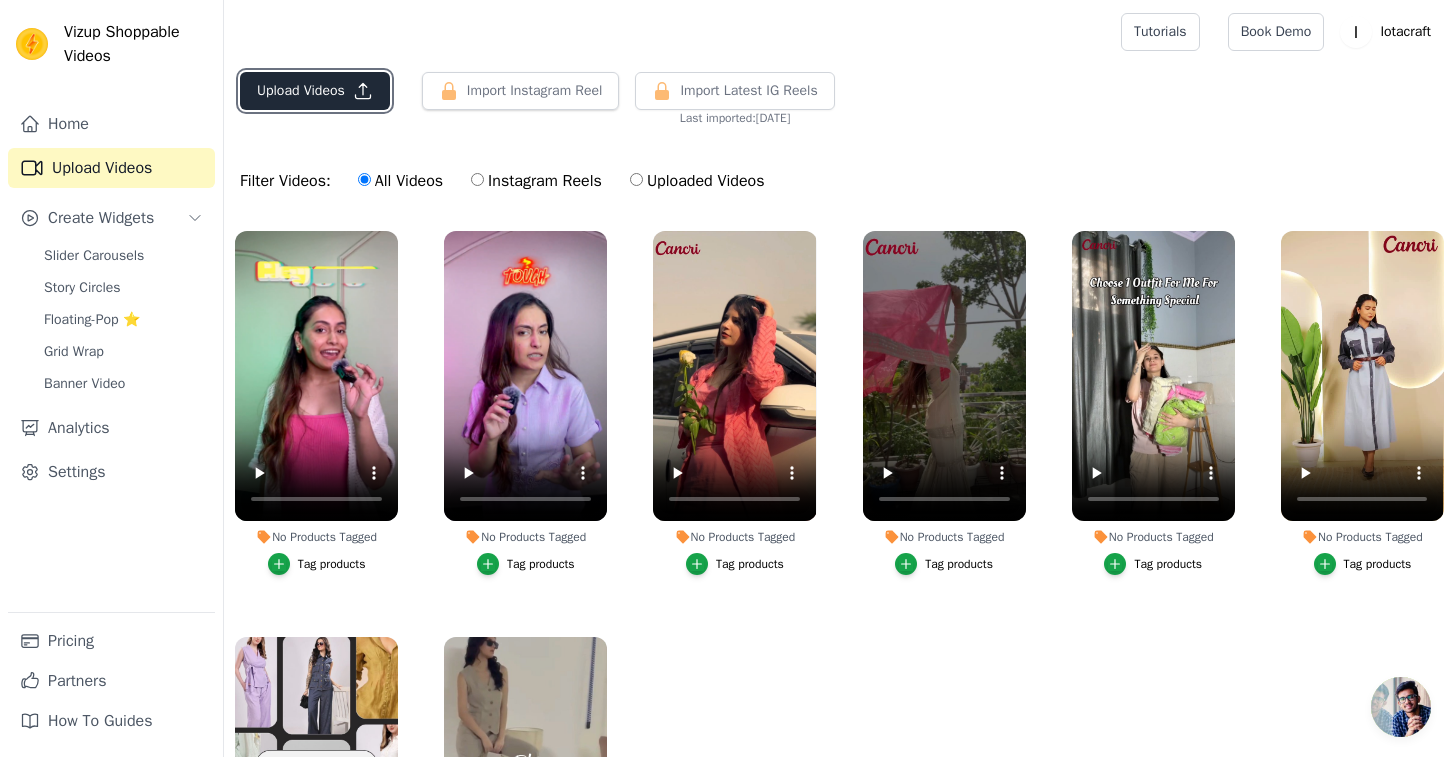 click on "Upload Videos" at bounding box center [315, 91] 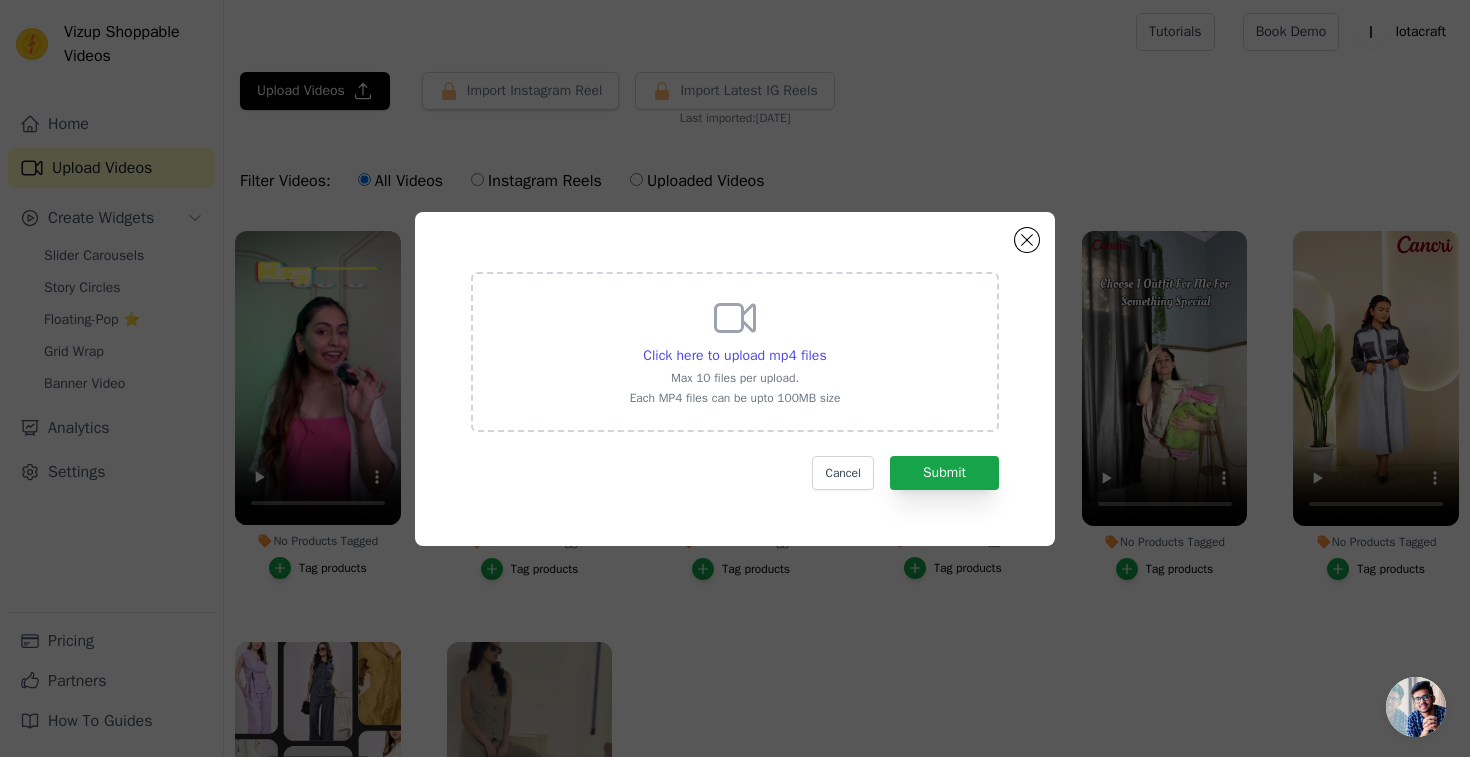 click 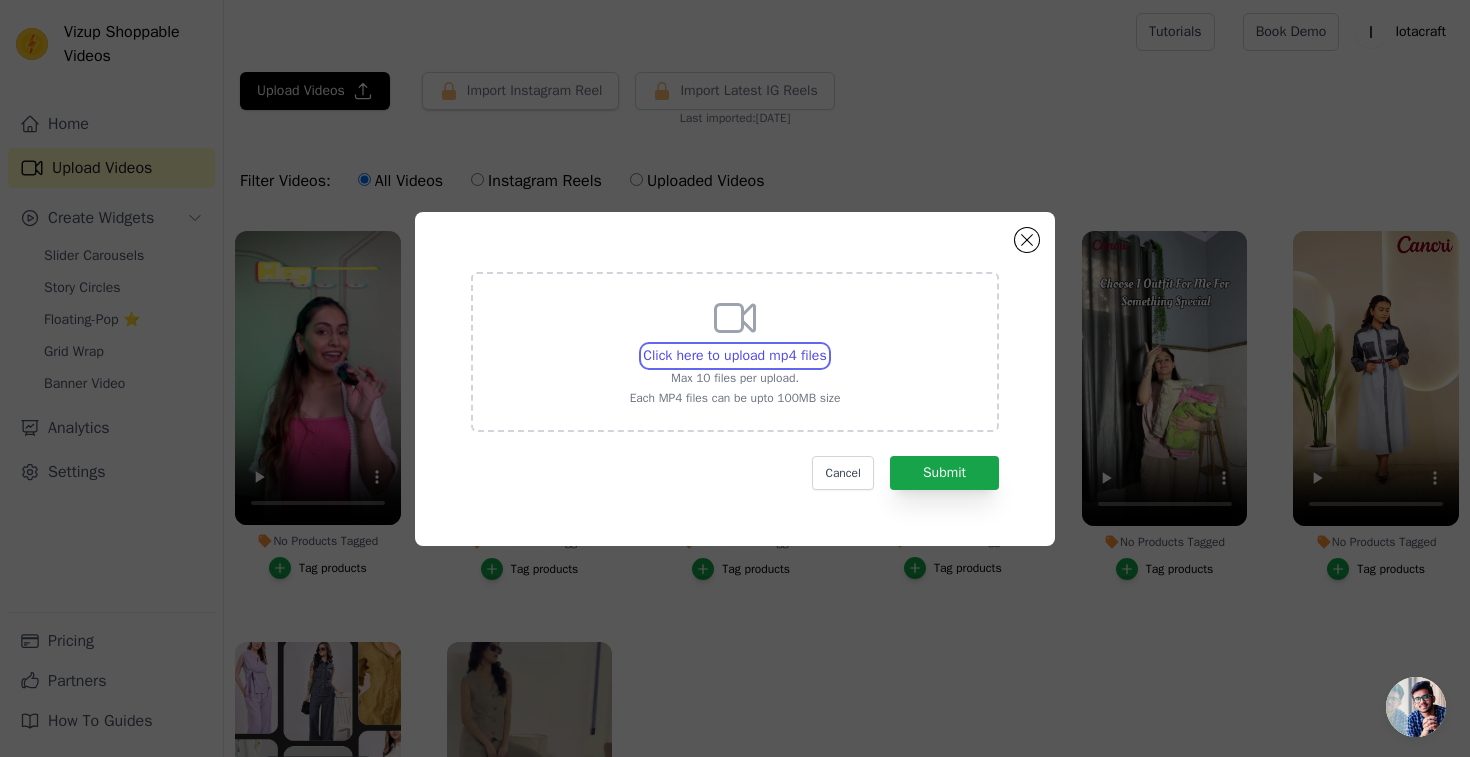 click on "Click here to upload mp4 files     Max 10 files per upload.   Each MP4 files can be upto 100MB size" at bounding box center [826, 345] 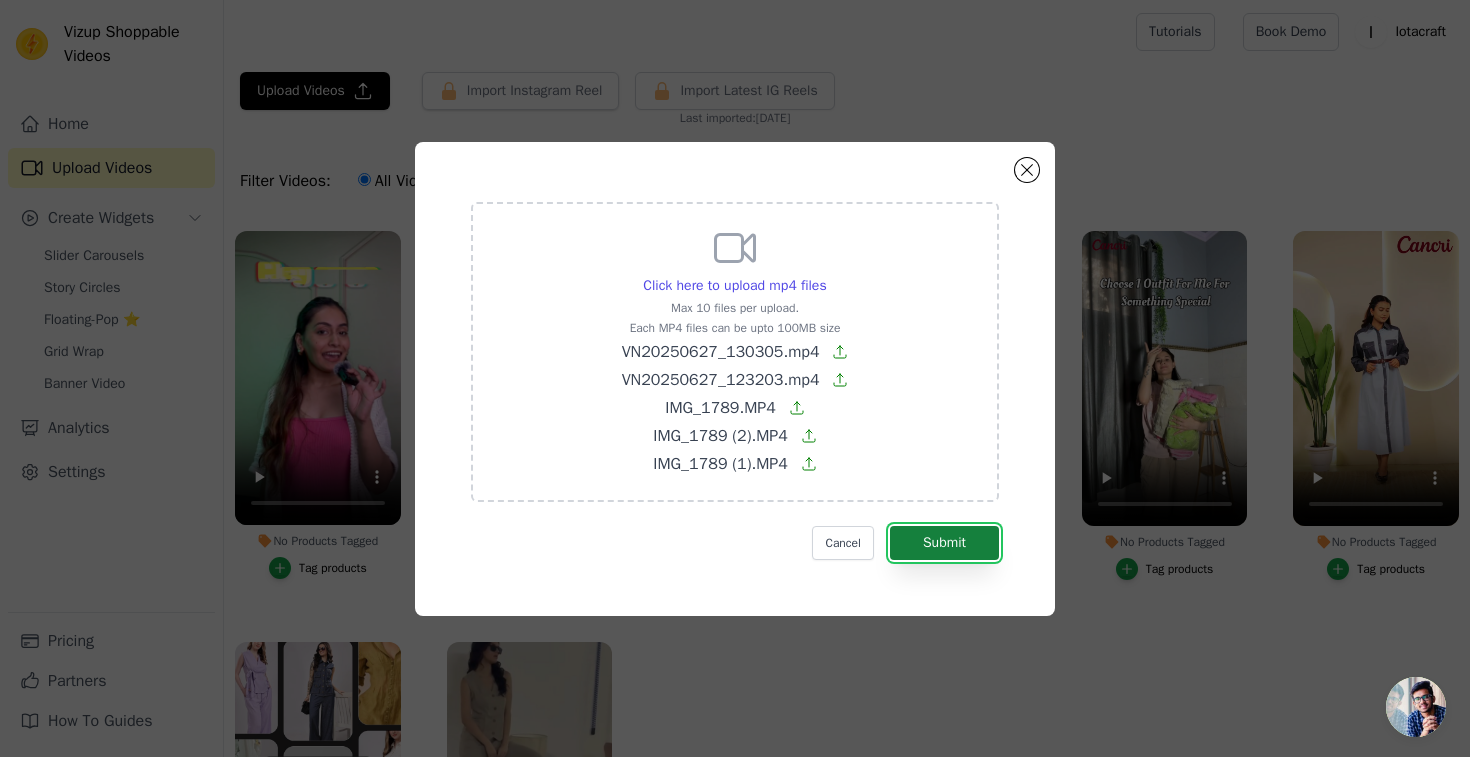 click on "Submit" at bounding box center (944, 543) 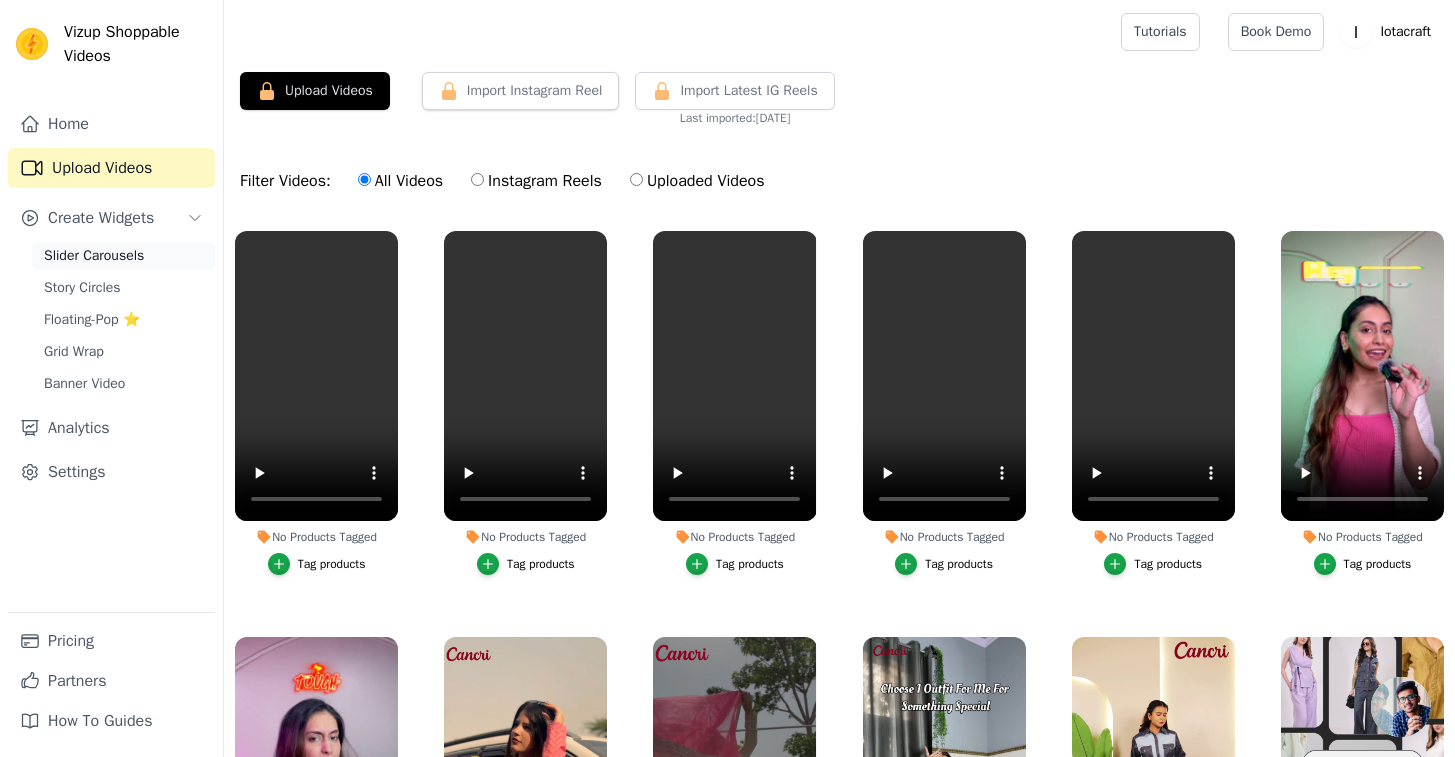 click on "Slider Carousels" at bounding box center (94, 256) 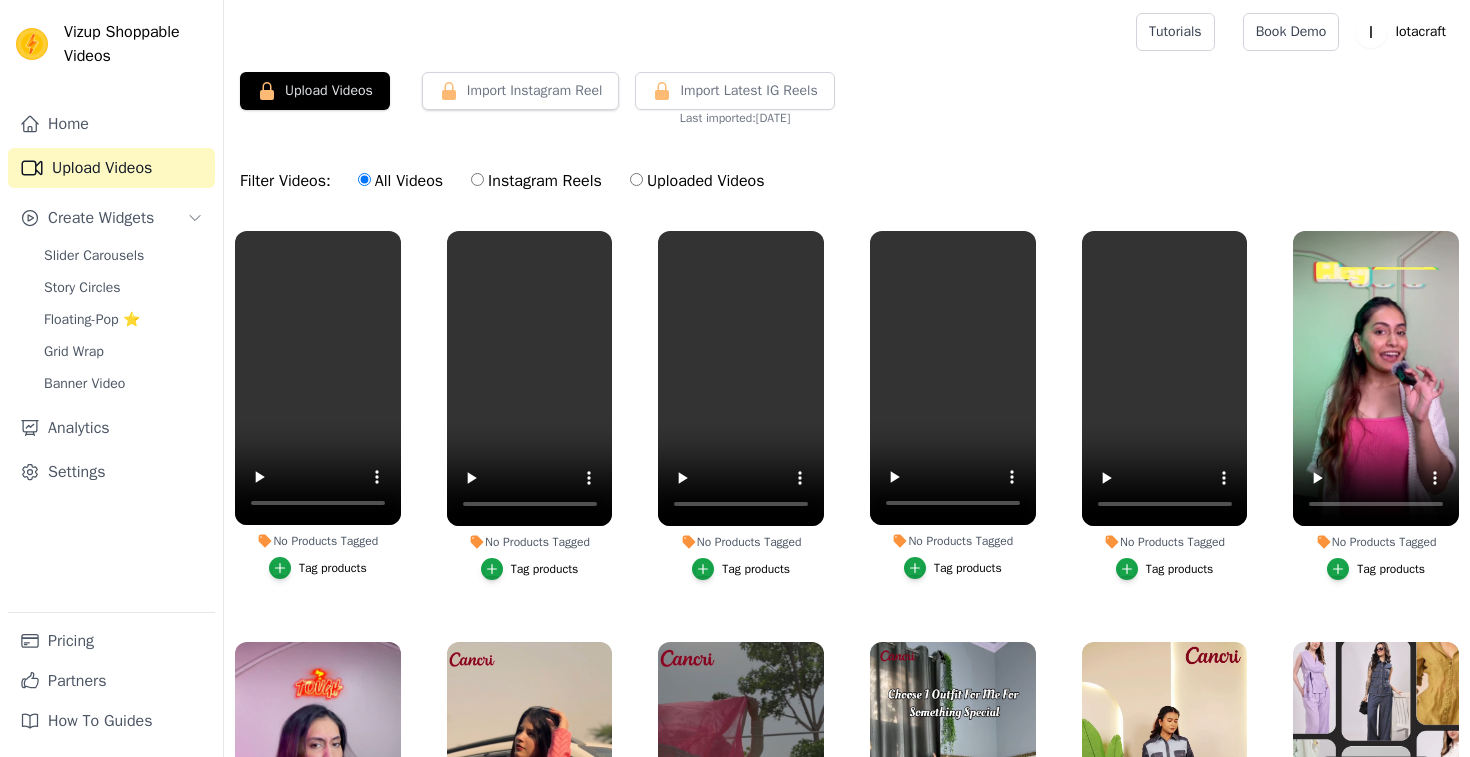 scroll, scrollTop: 0, scrollLeft: 0, axis: both 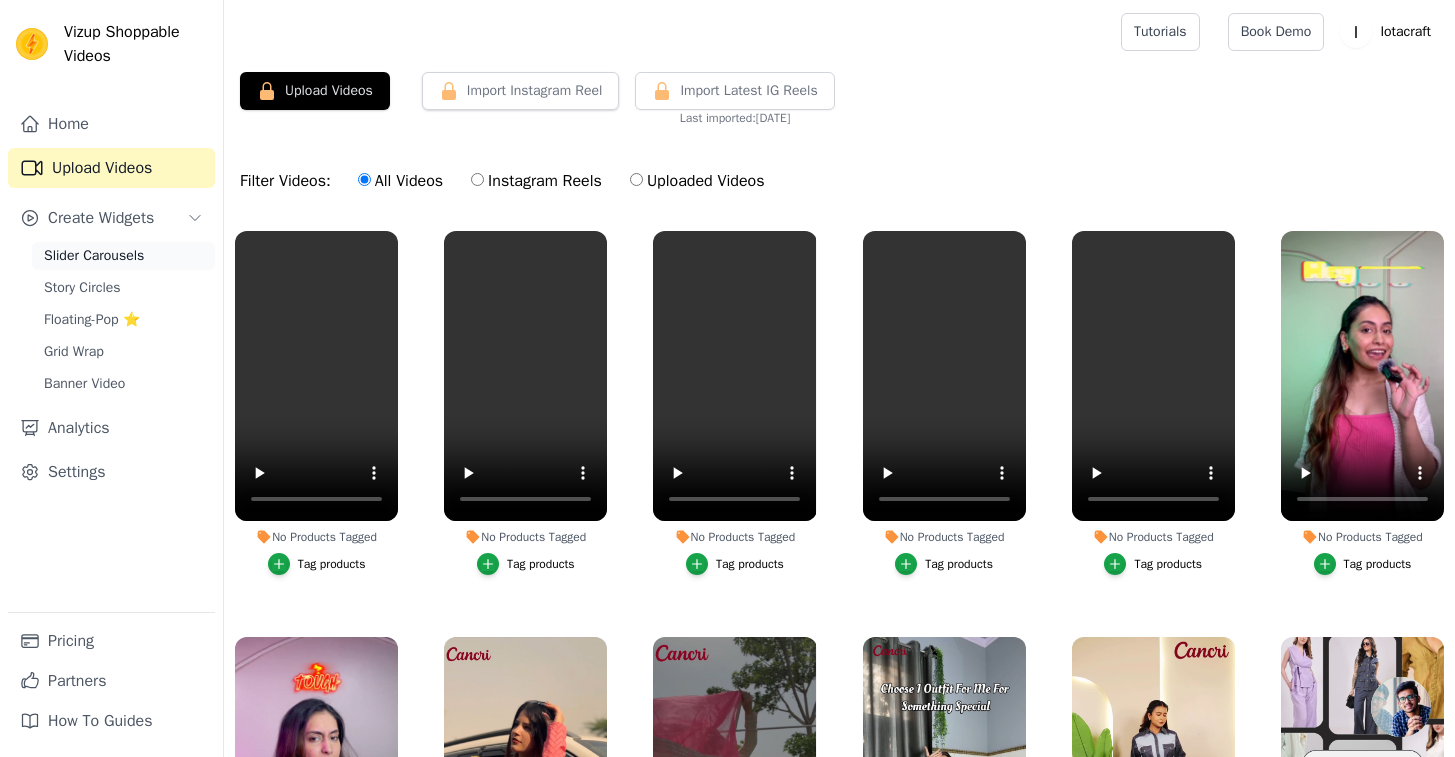 click on "Slider Carousels" at bounding box center (123, 256) 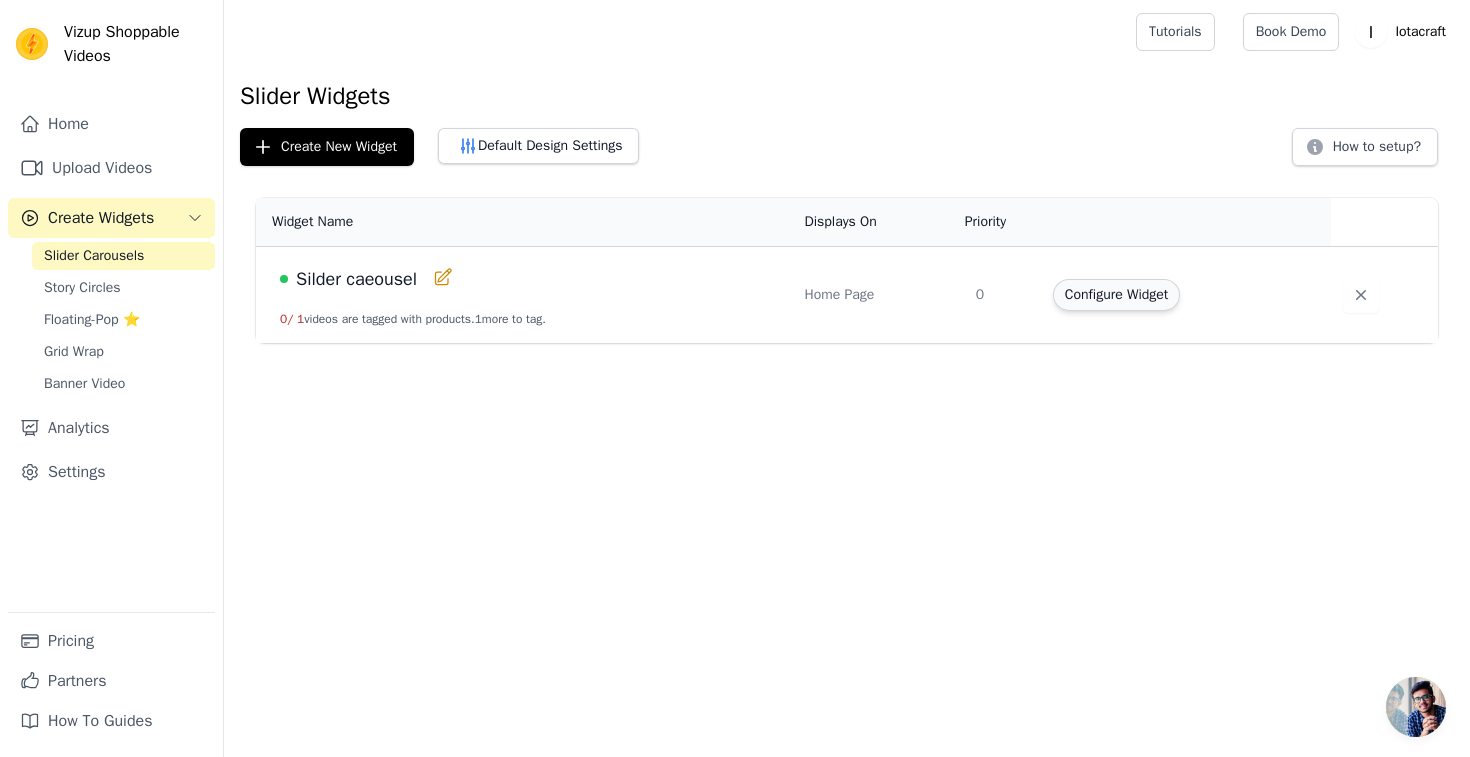 click on "Configure Widget" at bounding box center [1116, 295] 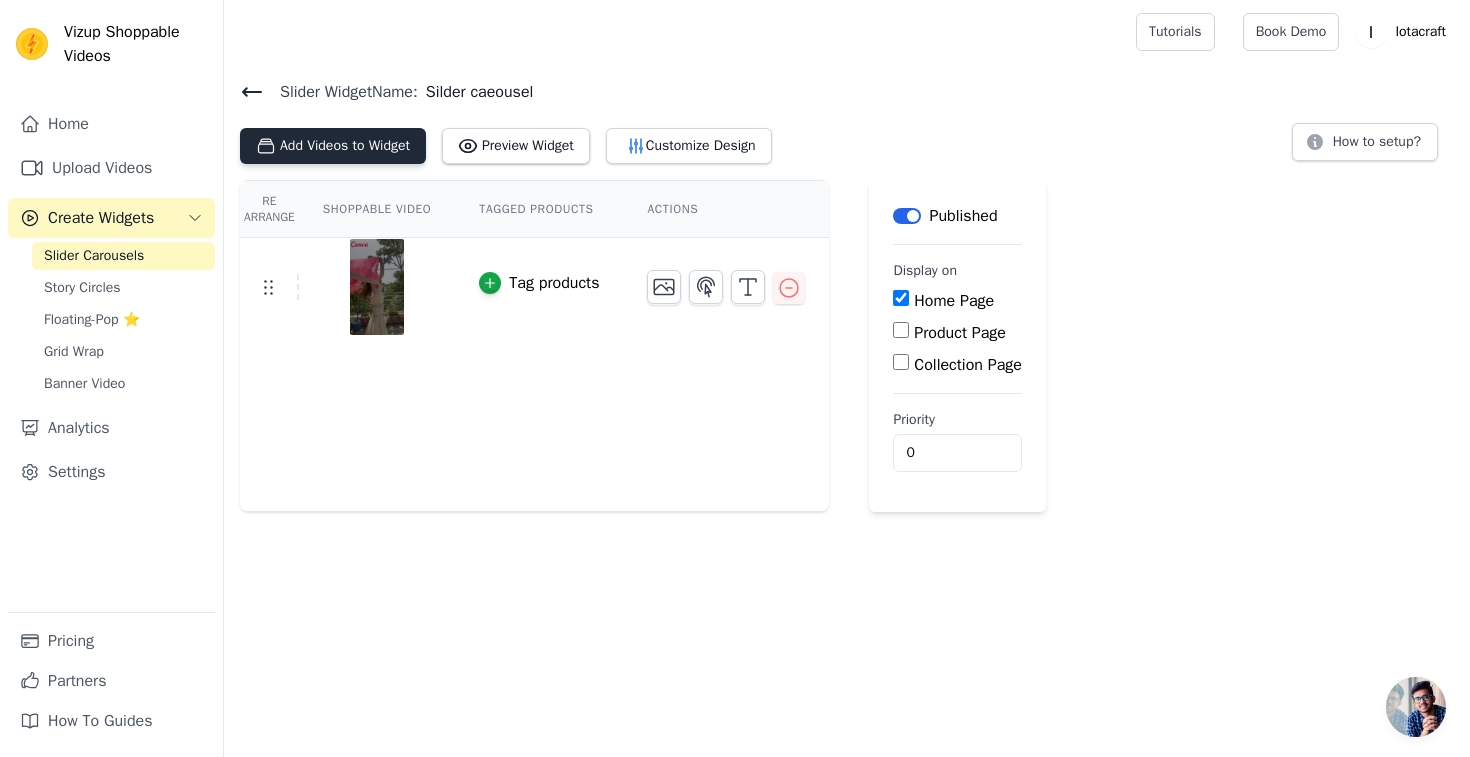 click on "Add Videos to Widget" at bounding box center (333, 146) 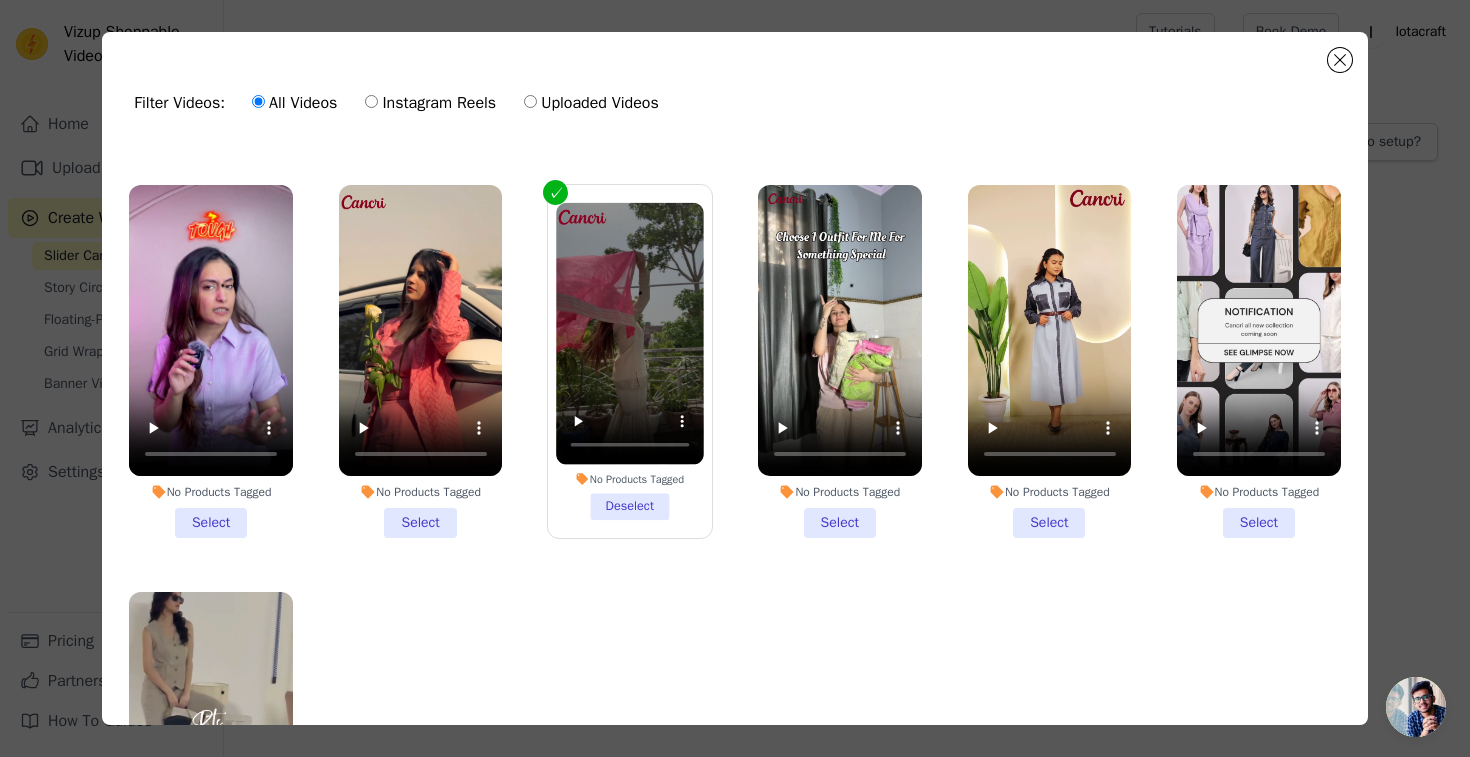 scroll, scrollTop: 370, scrollLeft: 0, axis: vertical 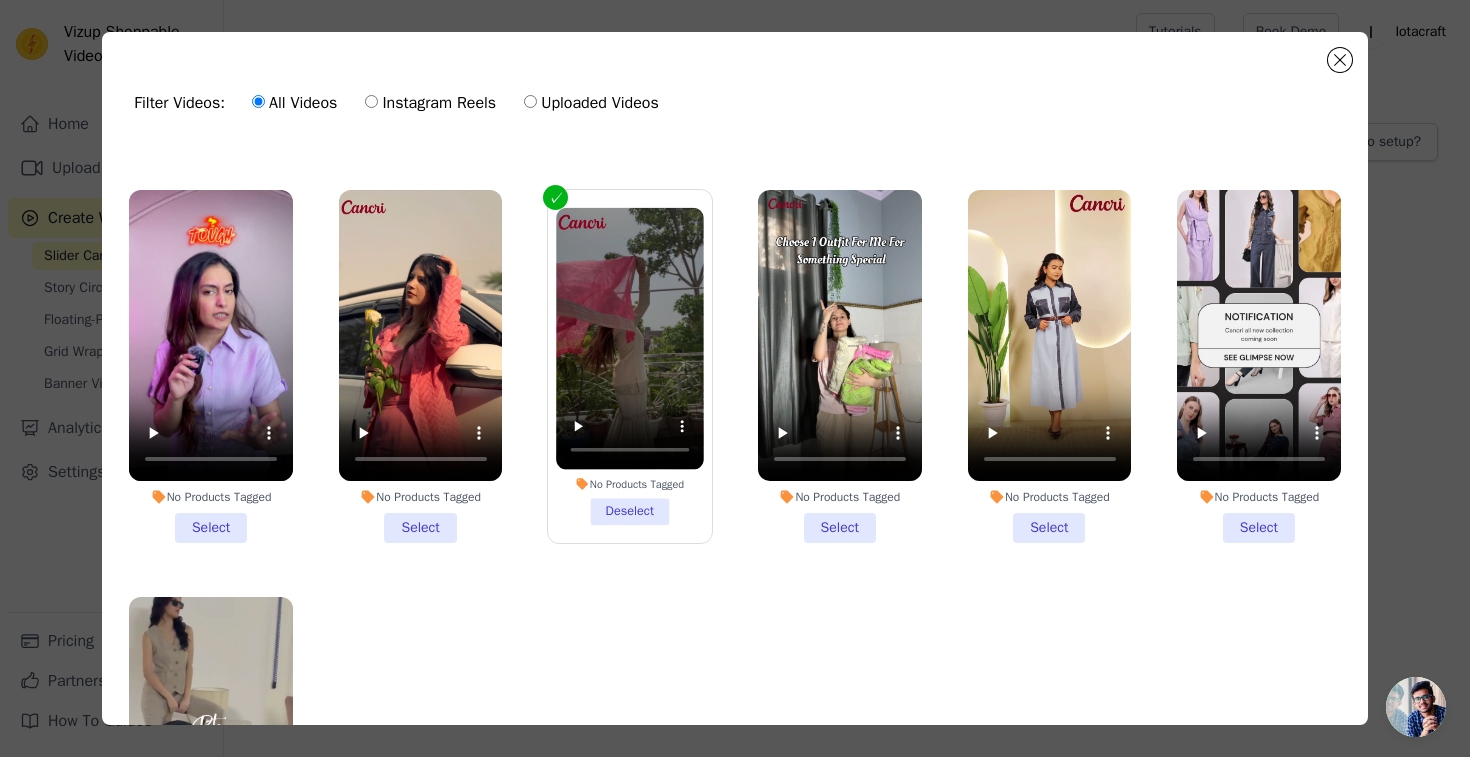 click on "No Products Tagged     Select" at bounding box center (421, 366) 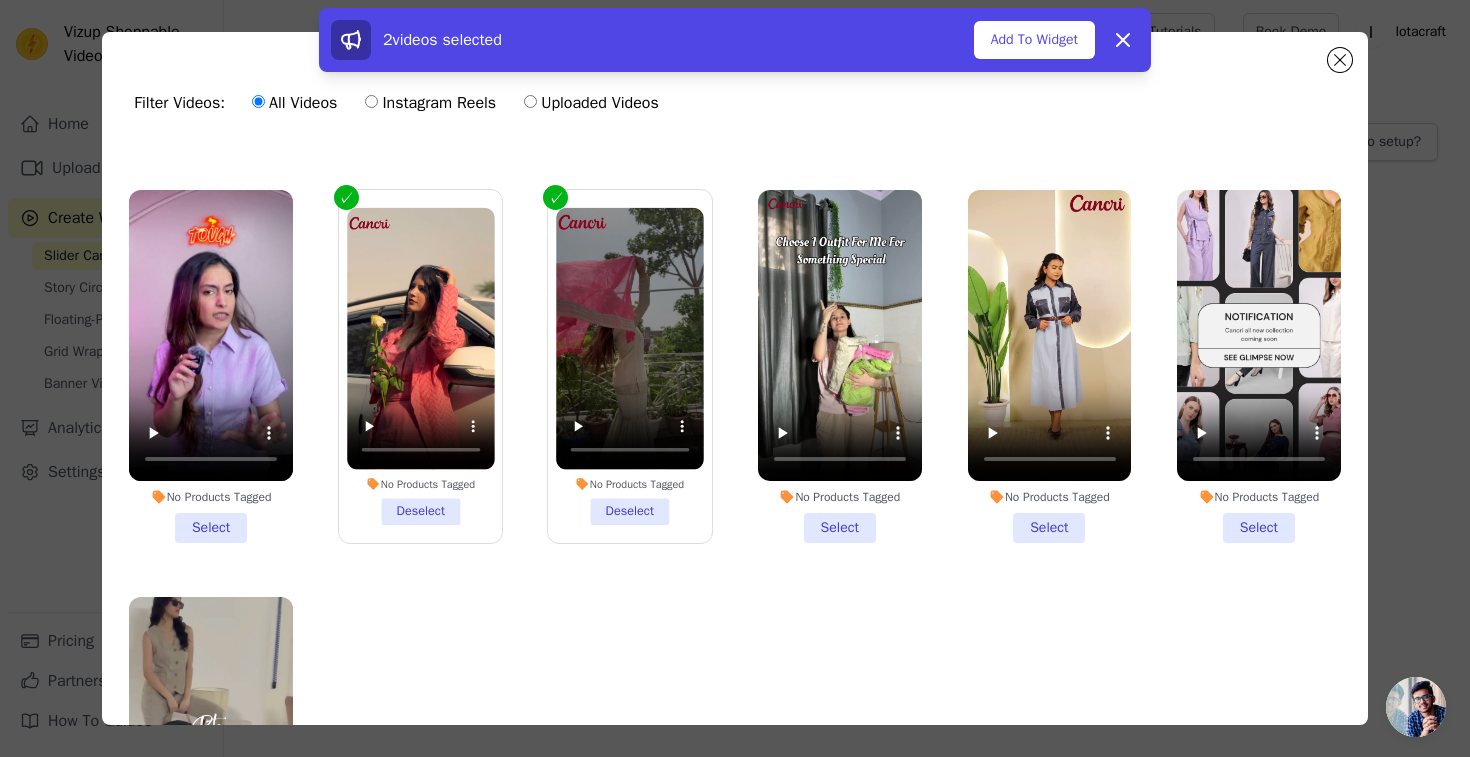 click on "No Products Tagged     Select" at bounding box center (211, 366) 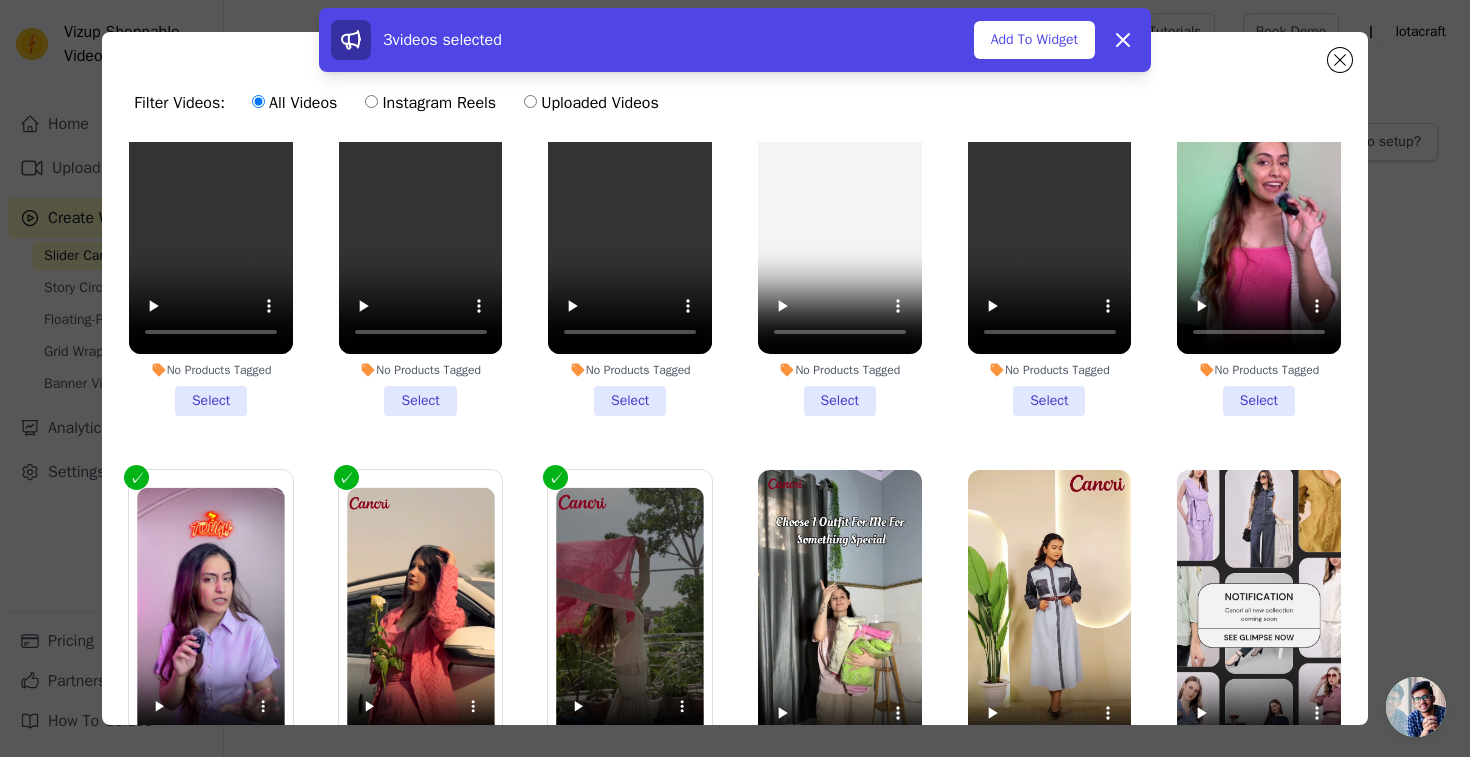 scroll, scrollTop: 0, scrollLeft: 0, axis: both 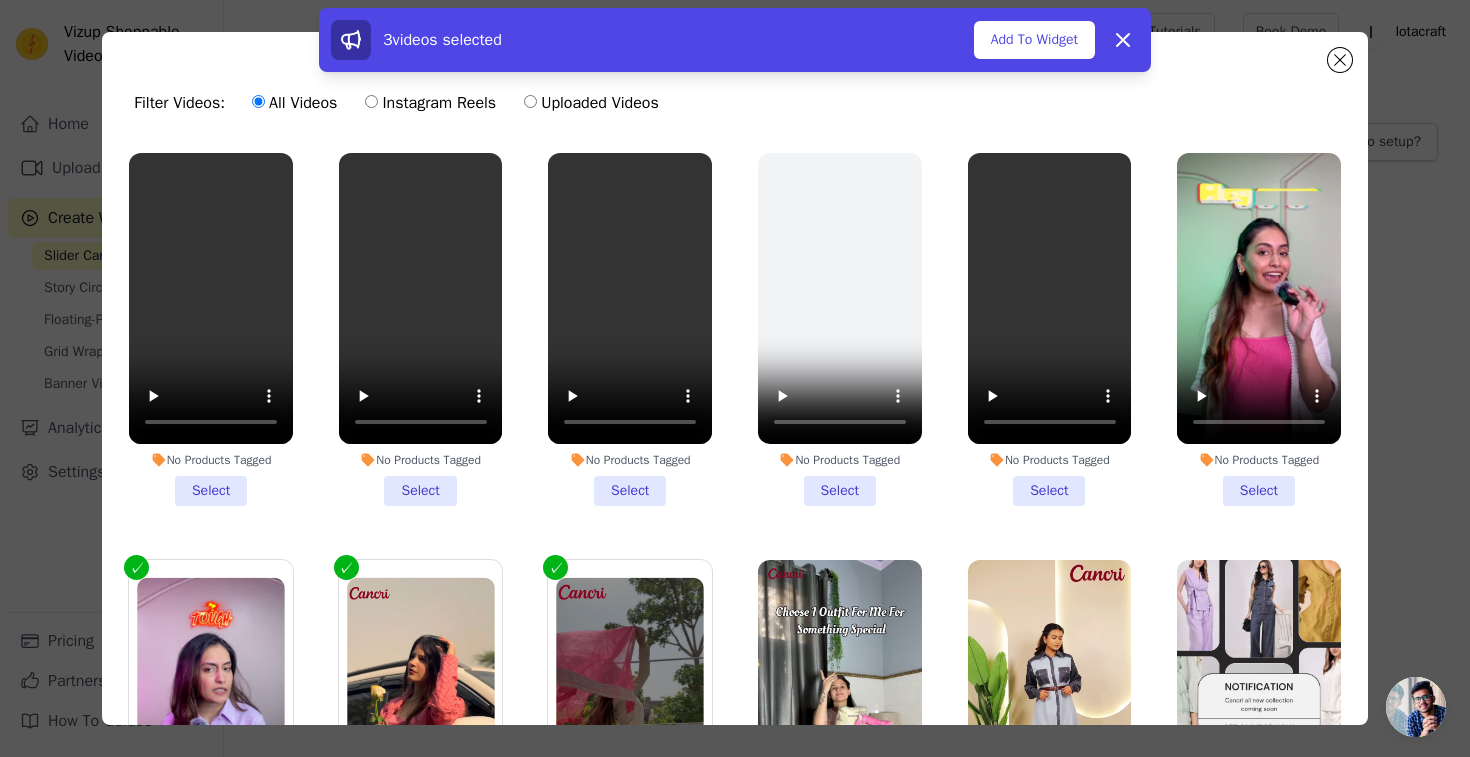 click on "No Products Tagged     Select" at bounding box center (1259, 329) 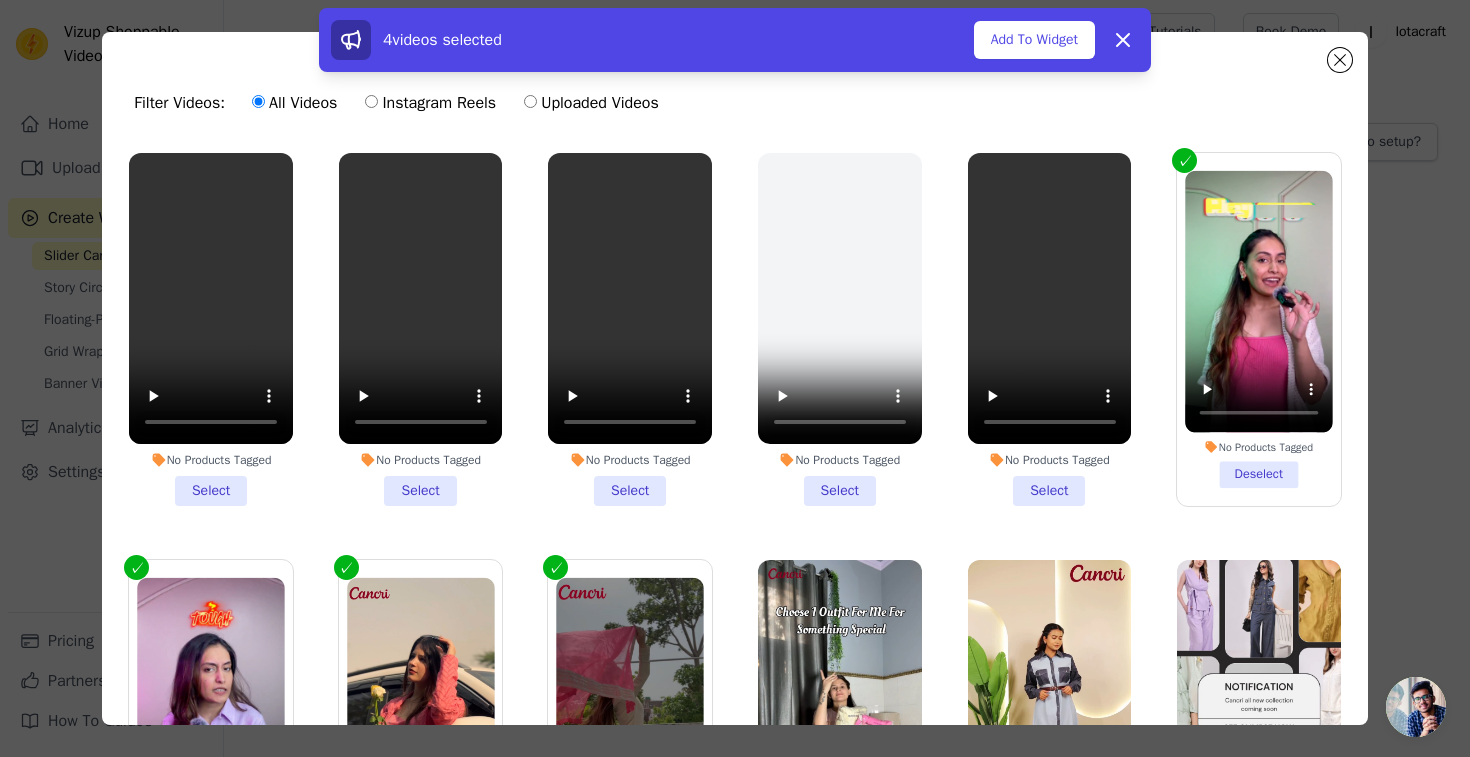 click on "No Products Tagged     Select" at bounding box center (1050, 329) 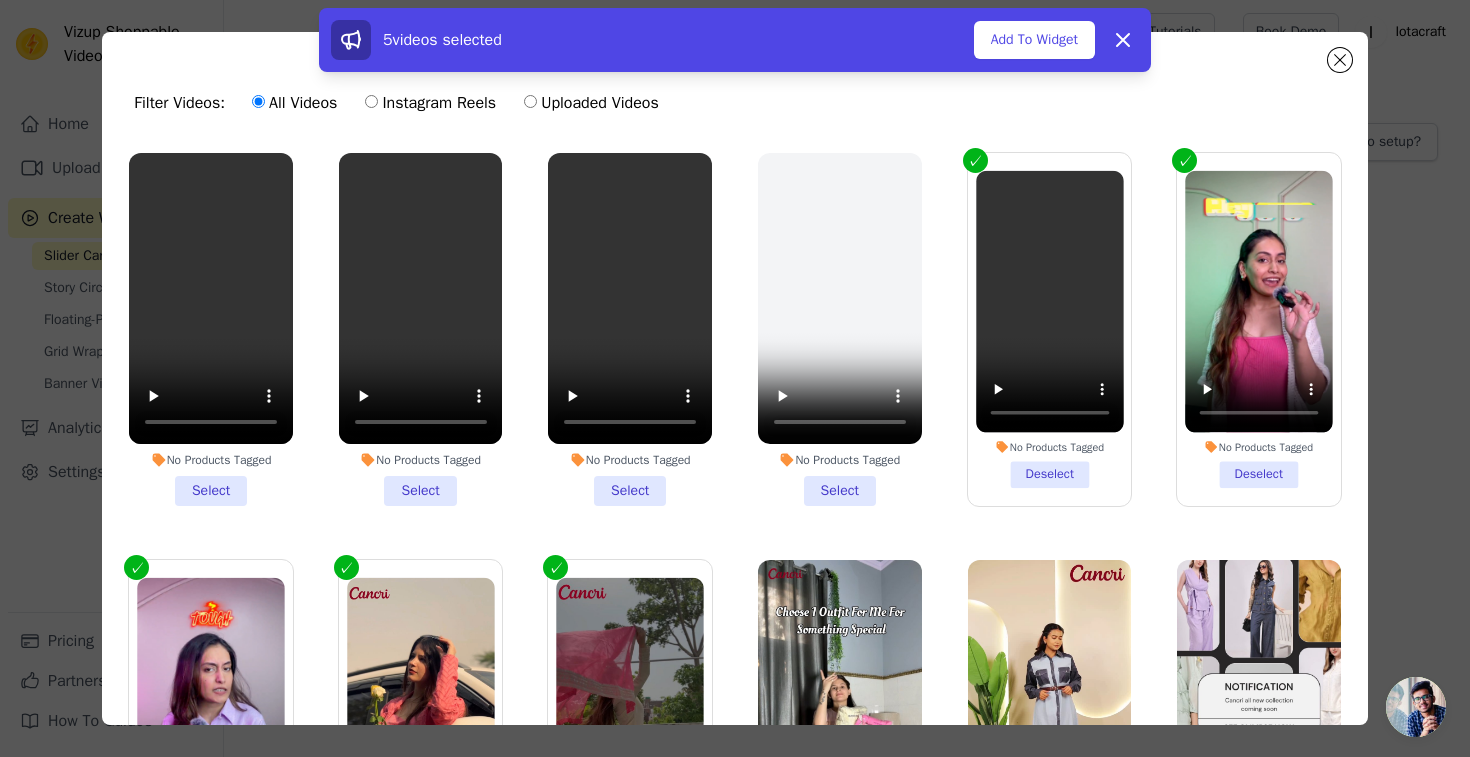 click on "No Products Tagged     Select" at bounding box center [630, 329] 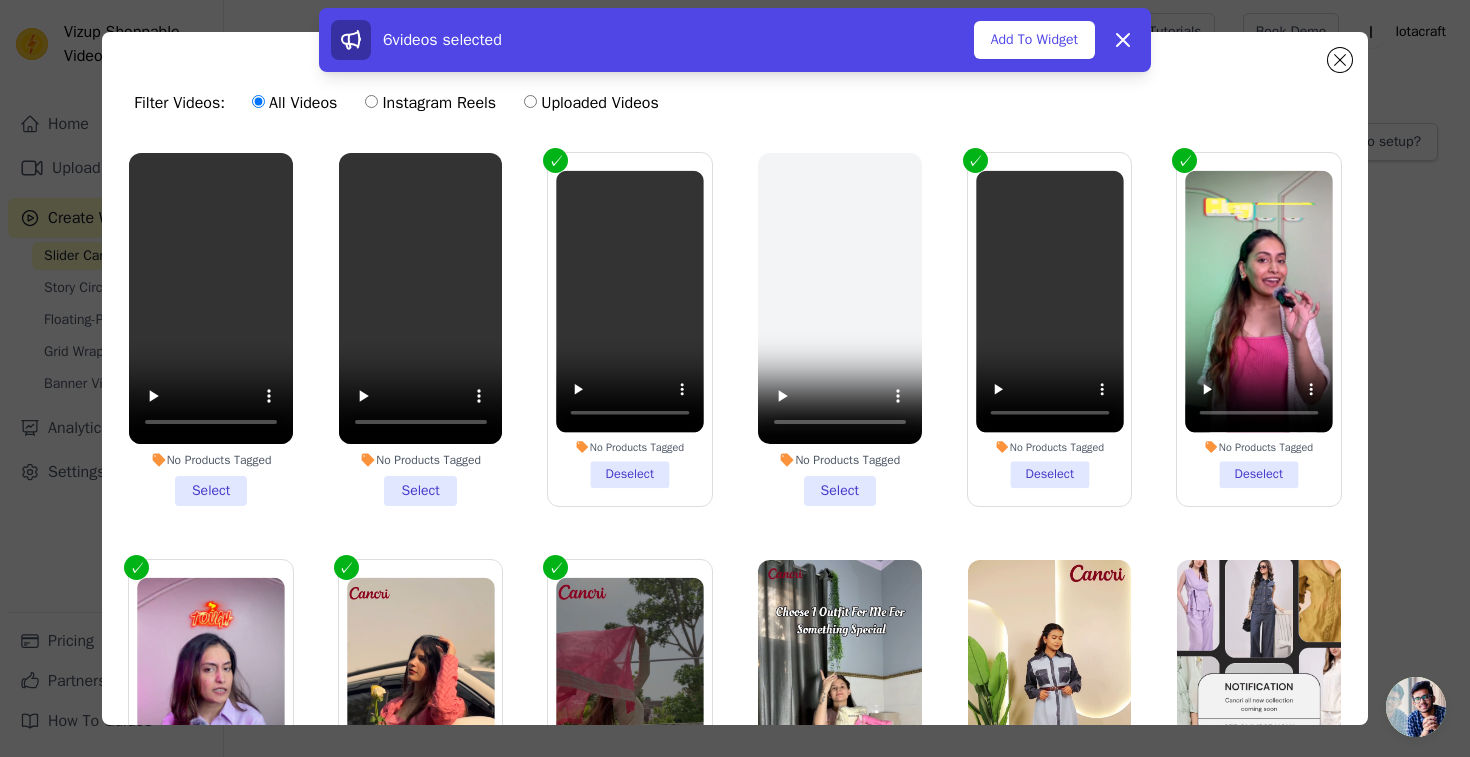 click on "No Products Tagged     Select" at bounding box center [421, 329] 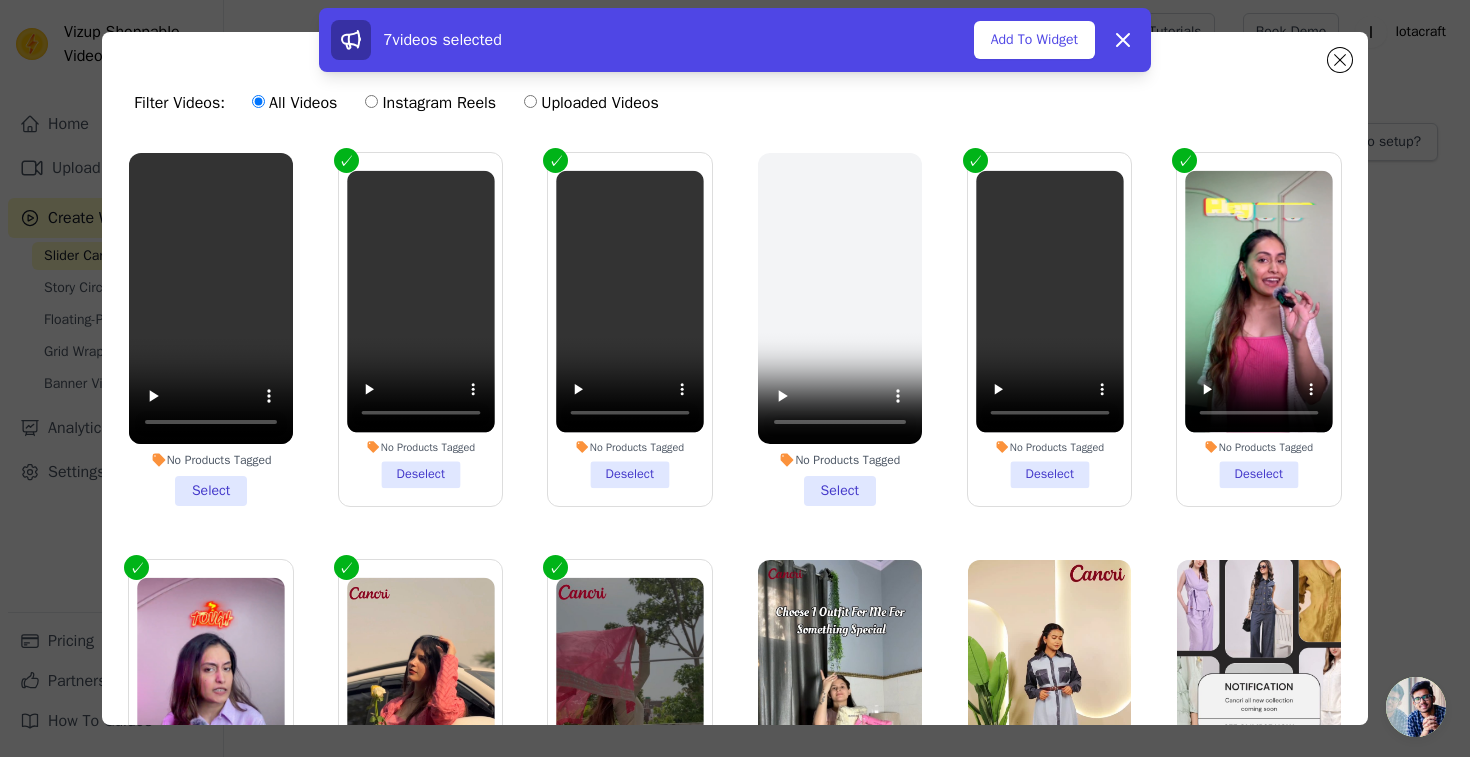 click on "No Products Tagged     Select" at bounding box center [211, 329] 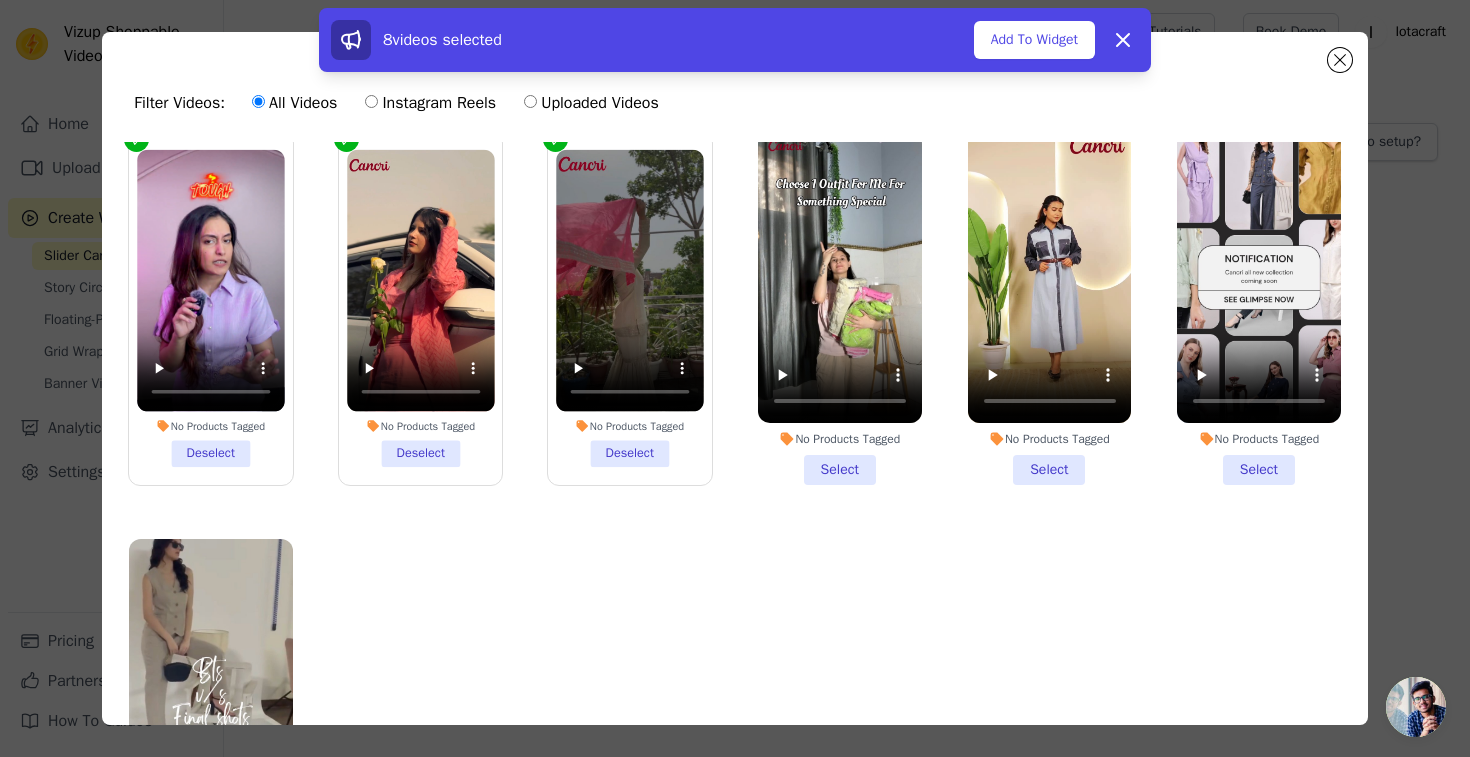 scroll, scrollTop: 383, scrollLeft: 0, axis: vertical 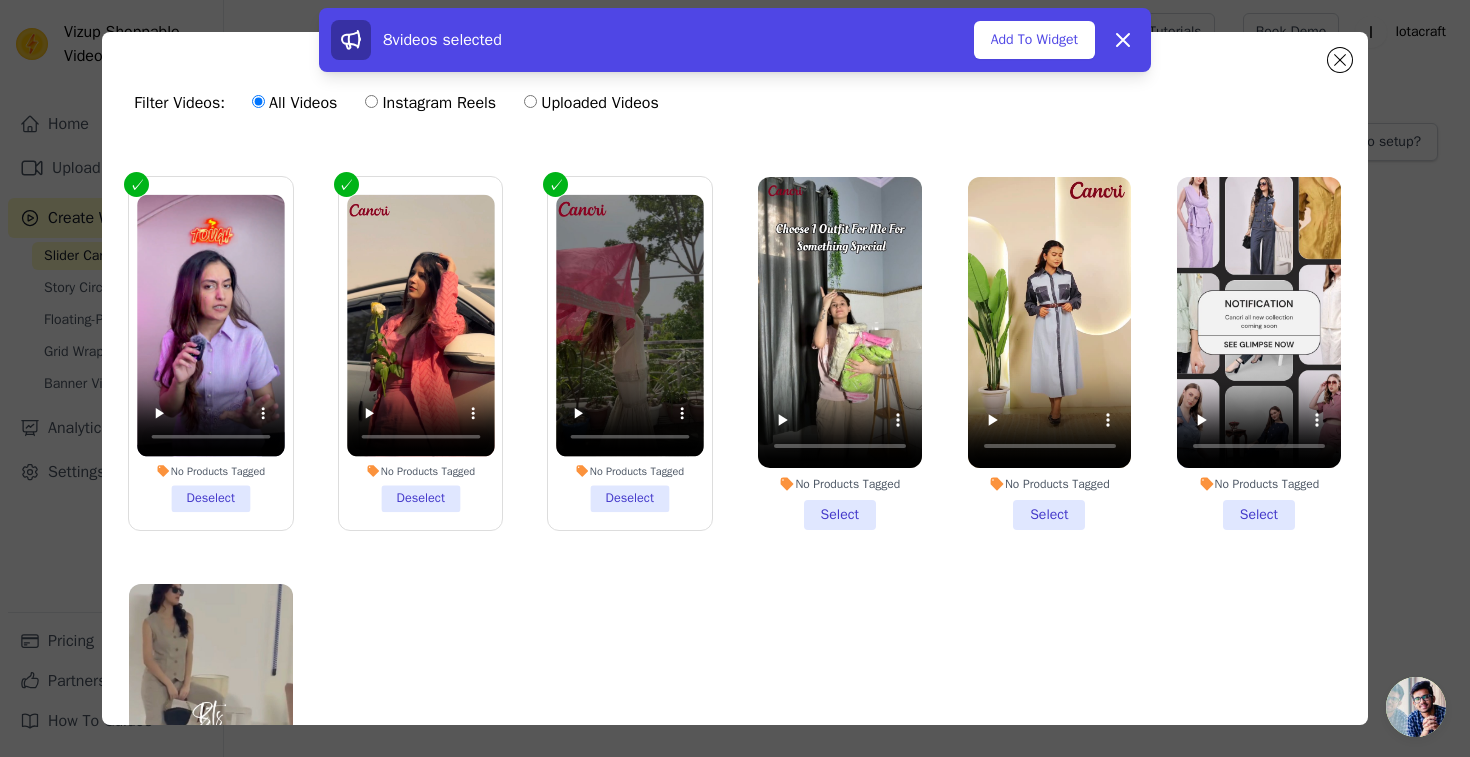 click on "No Products Tagged     Select" at bounding box center [1050, 353] 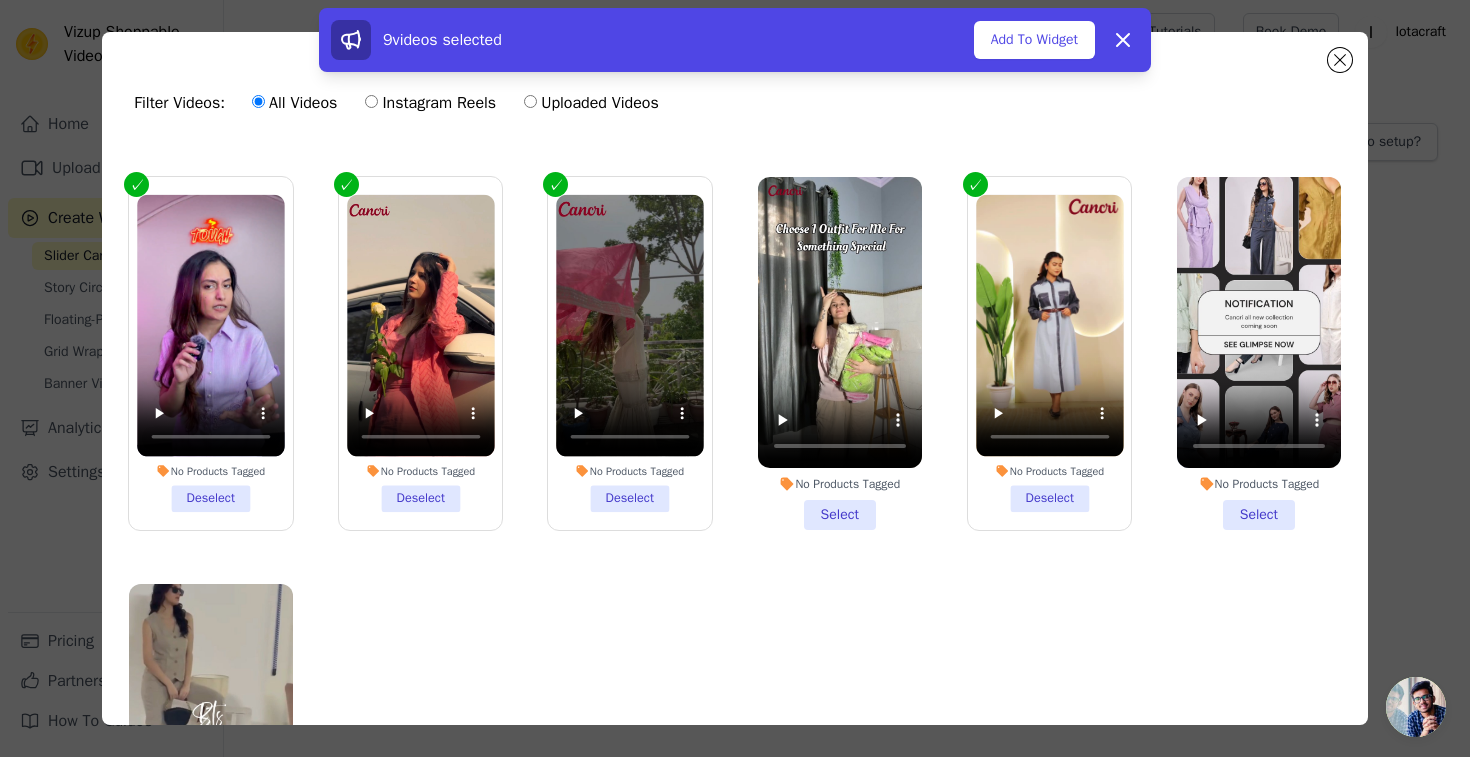 click on "No Products Tagged     Select" at bounding box center (840, 353) 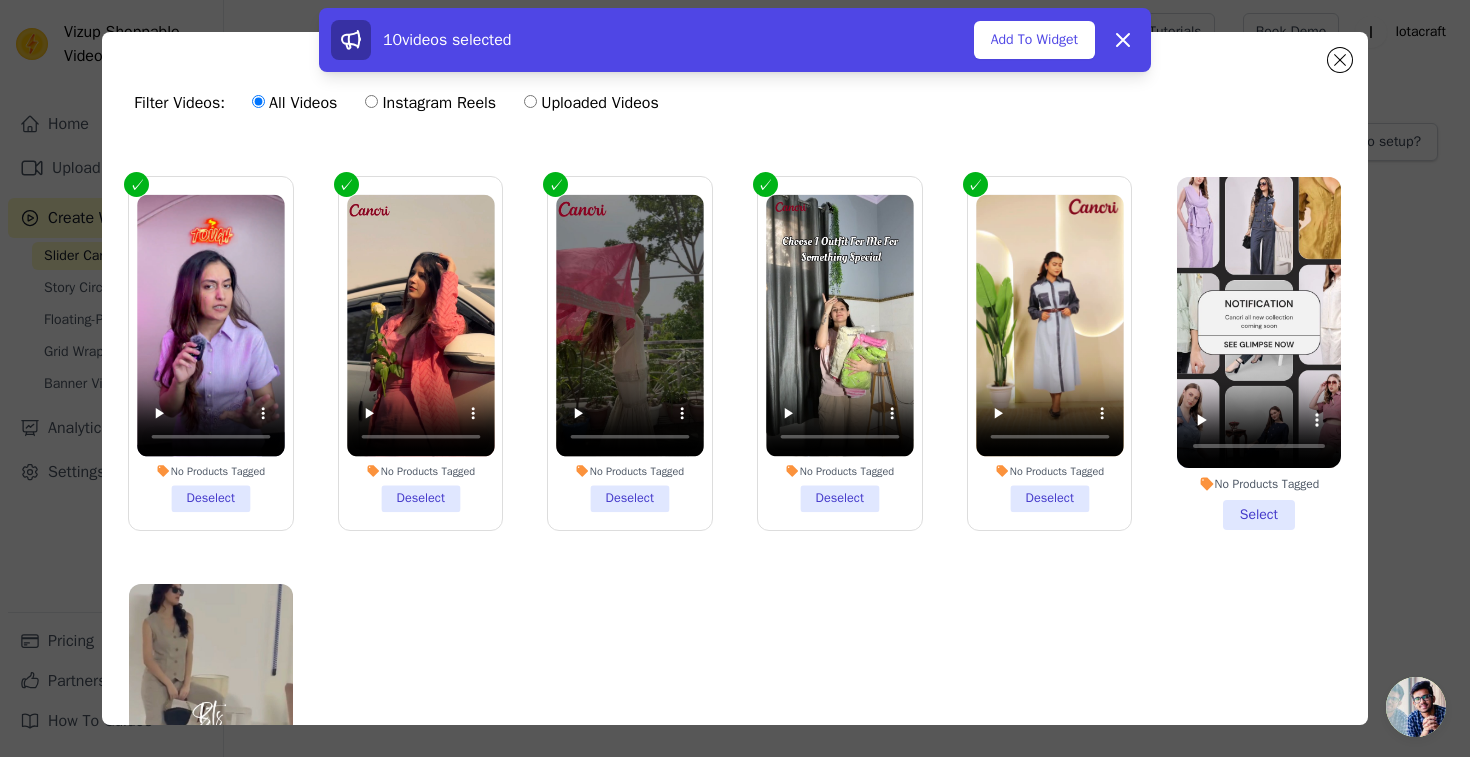 click on "No Products Tagged     Select" at bounding box center (1259, 353) 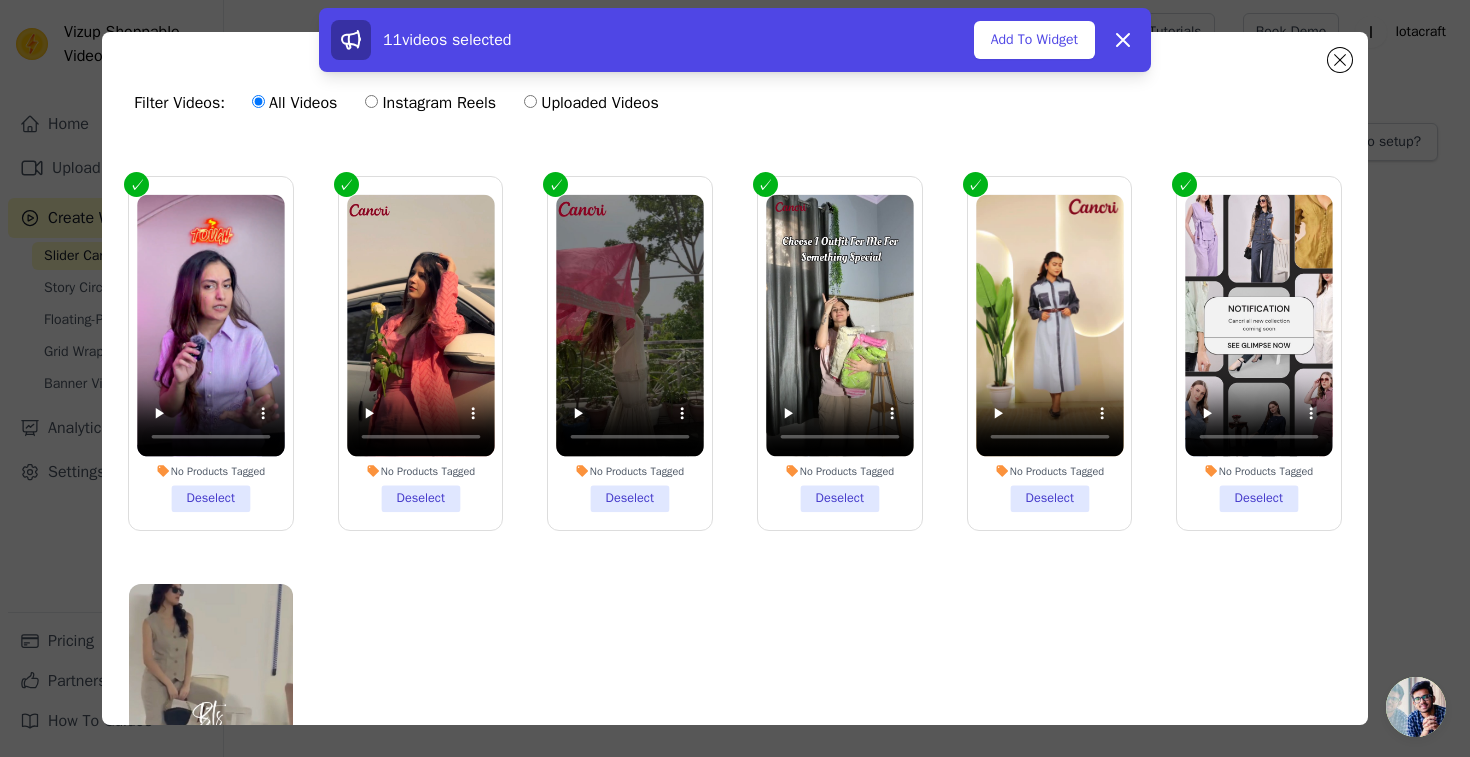 scroll, scrollTop: 515, scrollLeft: 0, axis: vertical 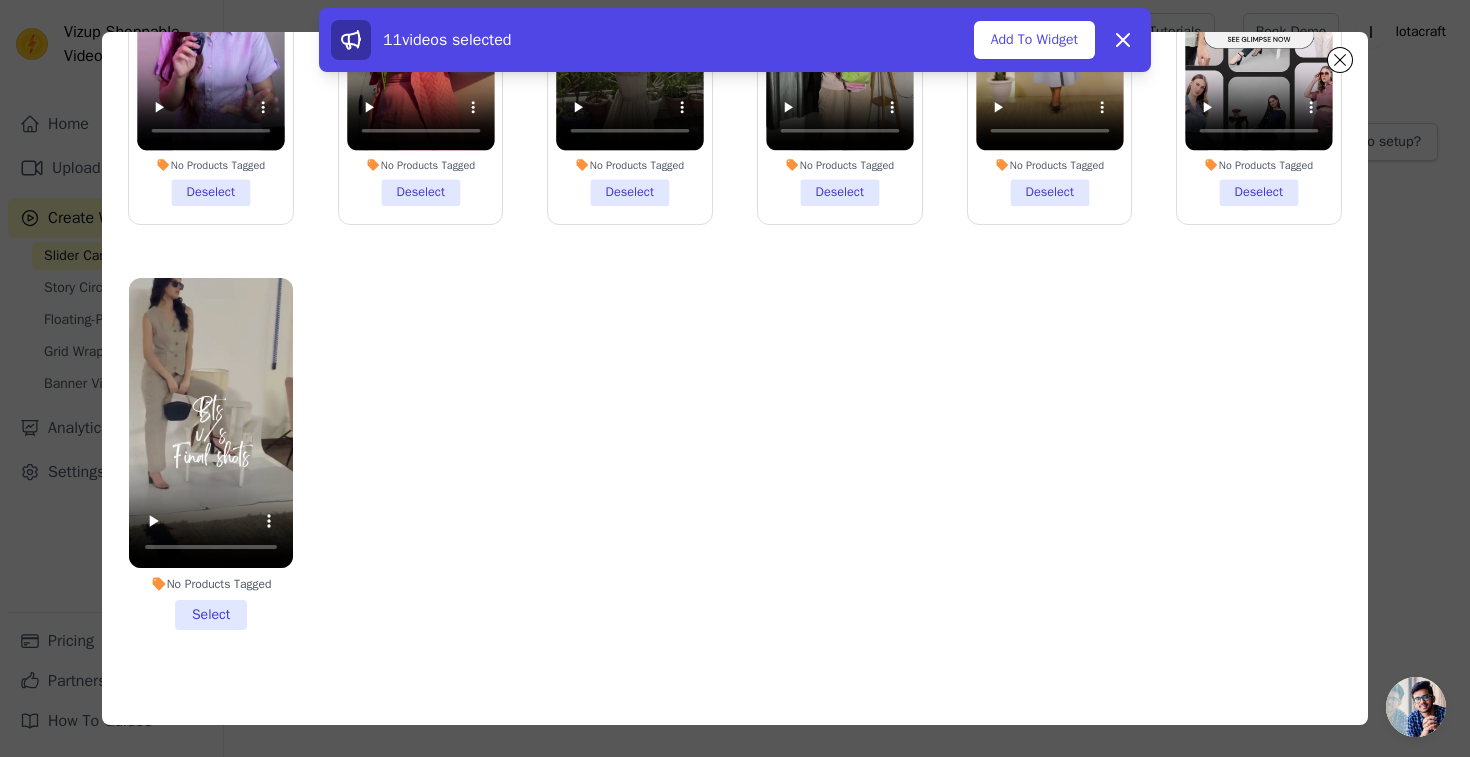 click on "No Products Tagged     Select" at bounding box center (211, 454) 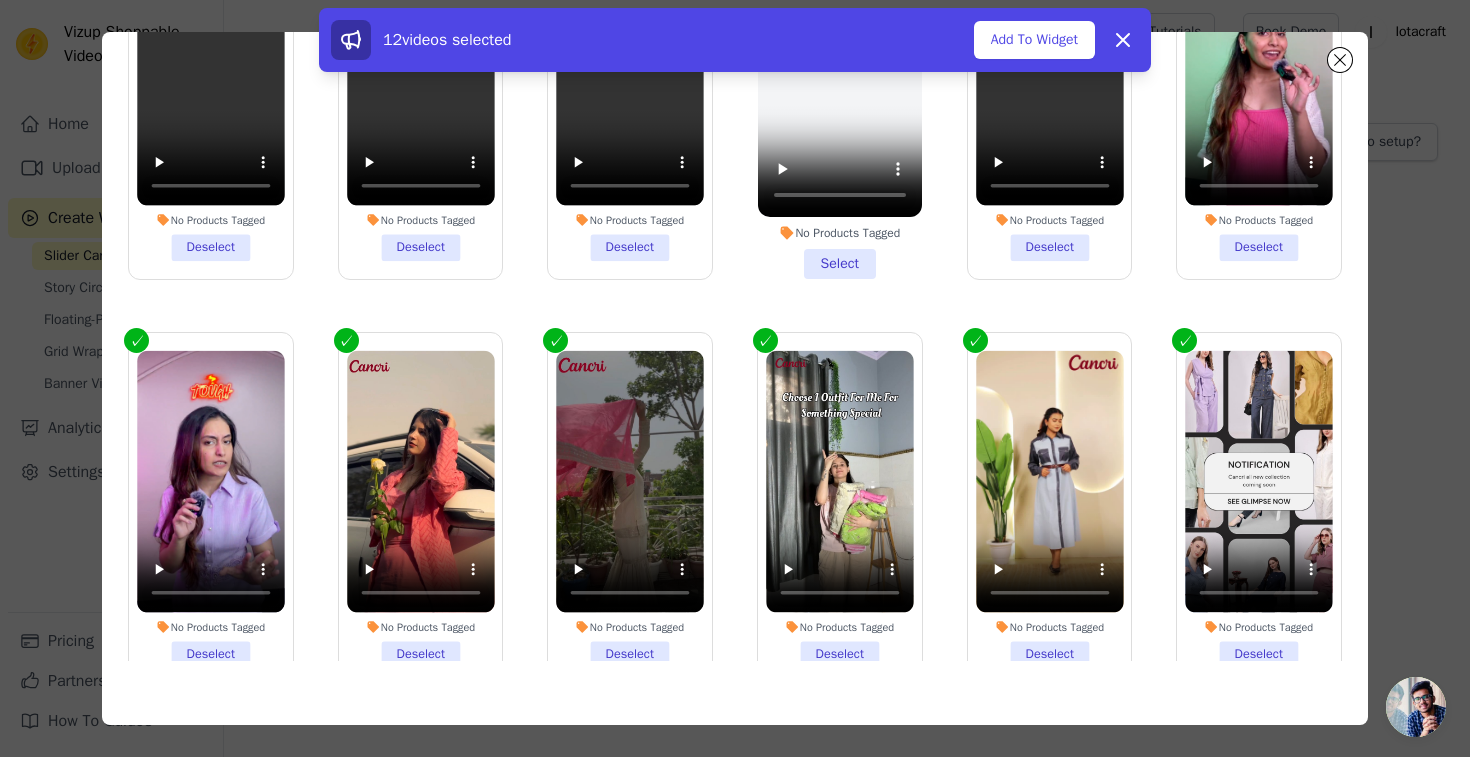 scroll, scrollTop: 0, scrollLeft: 0, axis: both 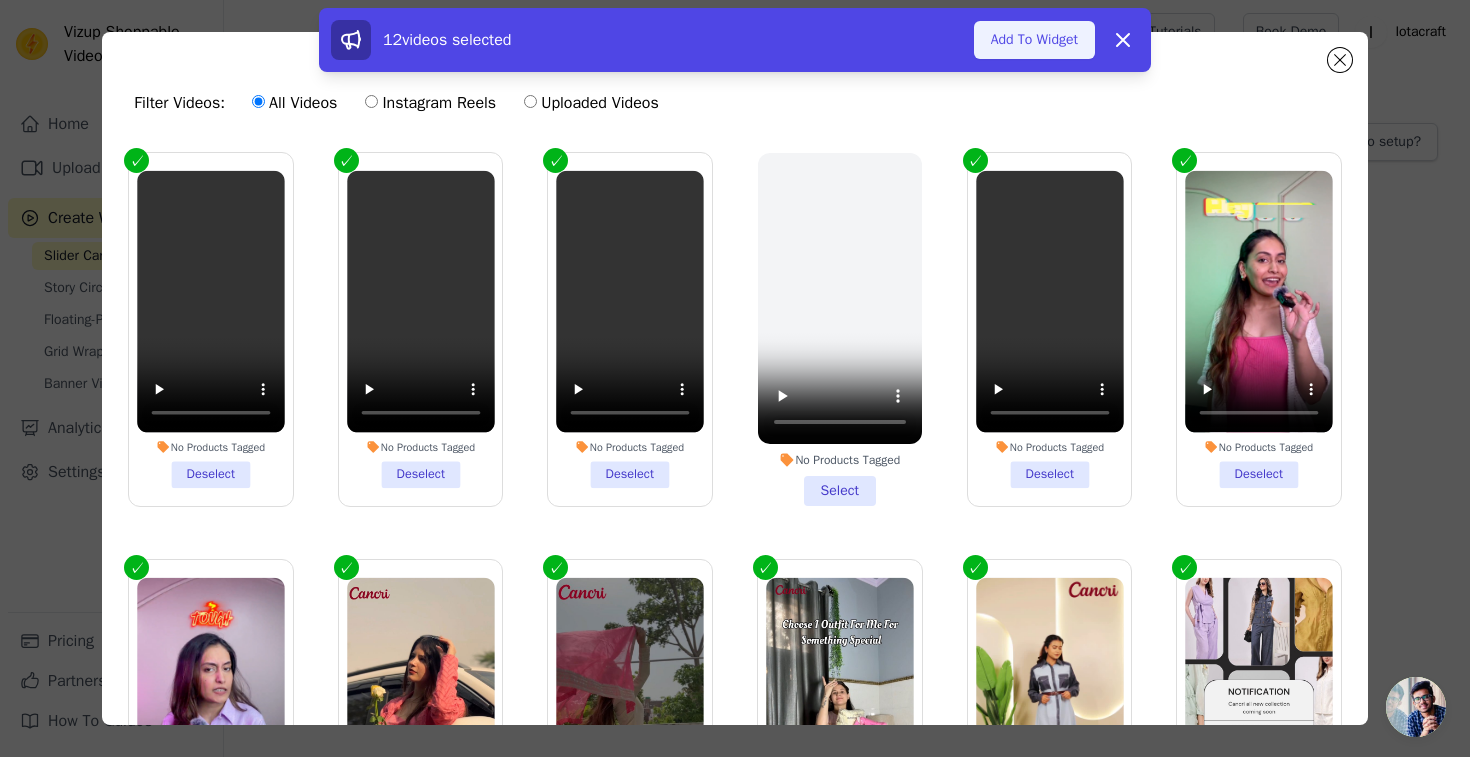 click on "Add To Widget" at bounding box center [1034, 40] 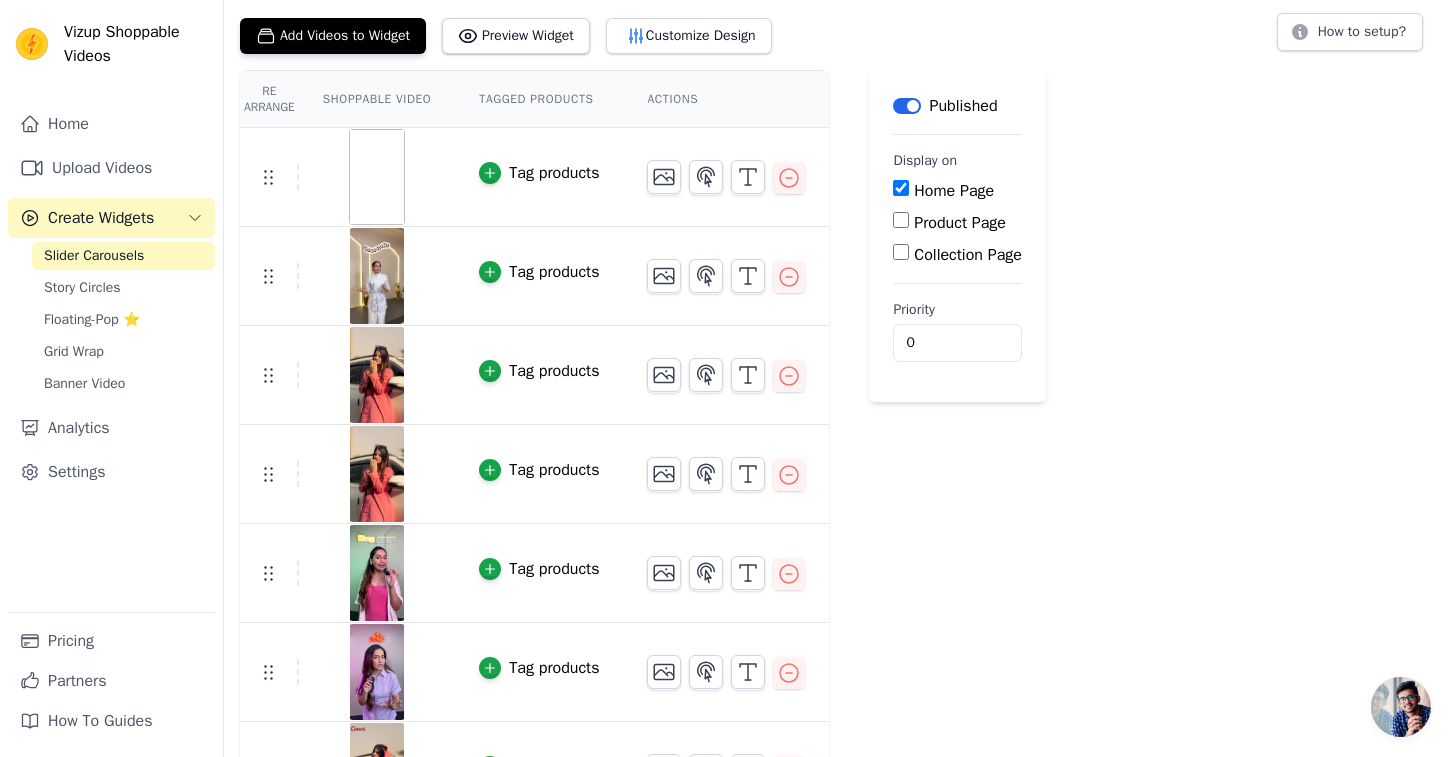 scroll, scrollTop: 112, scrollLeft: 0, axis: vertical 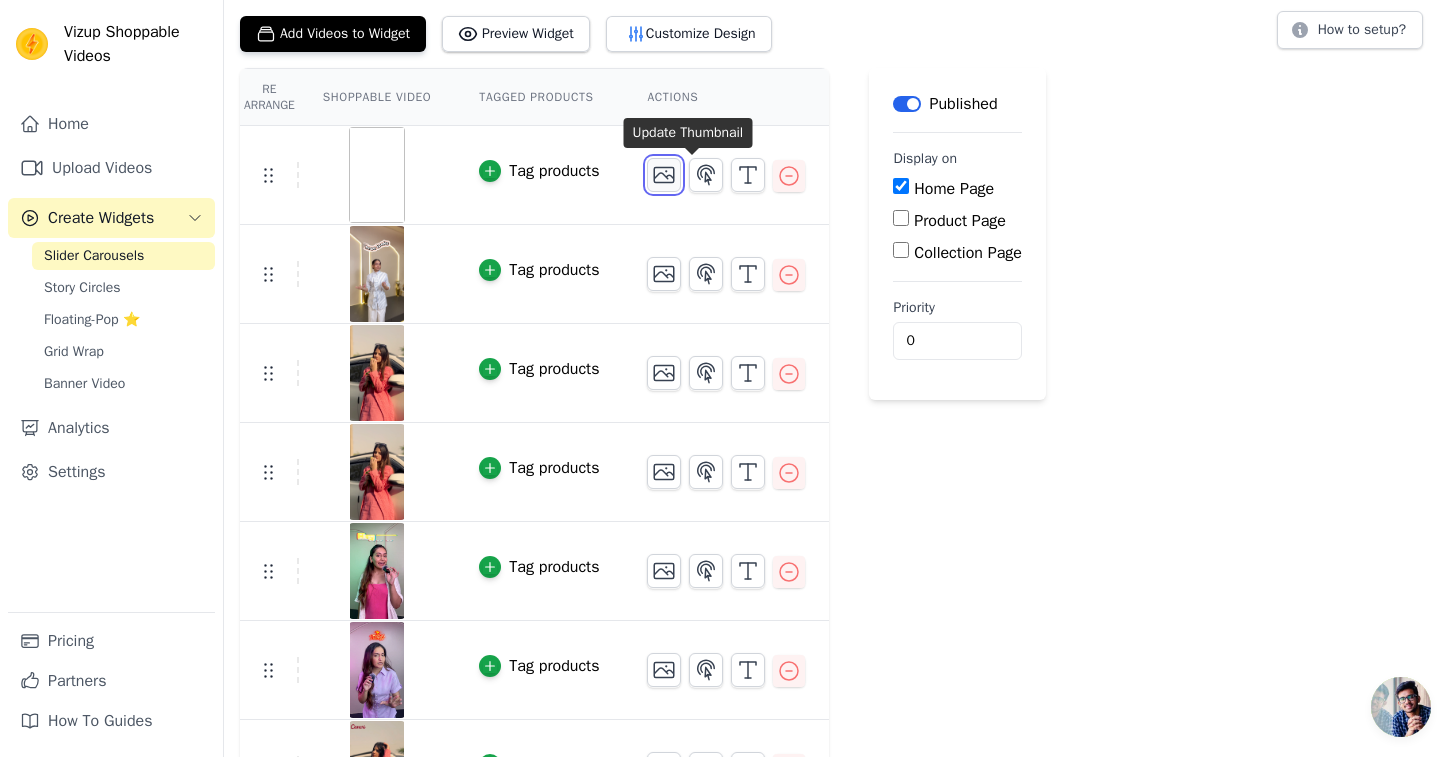 click 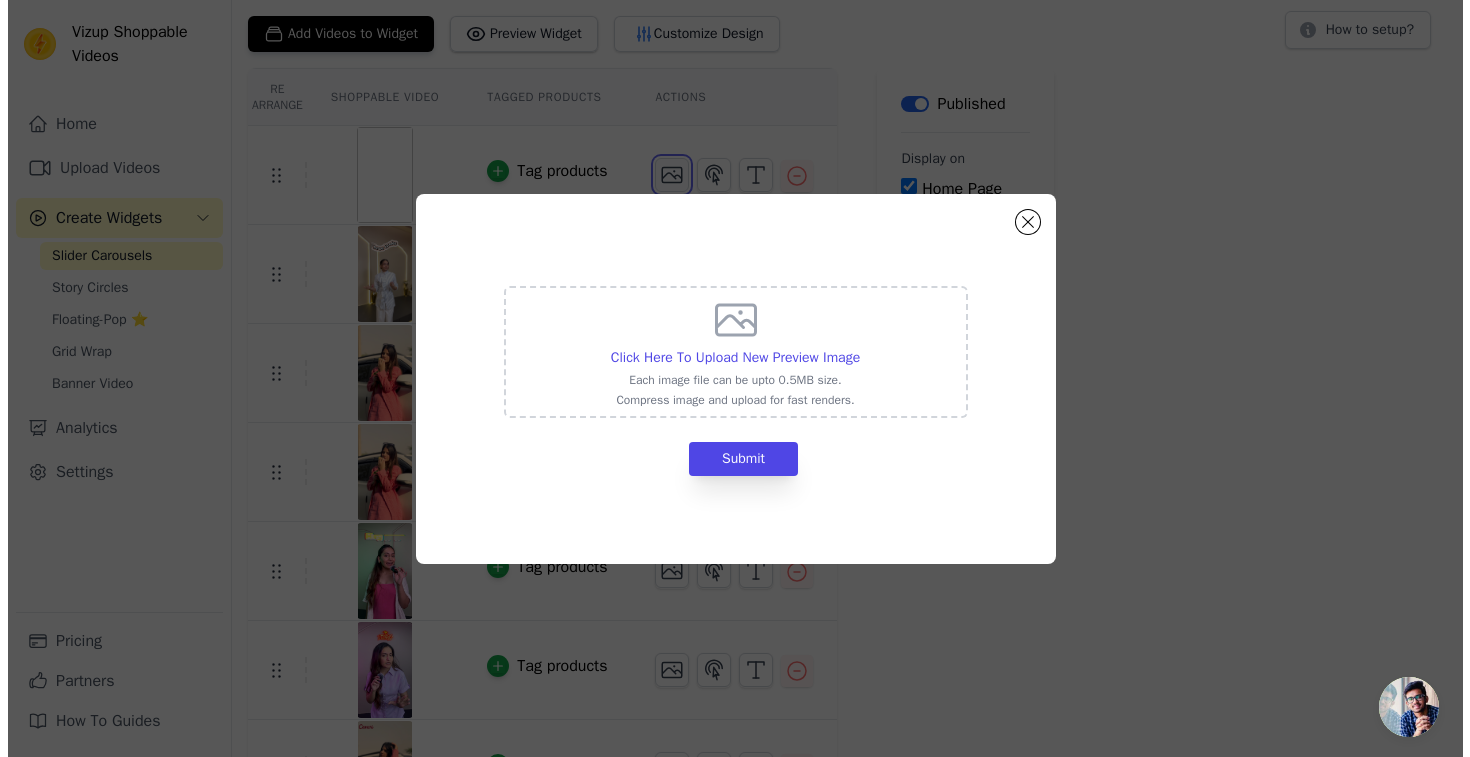 scroll, scrollTop: 0, scrollLeft: 0, axis: both 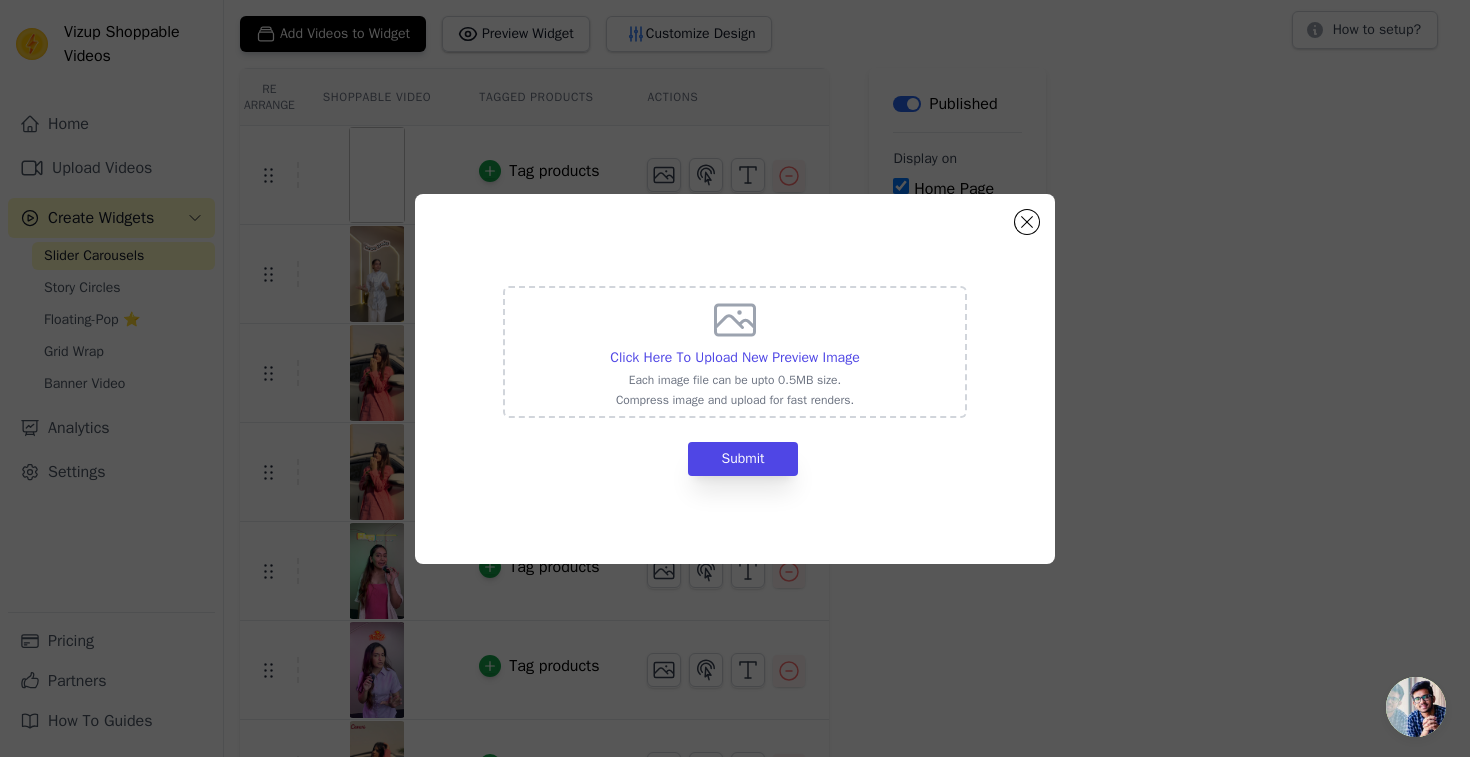 click on "Click Here To Upload New Preview Image     Each image file can be upto 0.5MB size.   Compress image and upload for fast renders.     Submit" at bounding box center [735, 379] 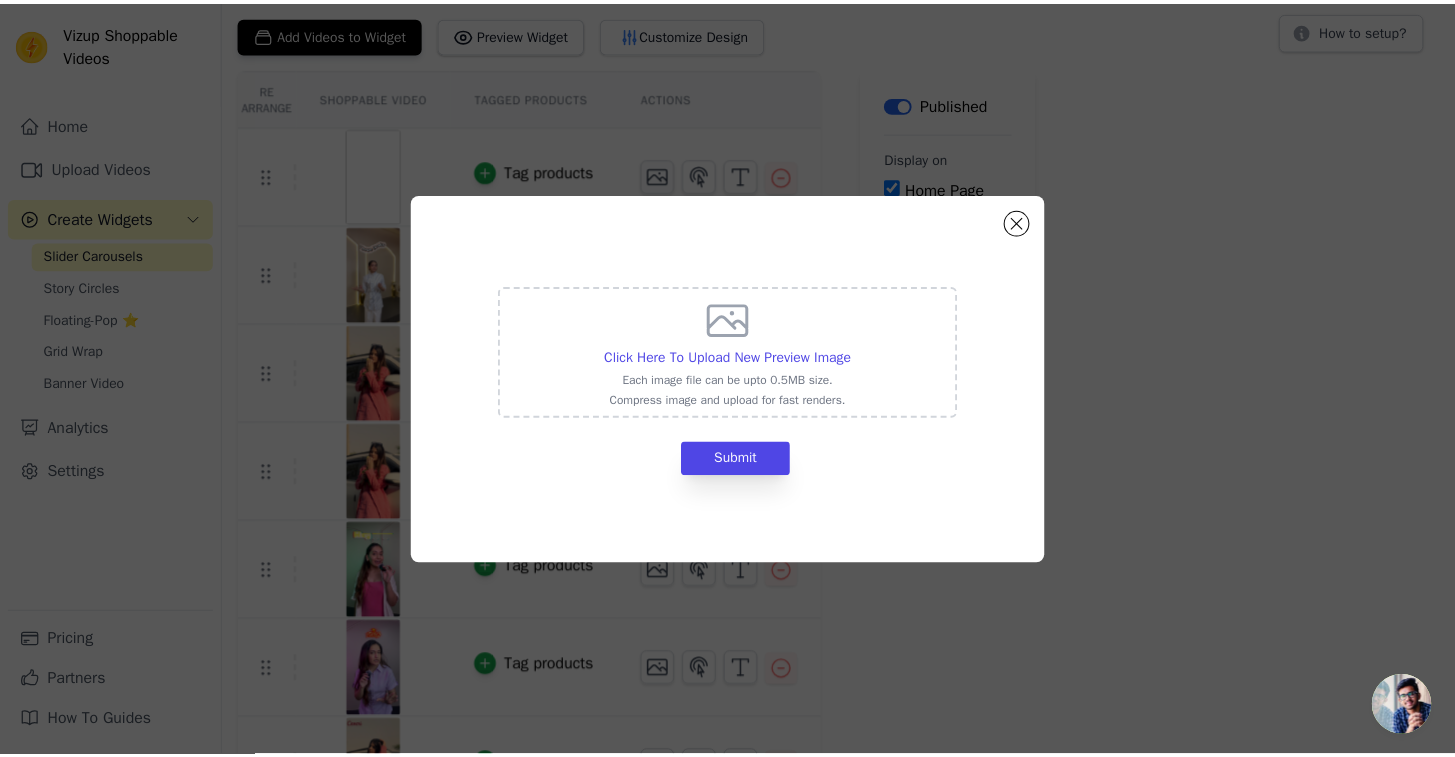 scroll, scrollTop: 112, scrollLeft: 0, axis: vertical 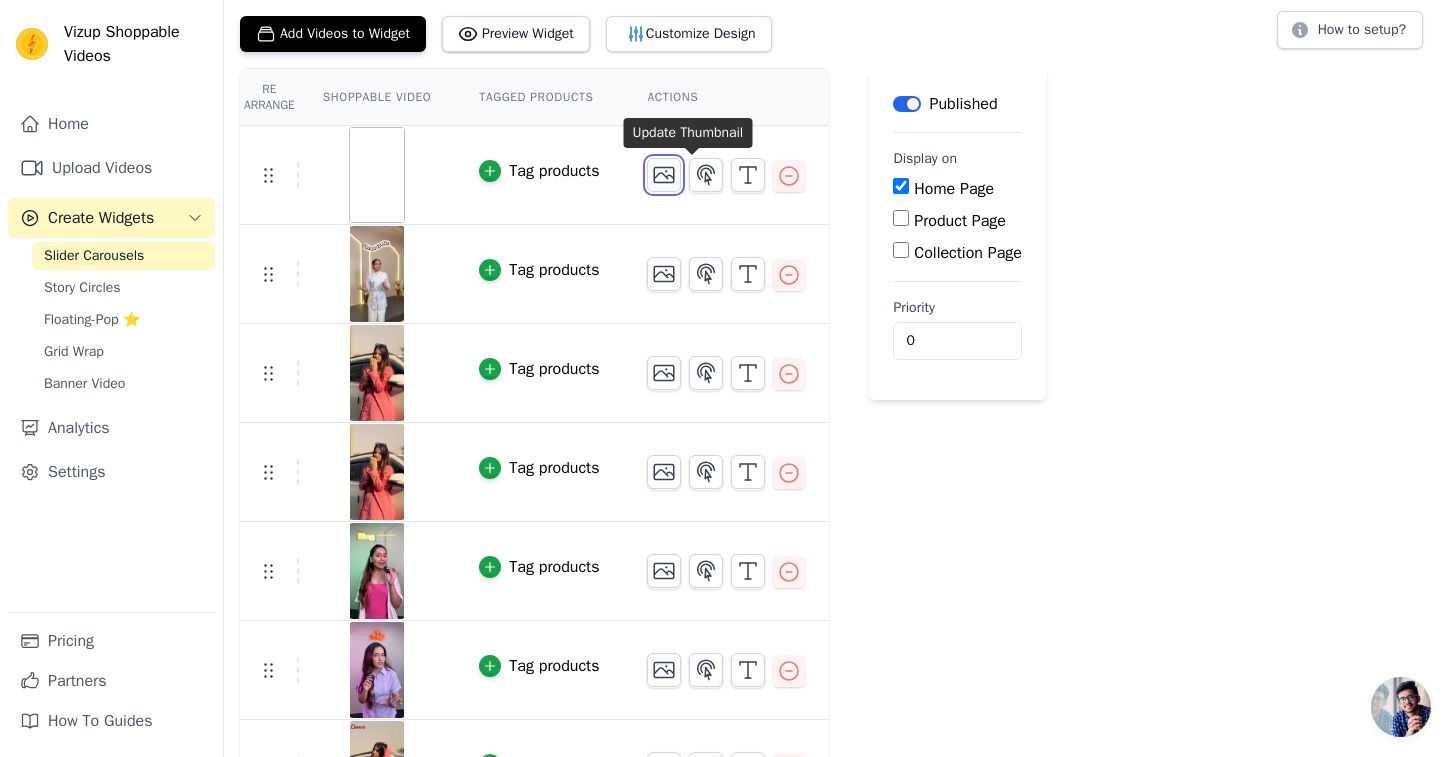 click 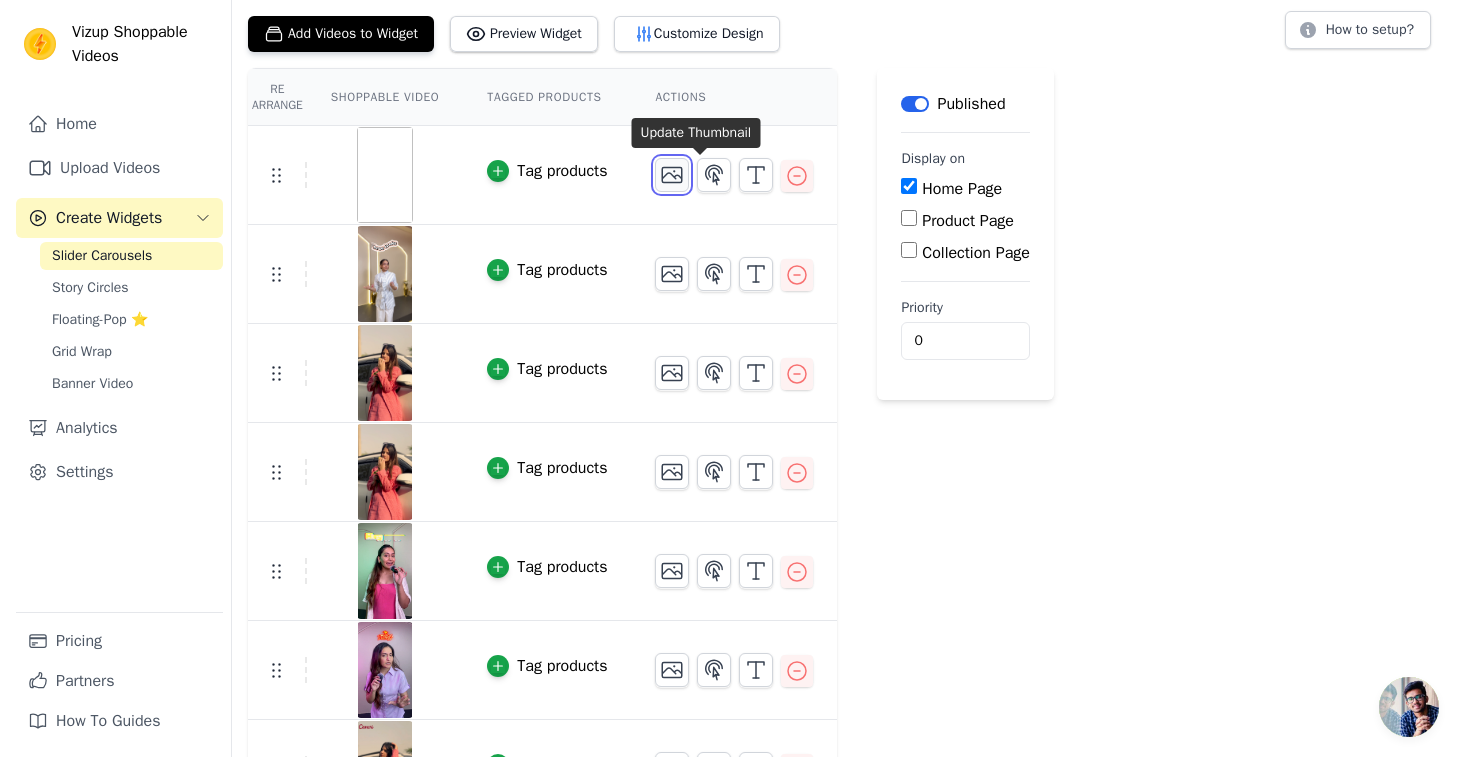 scroll, scrollTop: 0, scrollLeft: 0, axis: both 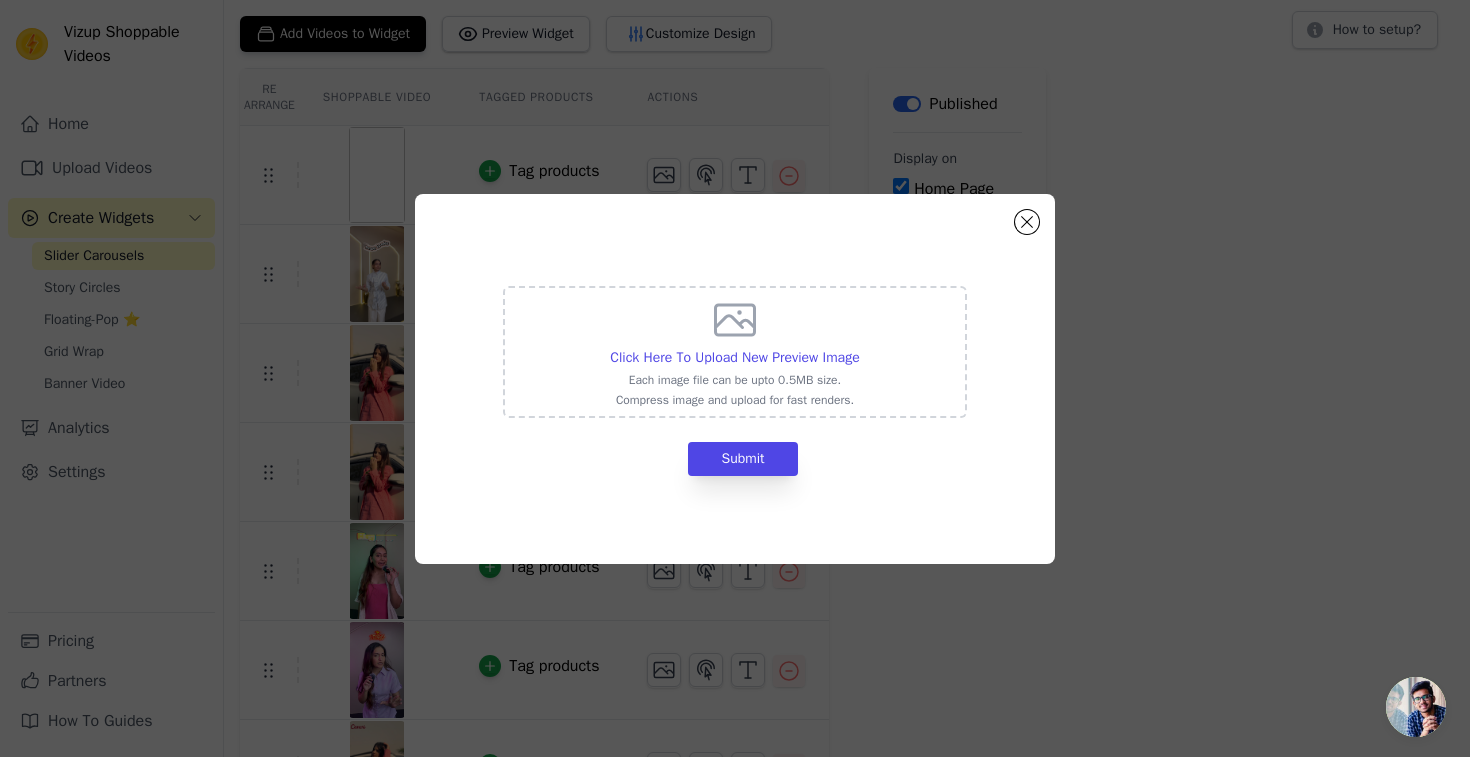 click 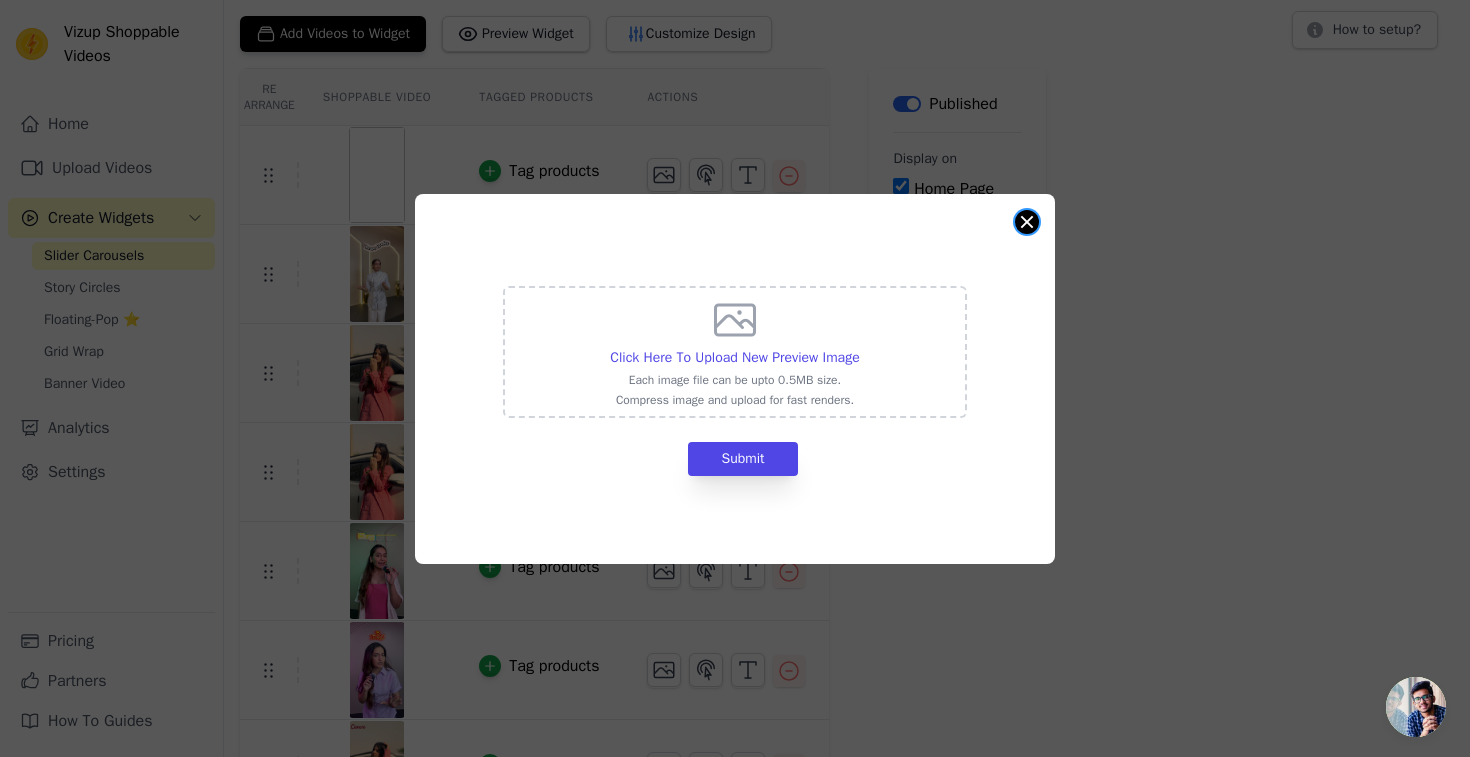 click at bounding box center [1027, 222] 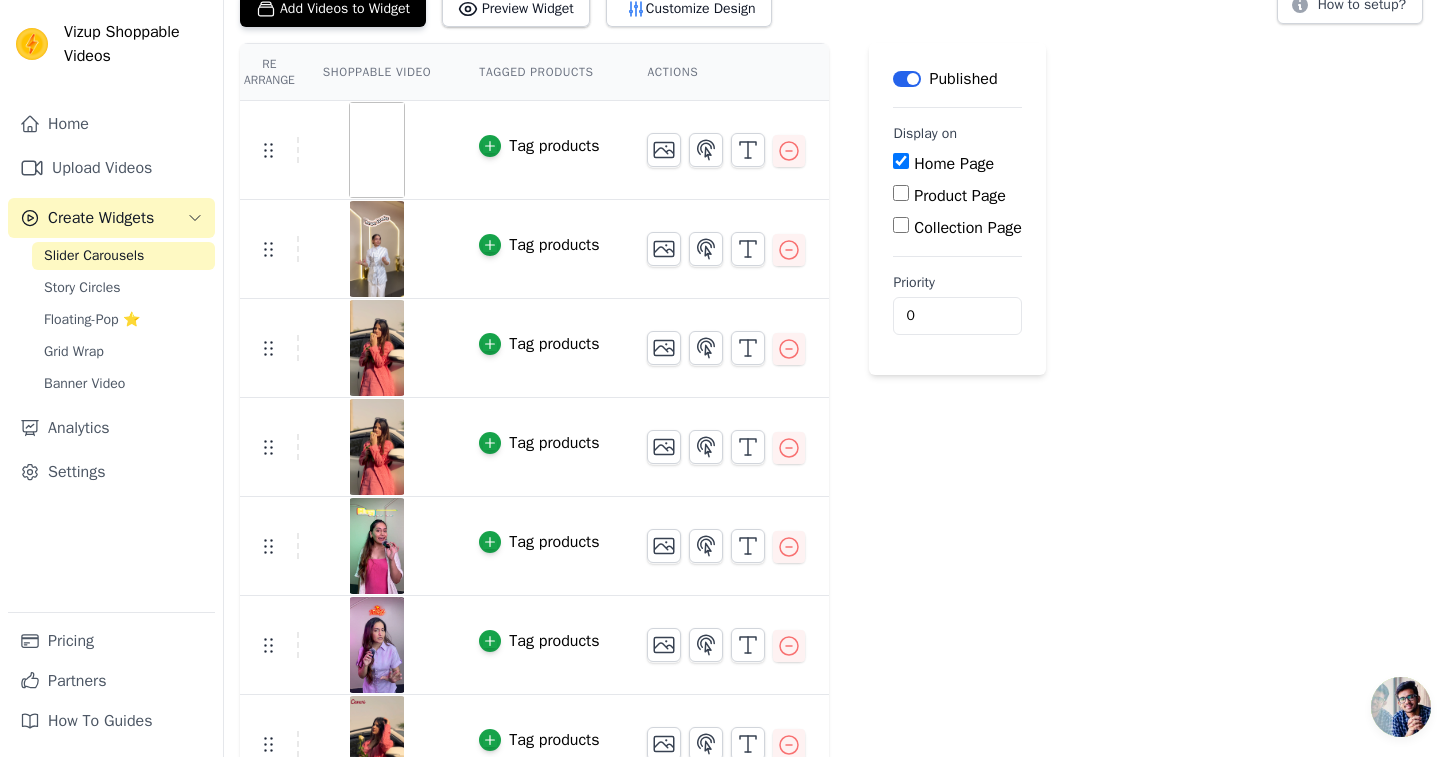 scroll, scrollTop: 138, scrollLeft: 0, axis: vertical 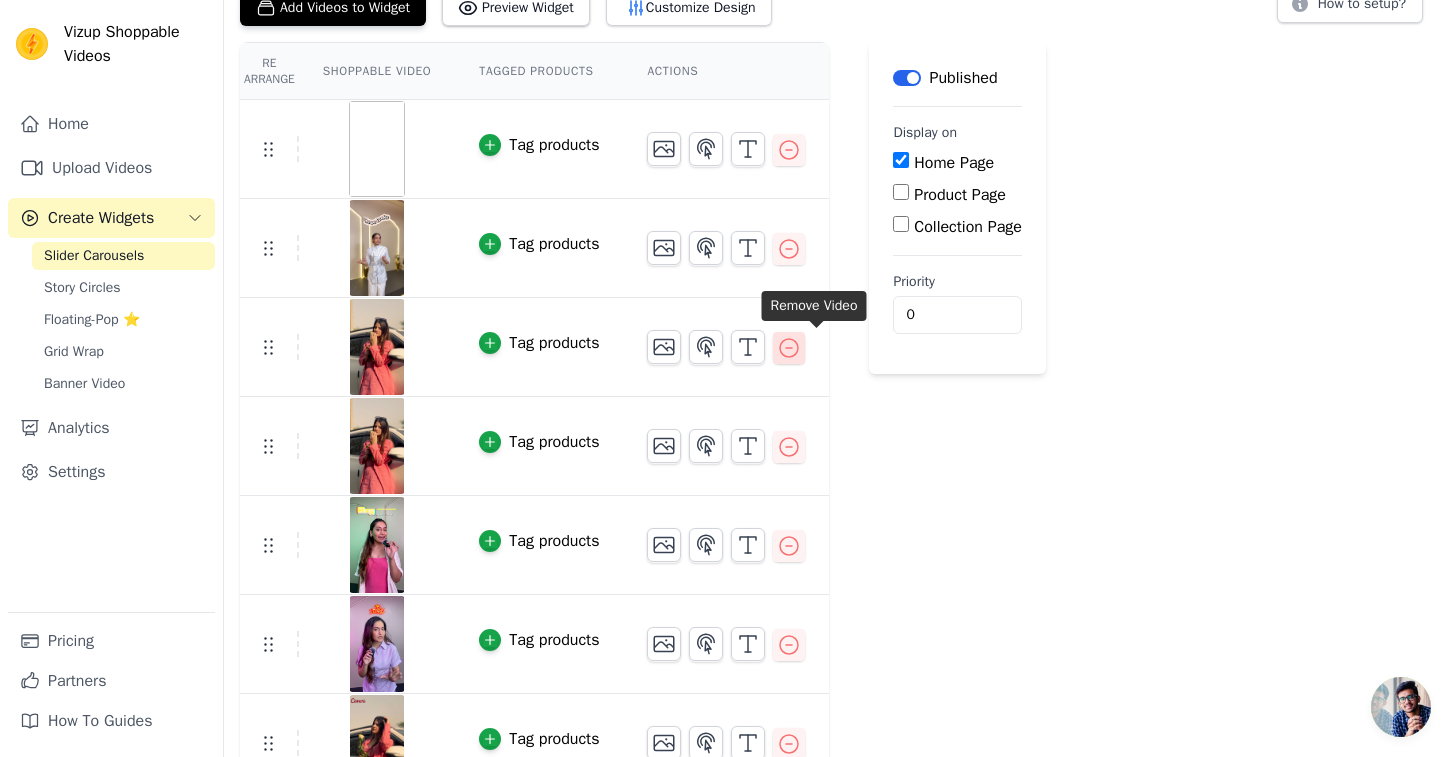 click 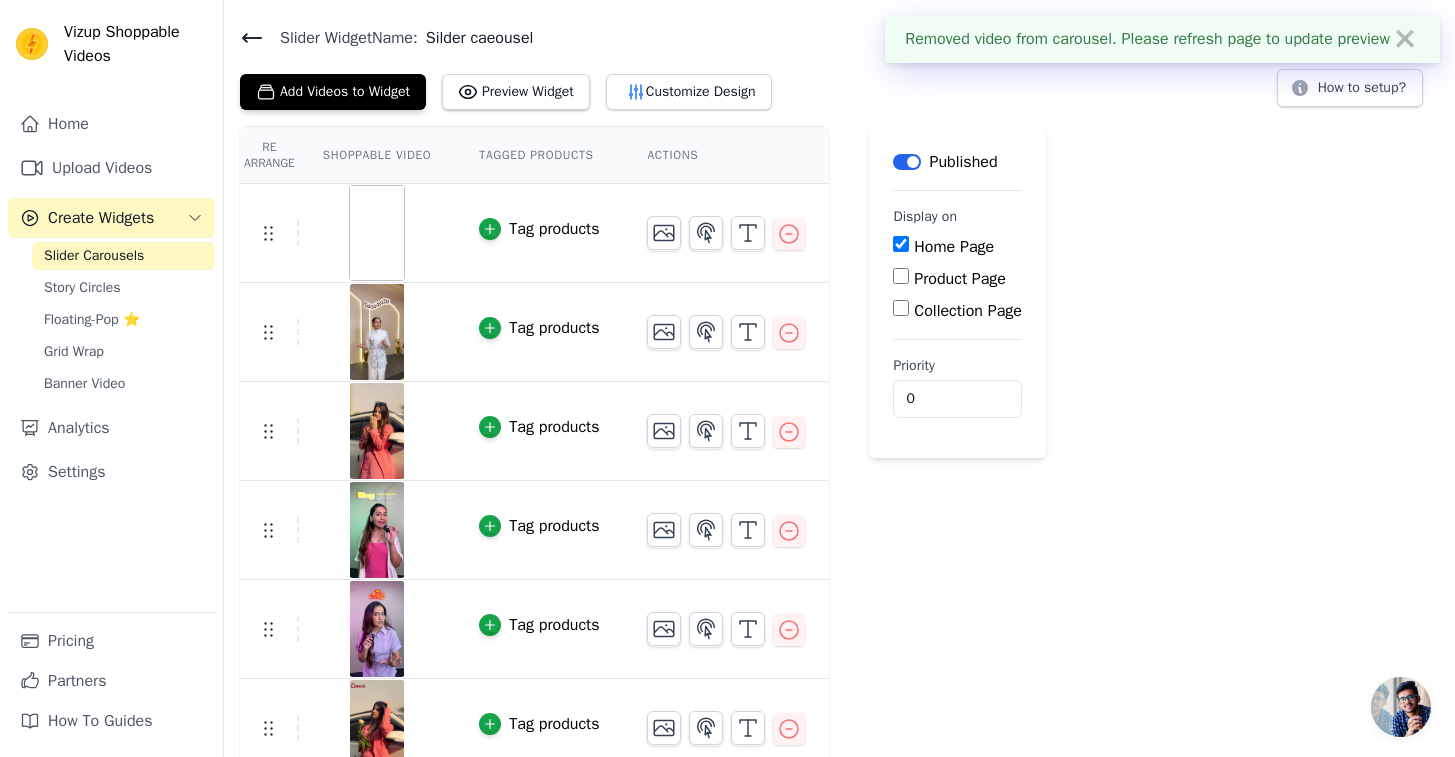 scroll, scrollTop: 0, scrollLeft: 0, axis: both 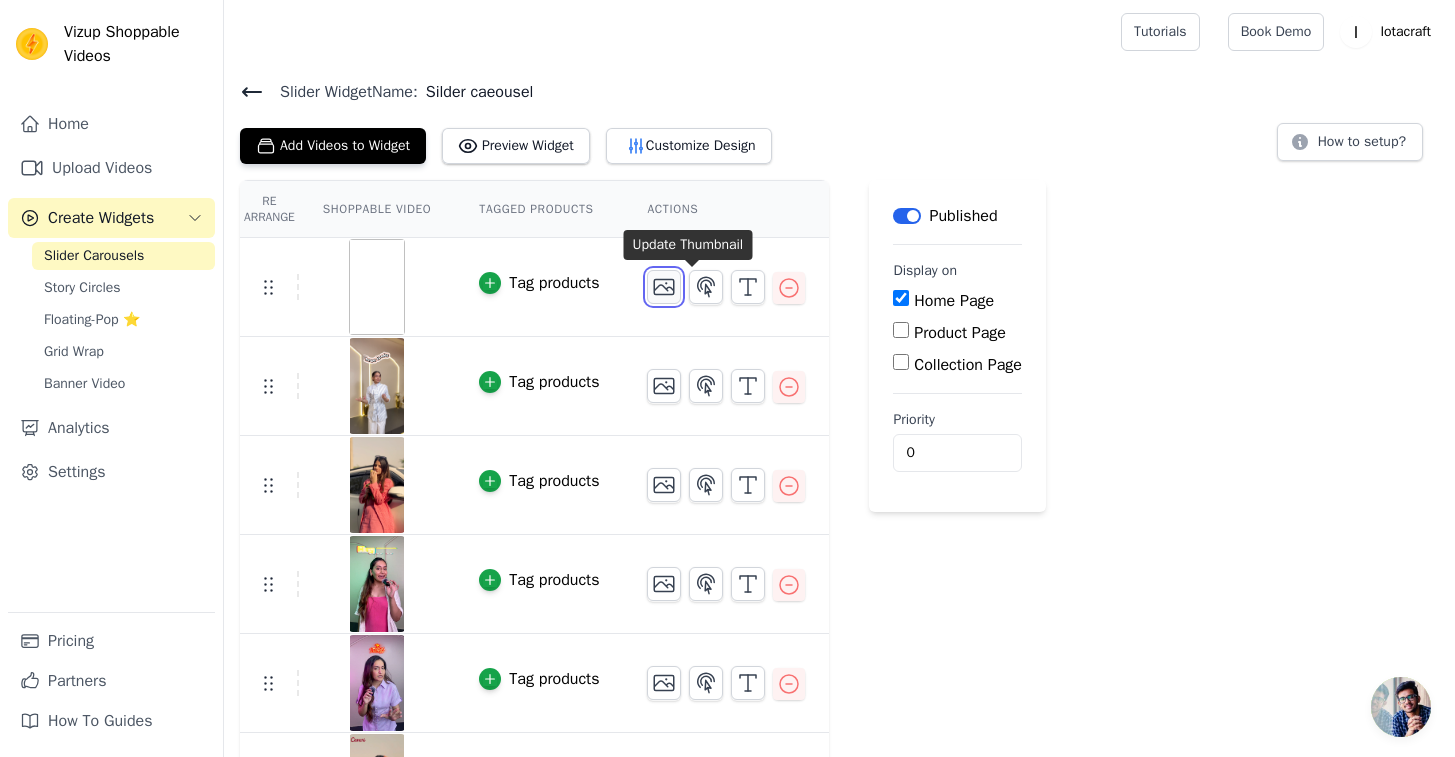 click 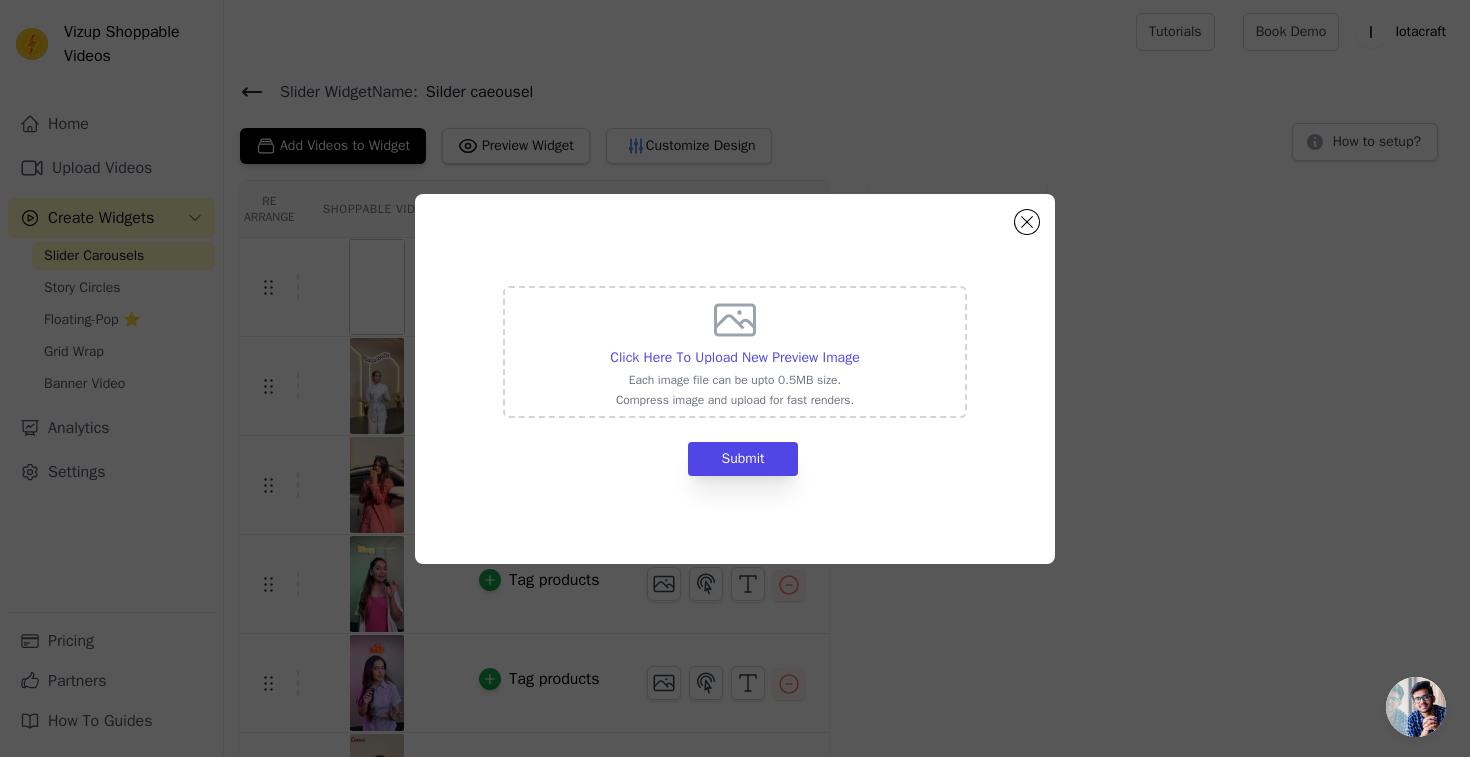 click 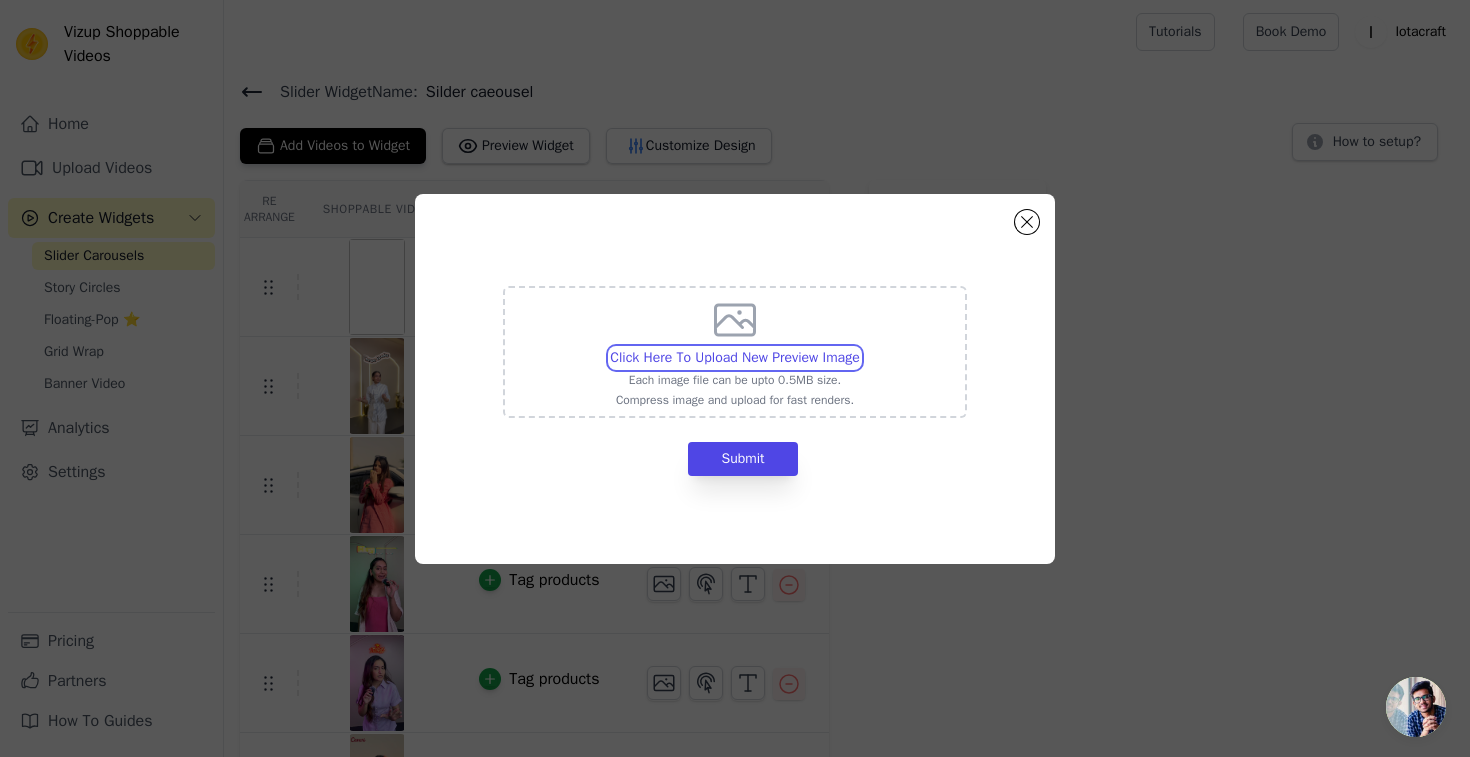click on "Click Here To Upload New Preview Image     Each image file can be upto 0.5MB size.   Compress image and upload for fast renders." at bounding box center (859, 347) 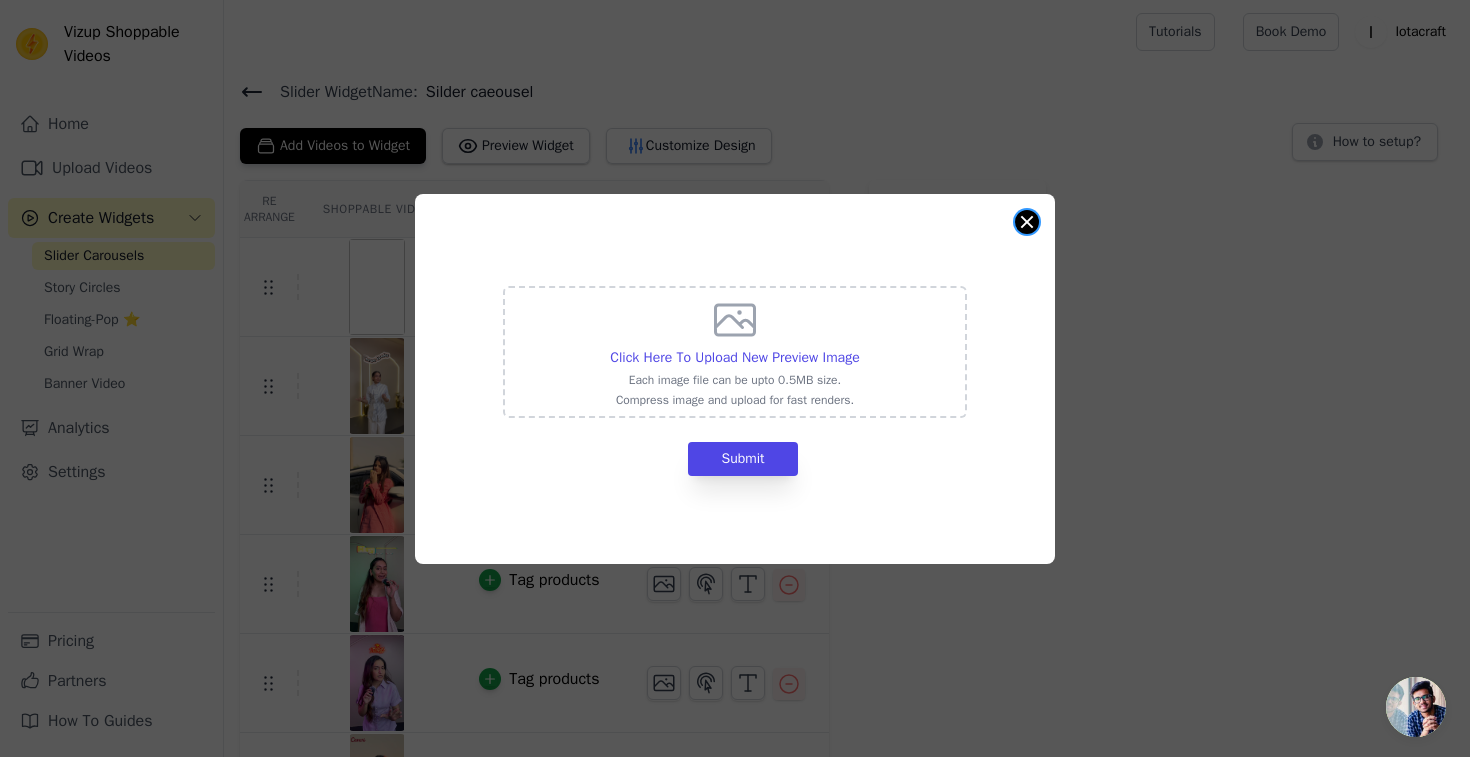 click at bounding box center [1027, 222] 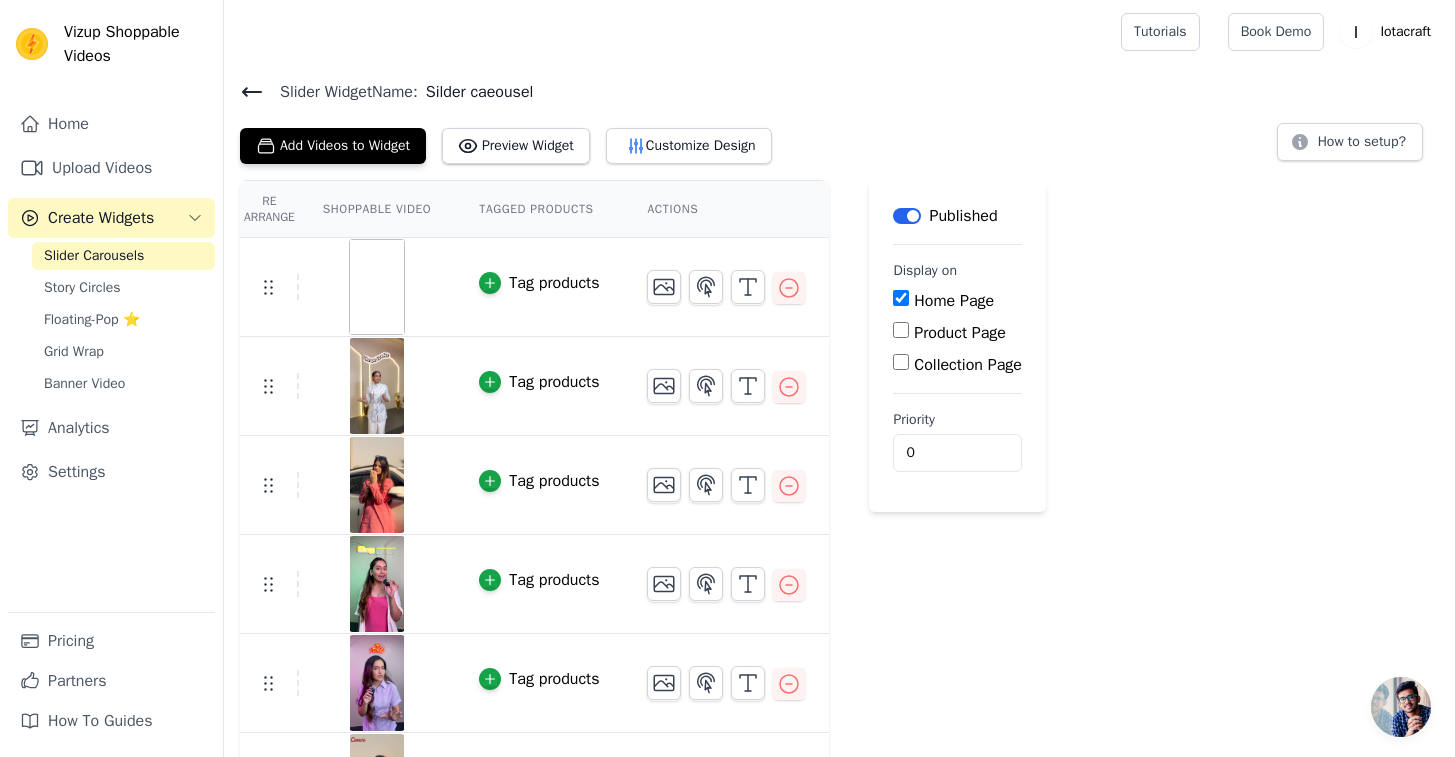 click at bounding box center (726, 287) 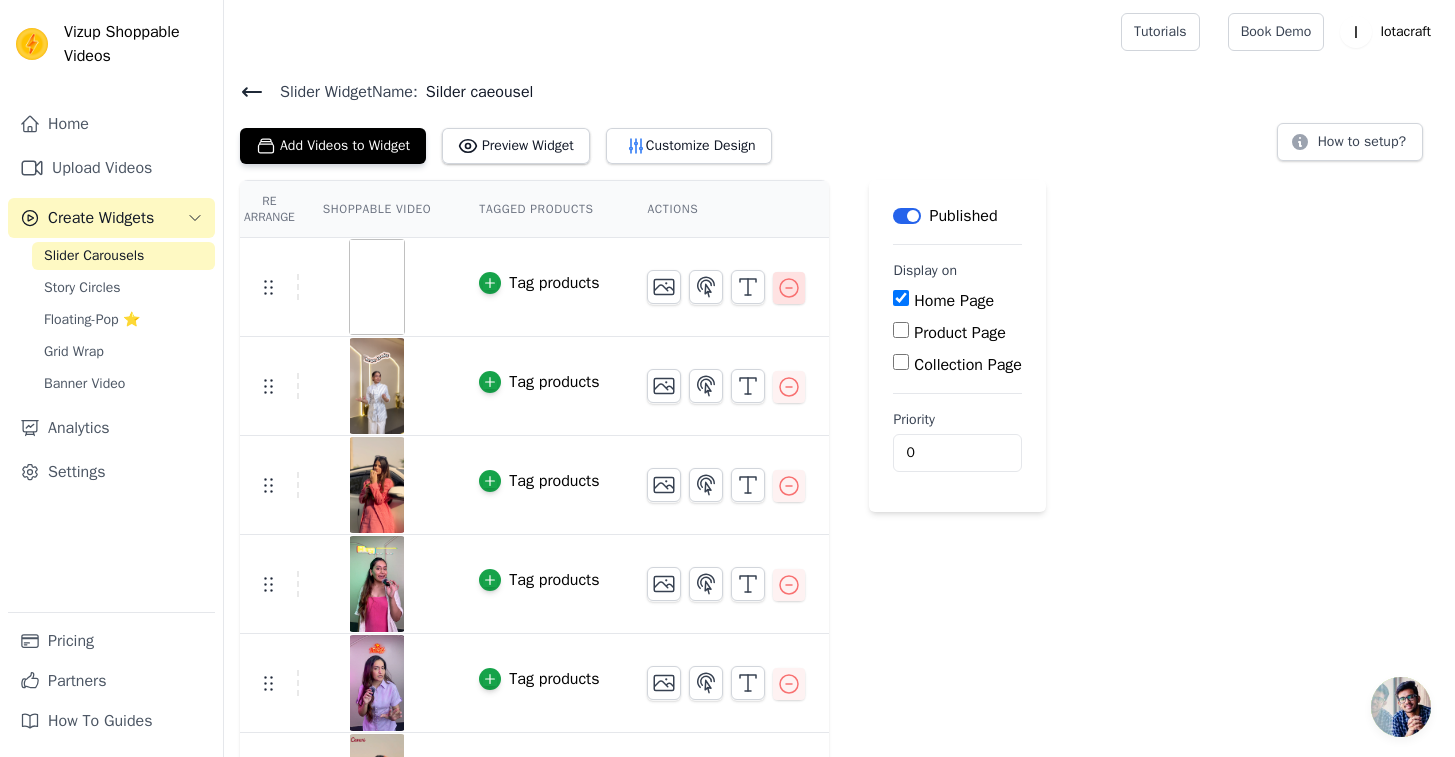 click 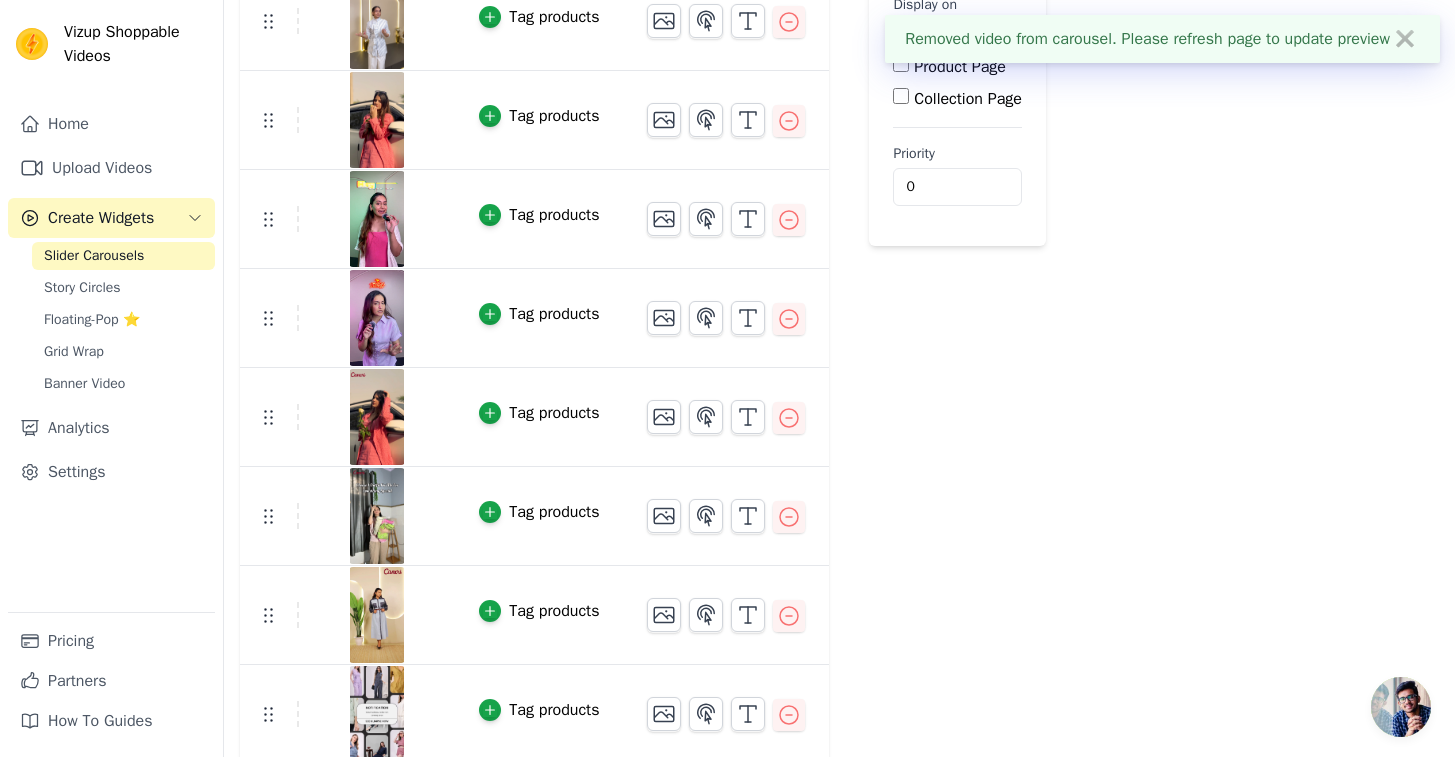 scroll, scrollTop: 0, scrollLeft: 0, axis: both 